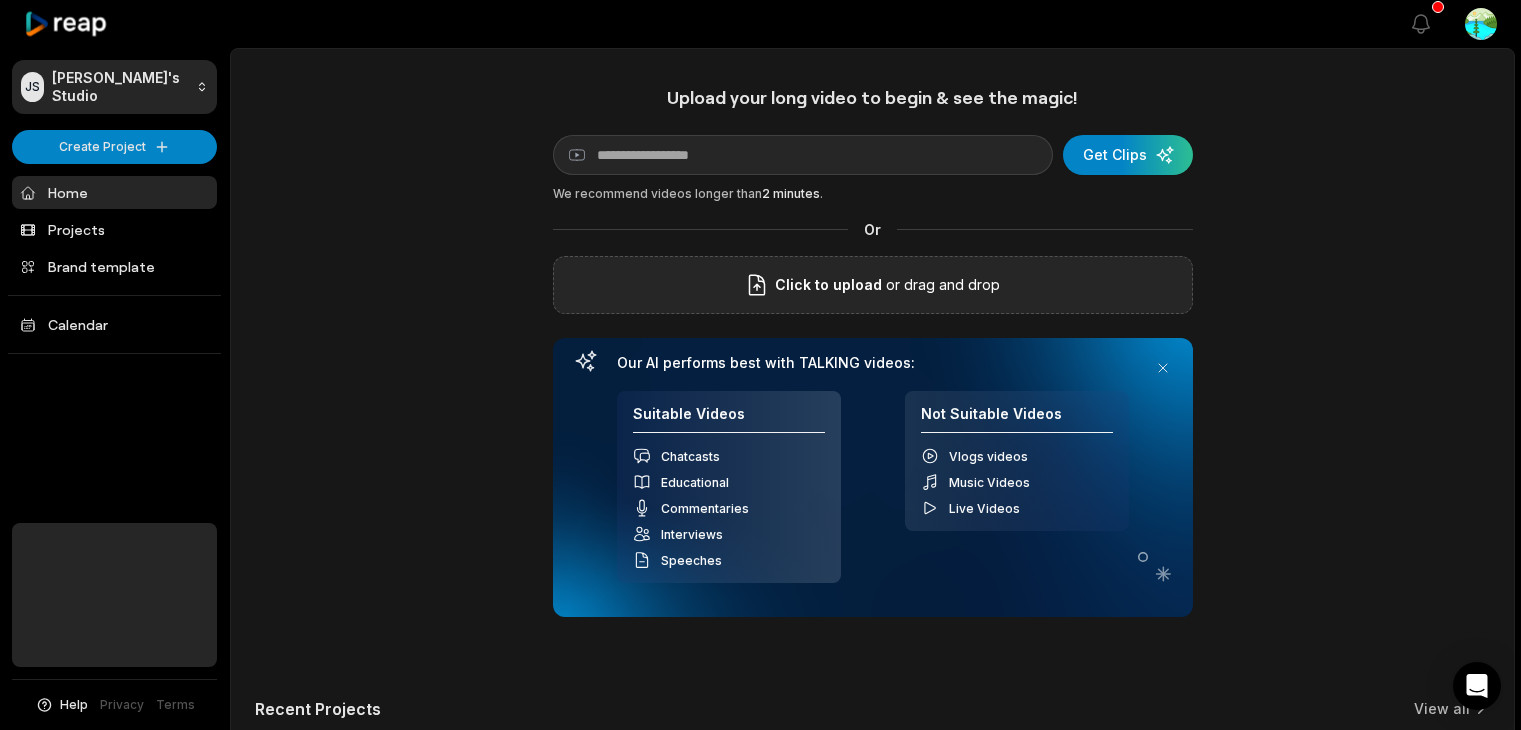 scroll, scrollTop: 0, scrollLeft: 0, axis: both 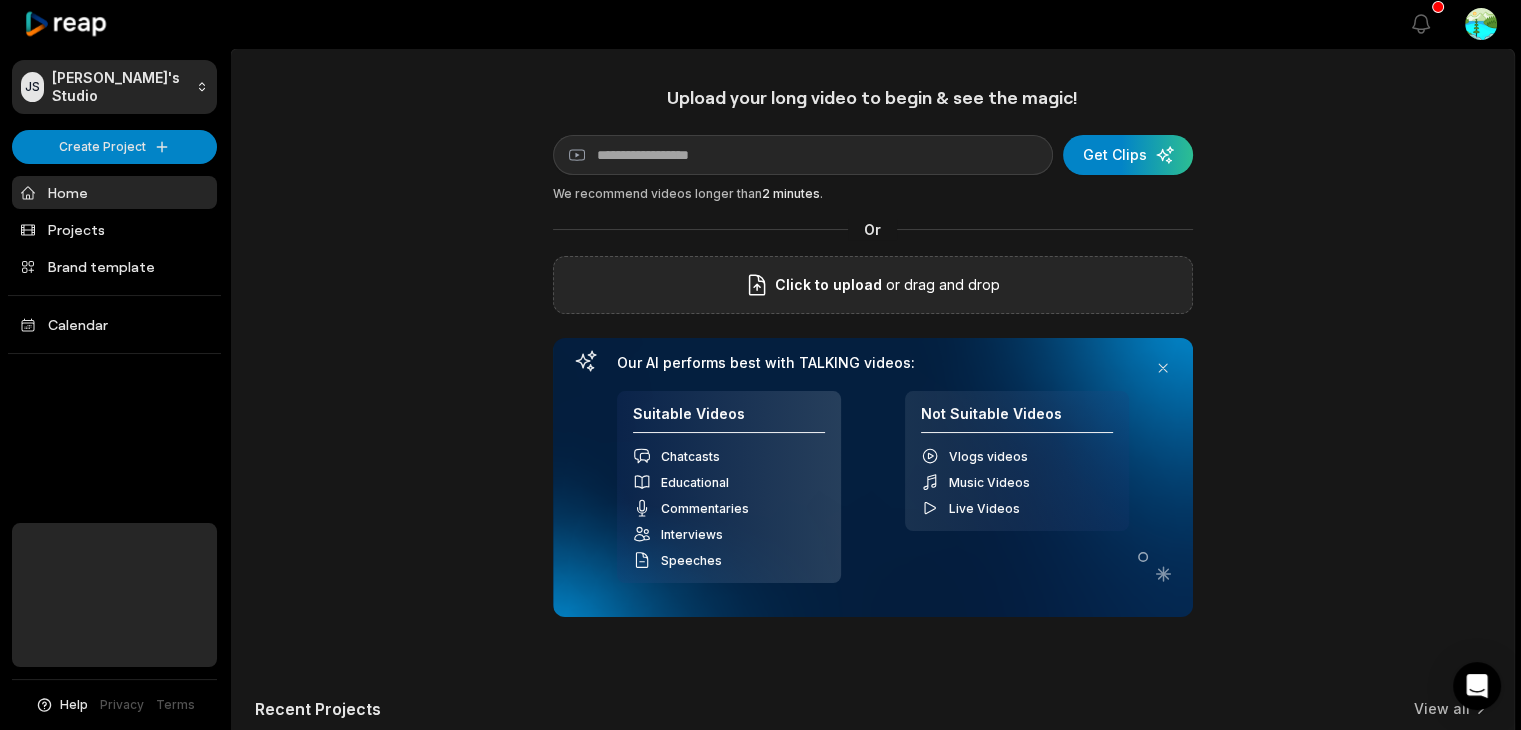 click on "or drag and drop" at bounding box center (941, 285) 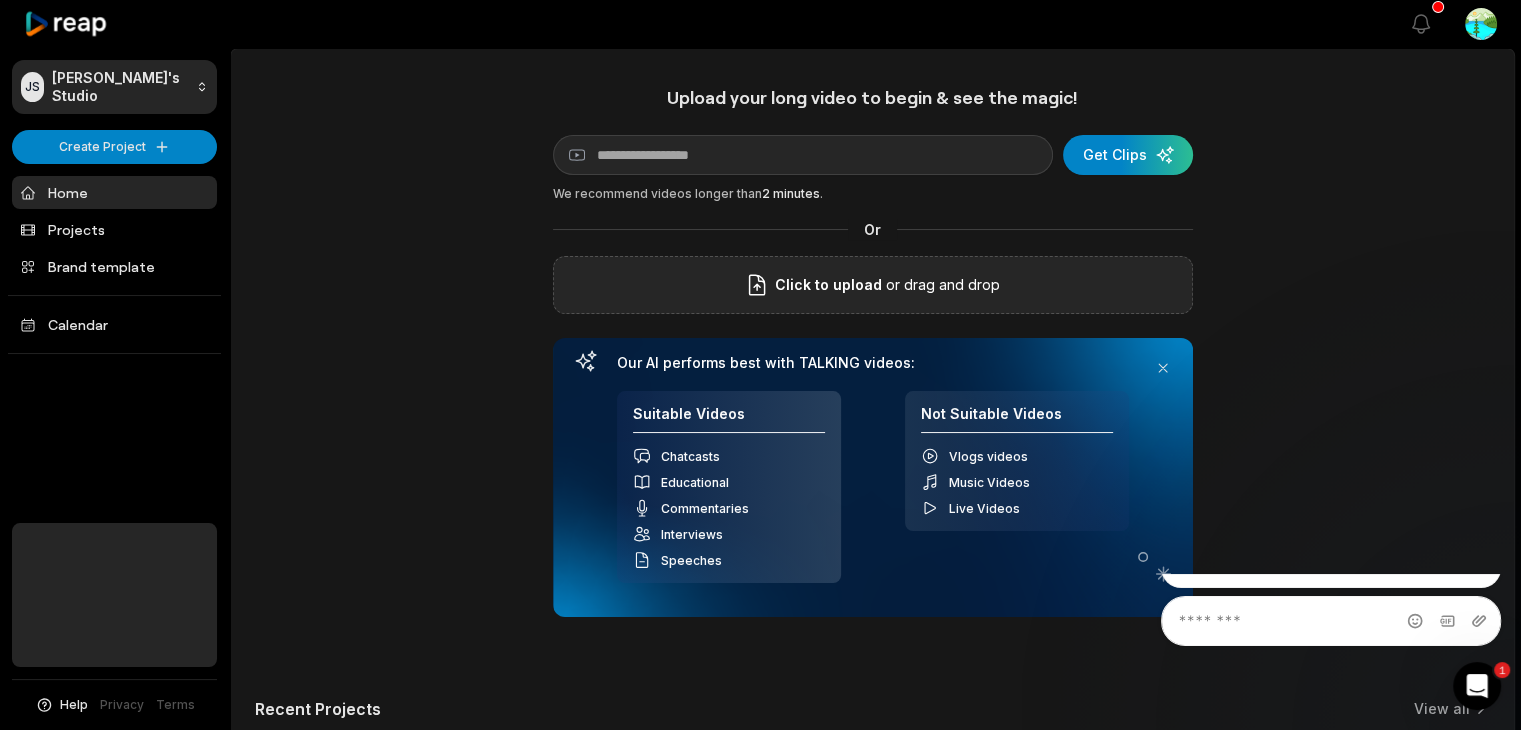 scroll, scrollTop: 0, scrollLeft: 0, axis: both 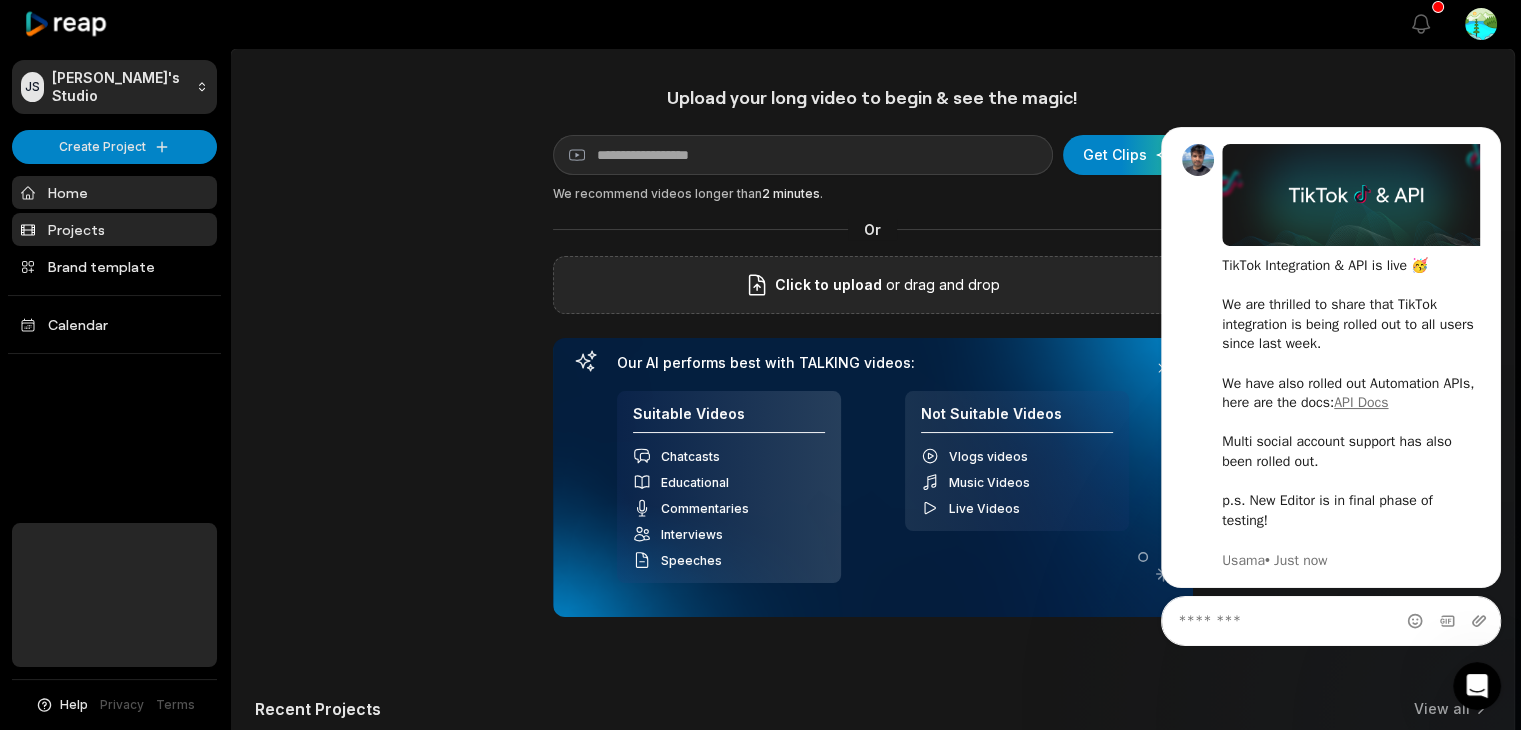 click on "Projects" at bounding box center [114, 229] 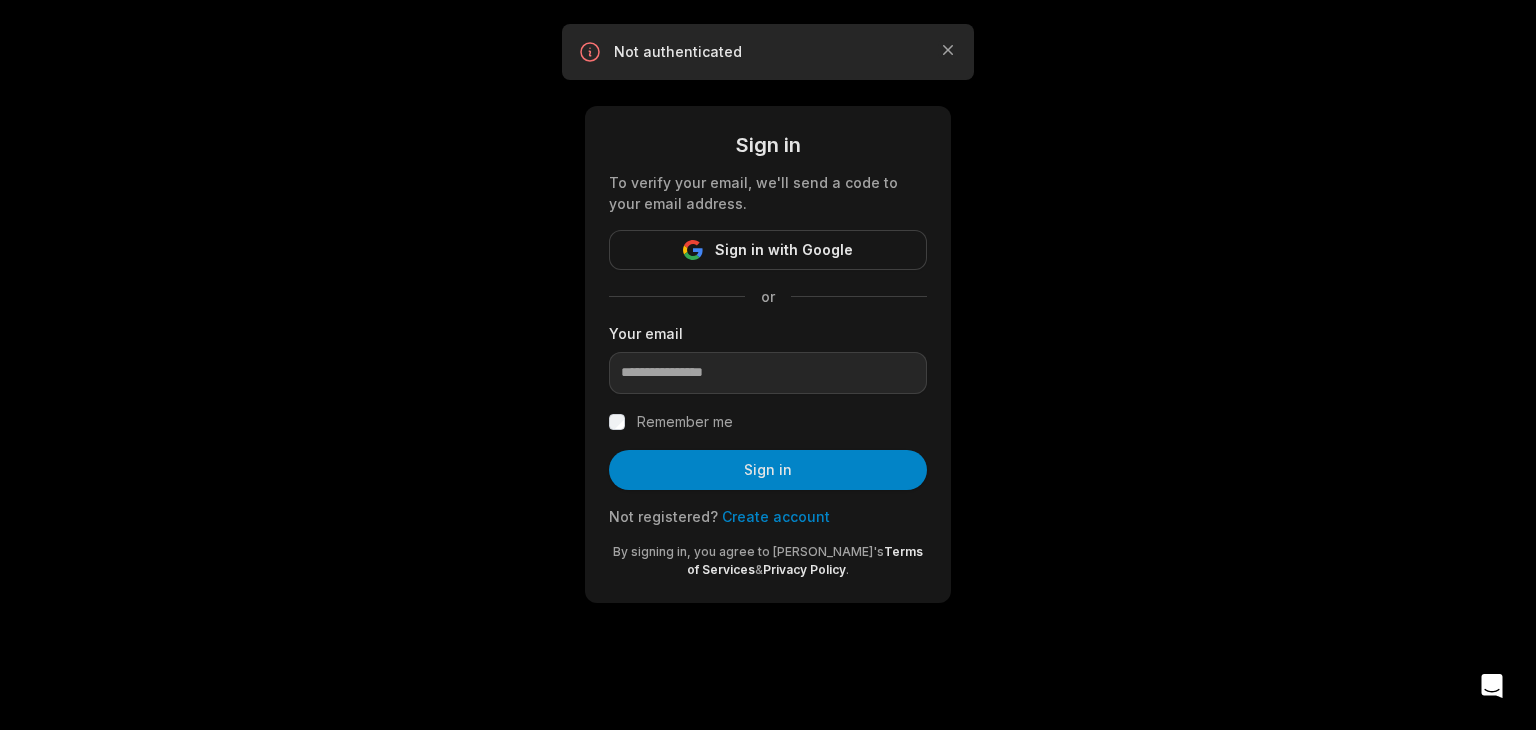 scroll, scrollTop: 0, scrollLeft: 0, axis: both 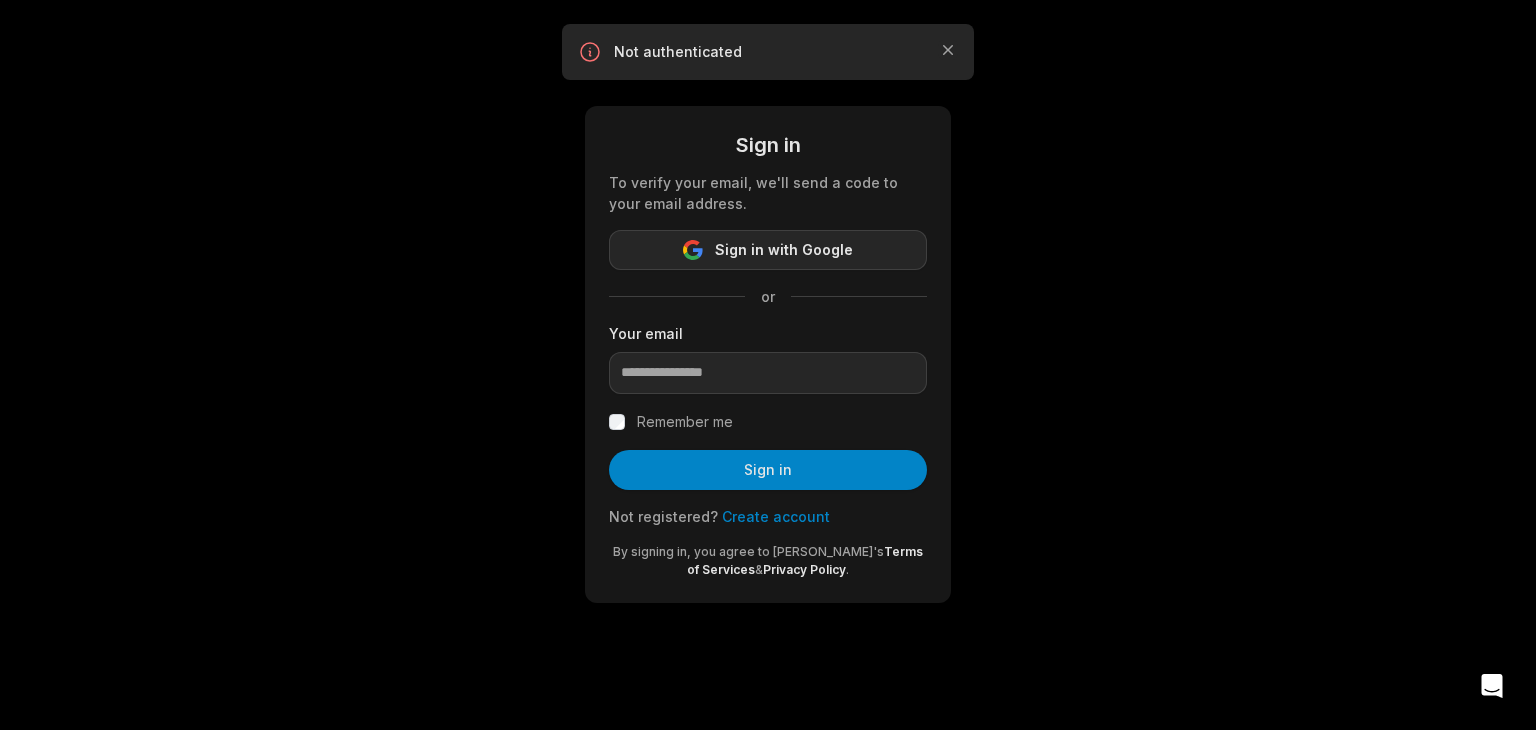 click on "Sign in with Google" at bounding box center (784, 250) 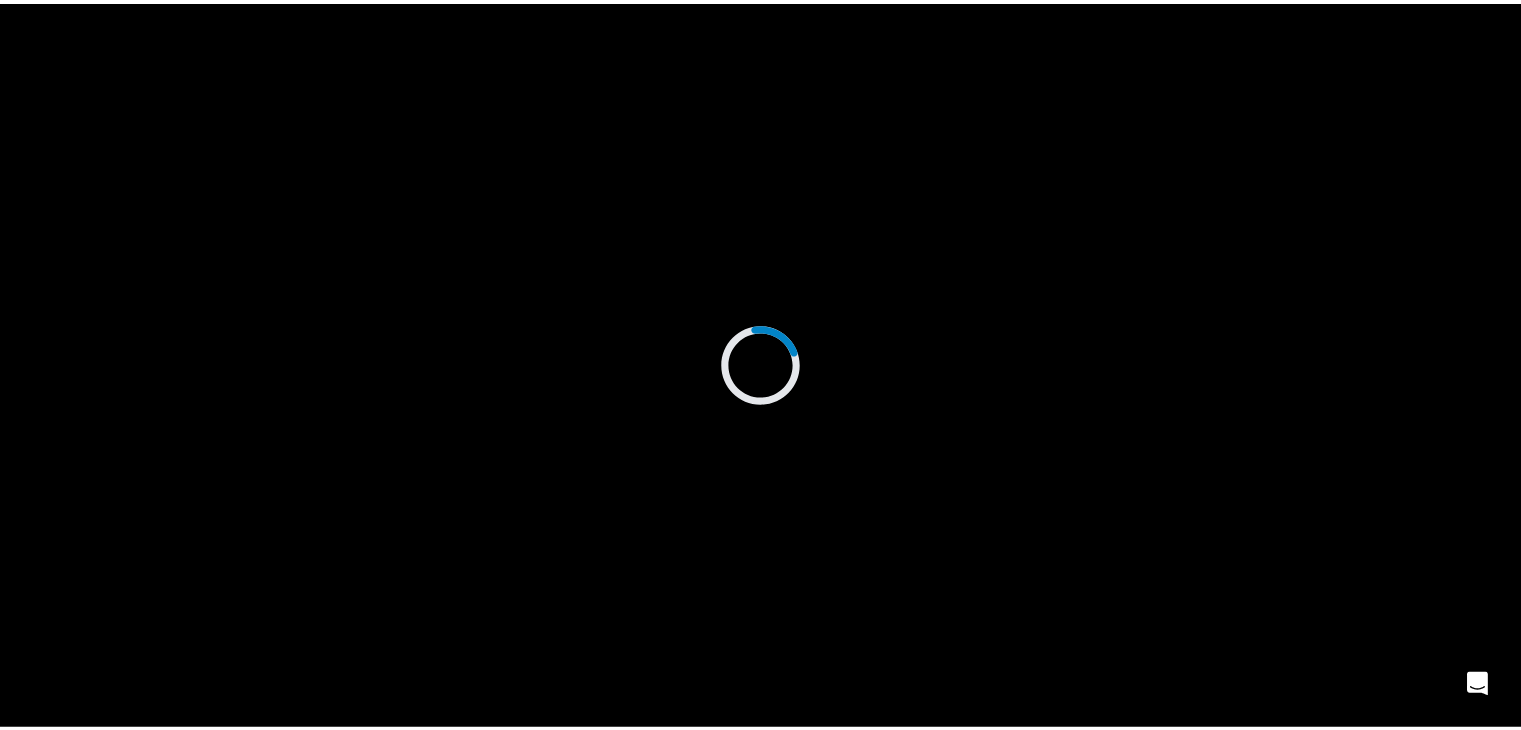 scroll, scrollTop: 0, scrollLeft: 0, axis: both 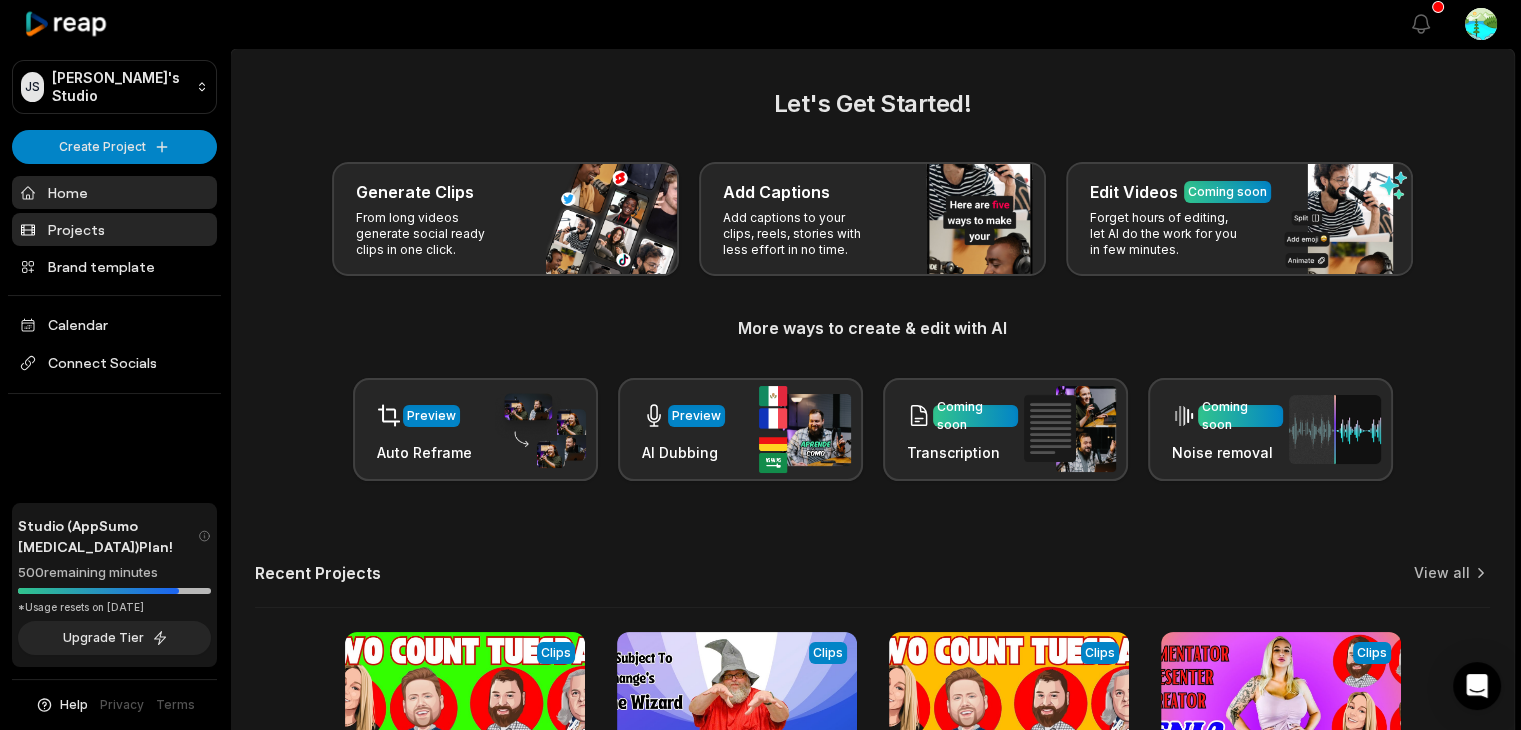 click on "Projects" at bounding box center (114, 229) 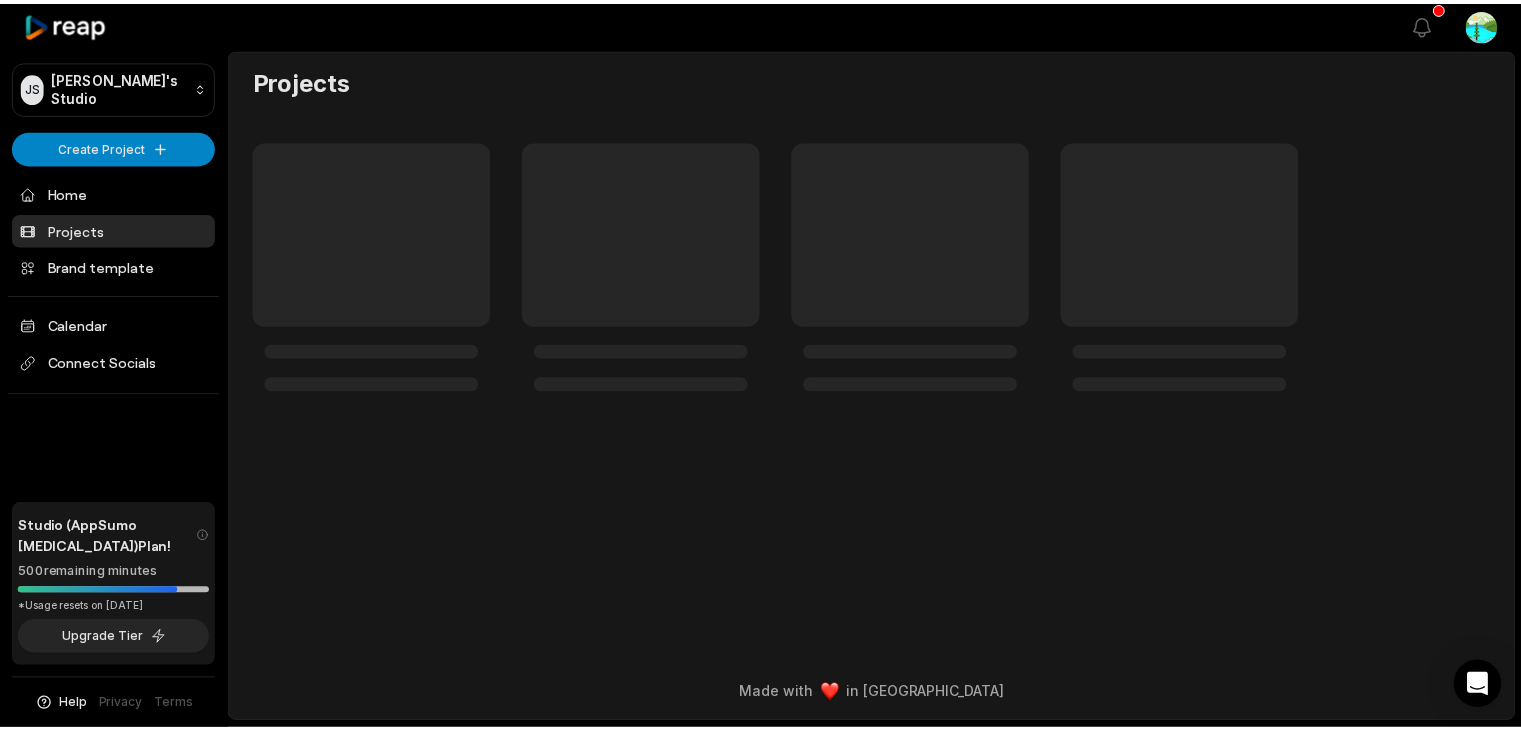scroll, scrollTop: 0, scrollLeft: 0, axis: both 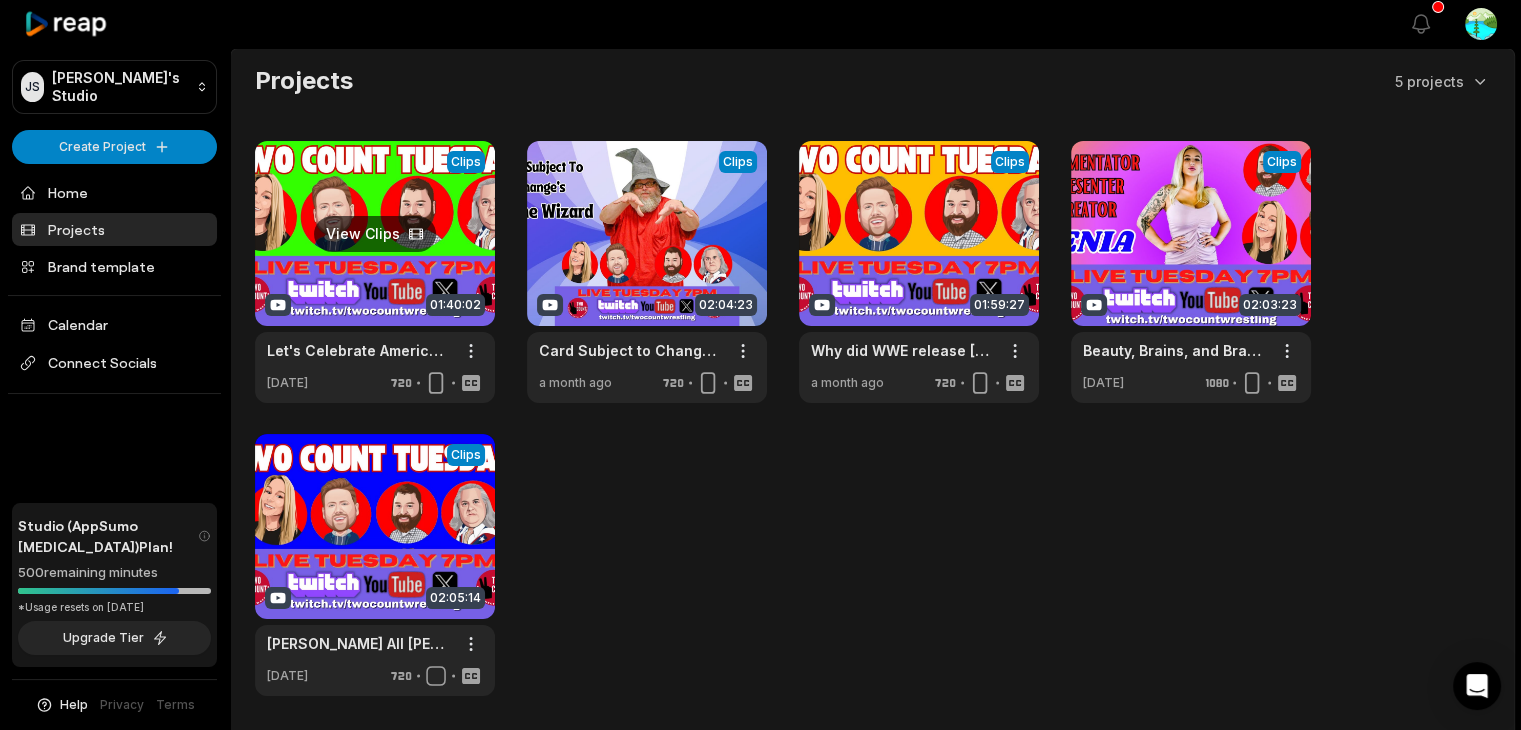 click at bounding box center (375, 272) 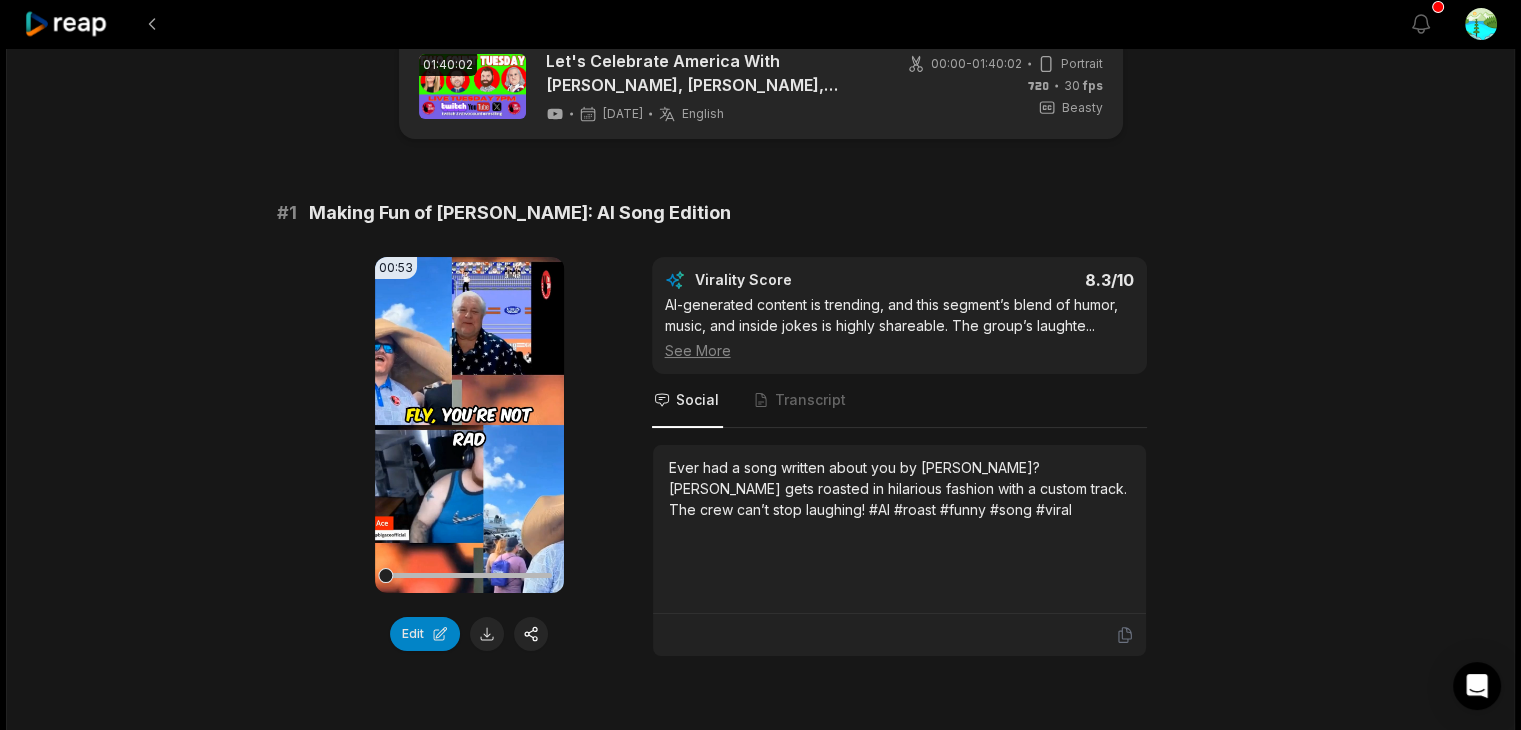 scroll, scrollTop: 300, scrollLeft: 0, axis: vertical 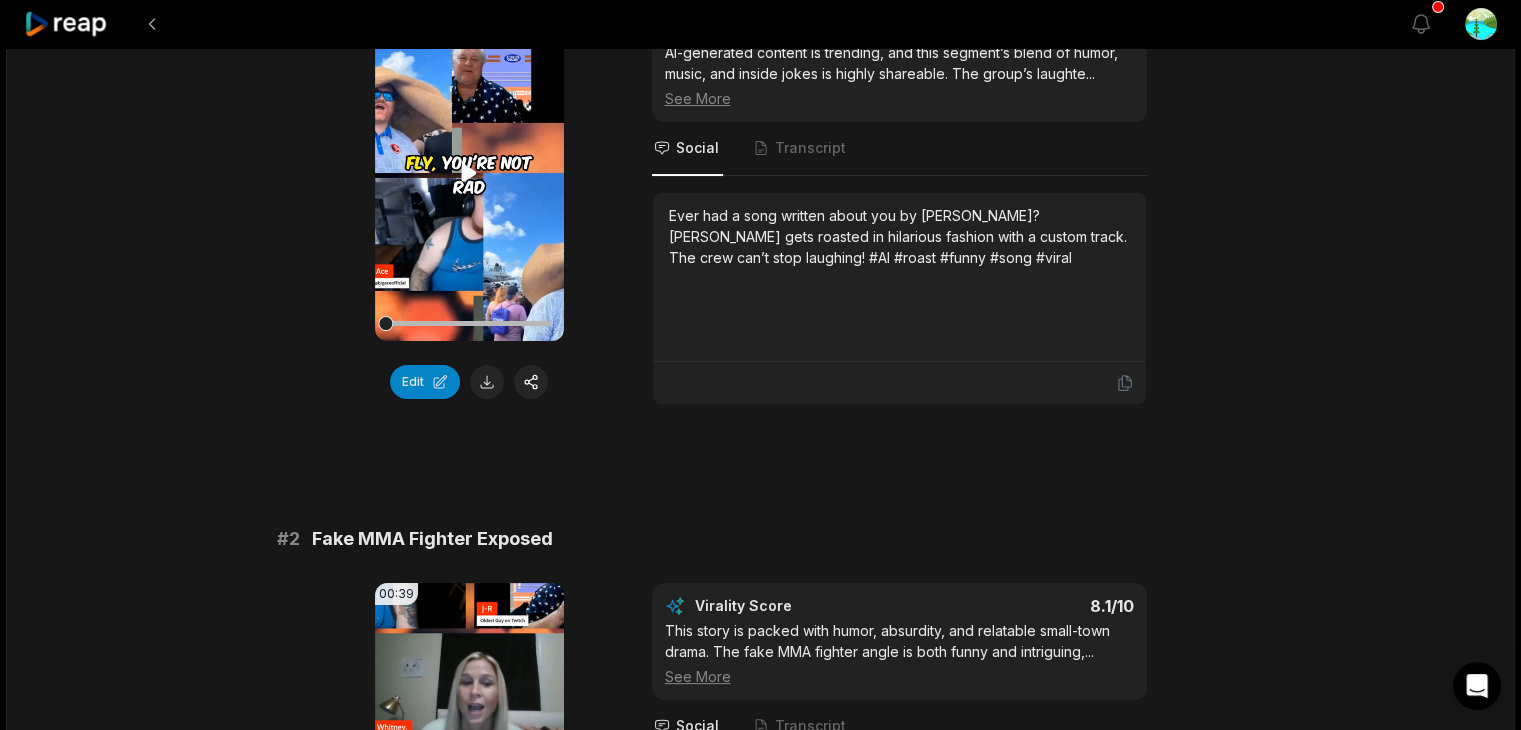 click 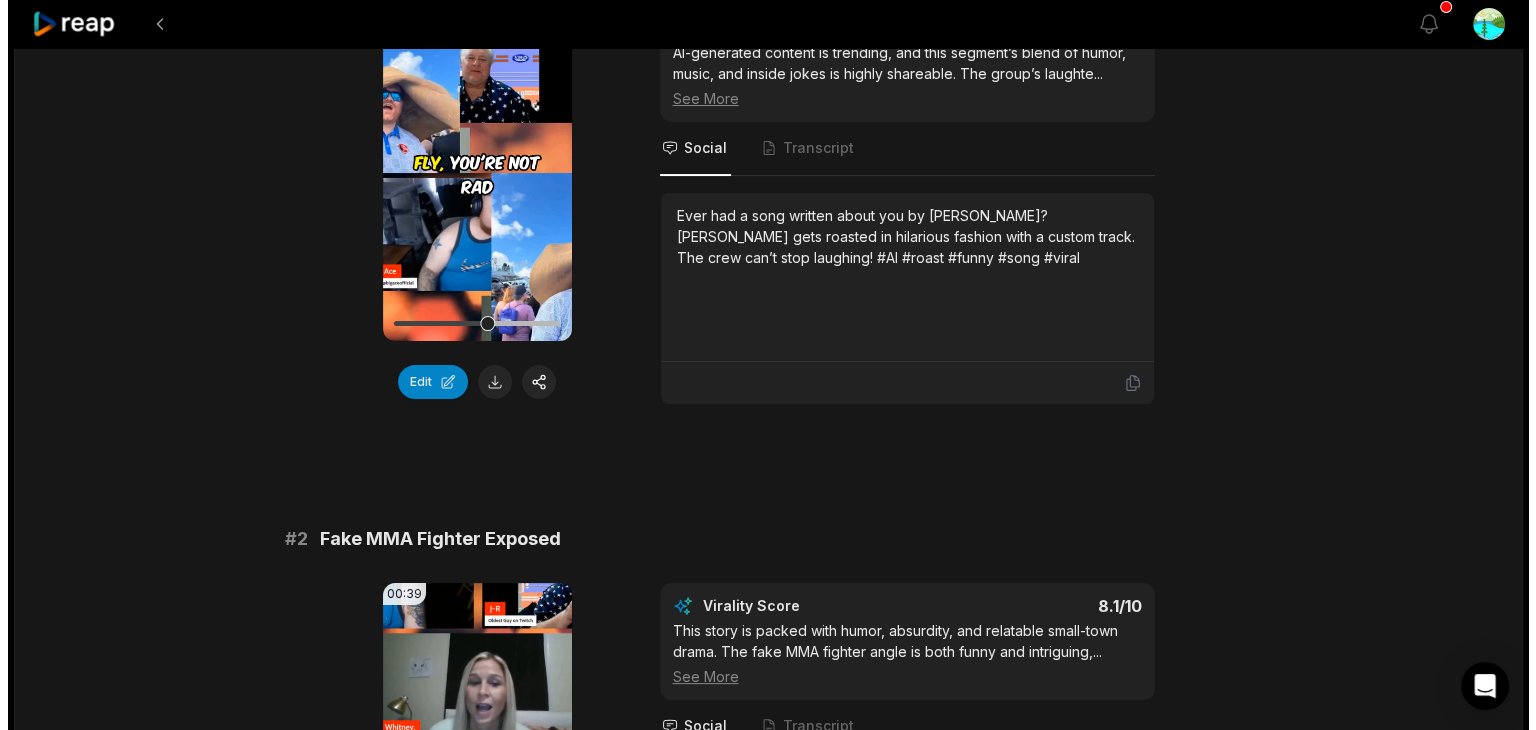 scroll, scrollTop: 200, scrollLeft: 0, axis: vertical 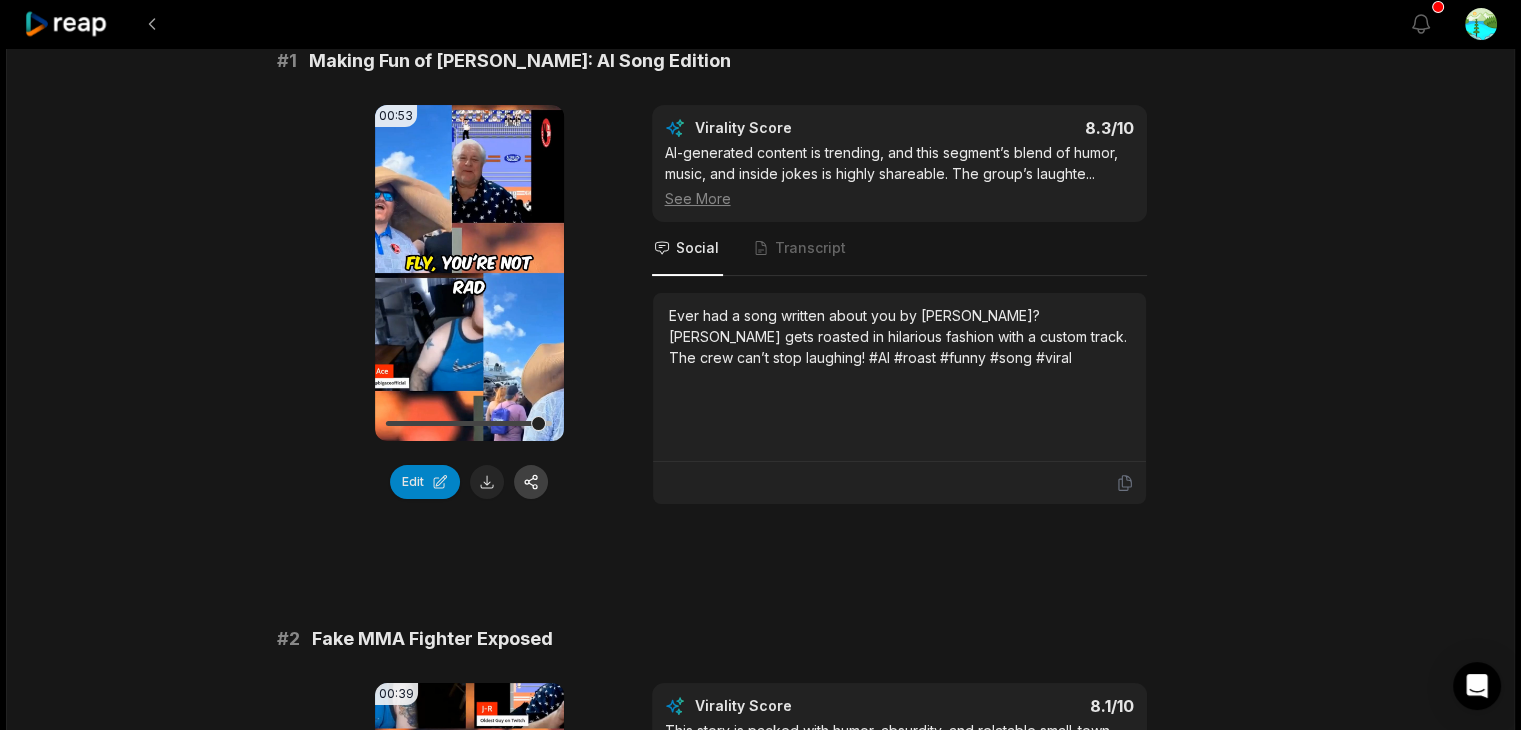 click at bounding box center [531, 482] 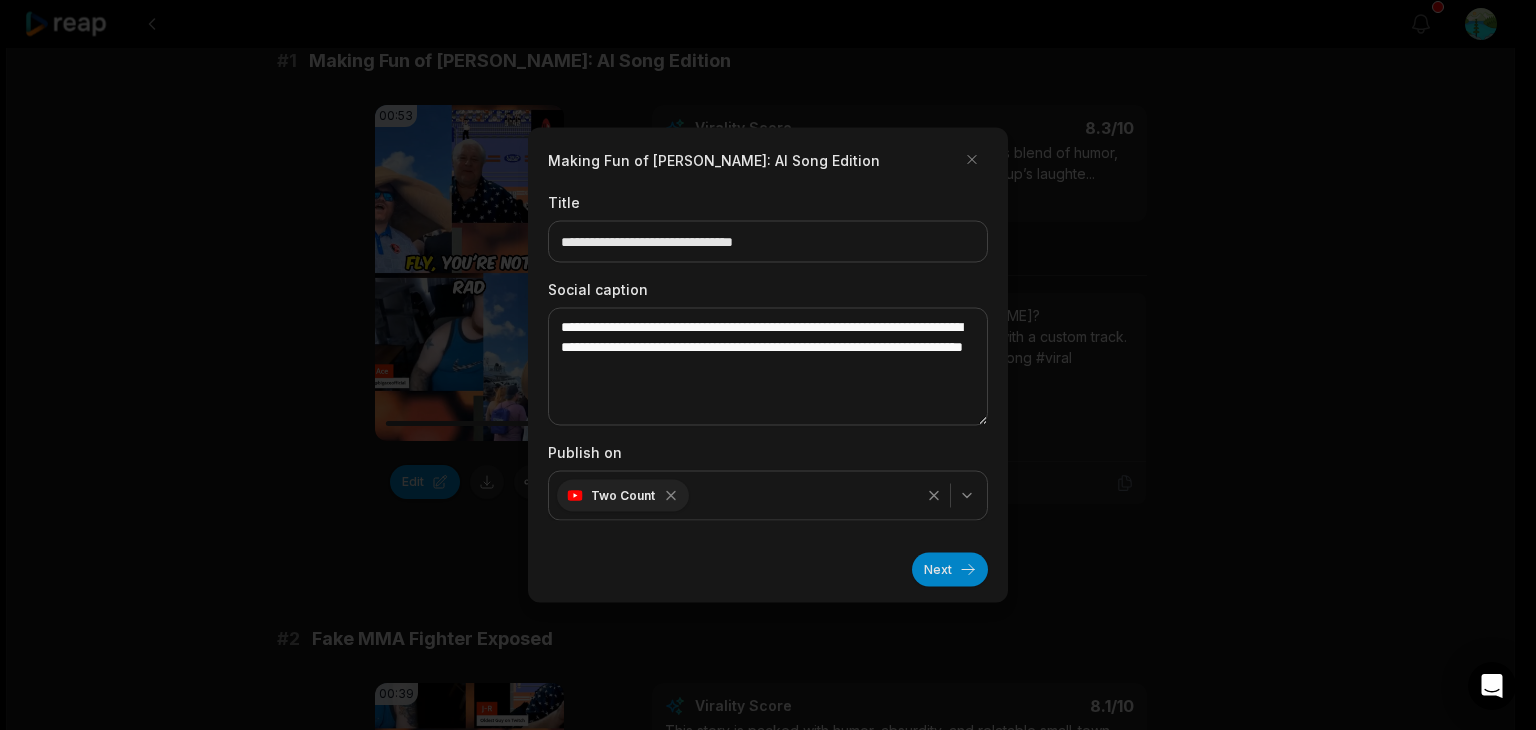 click 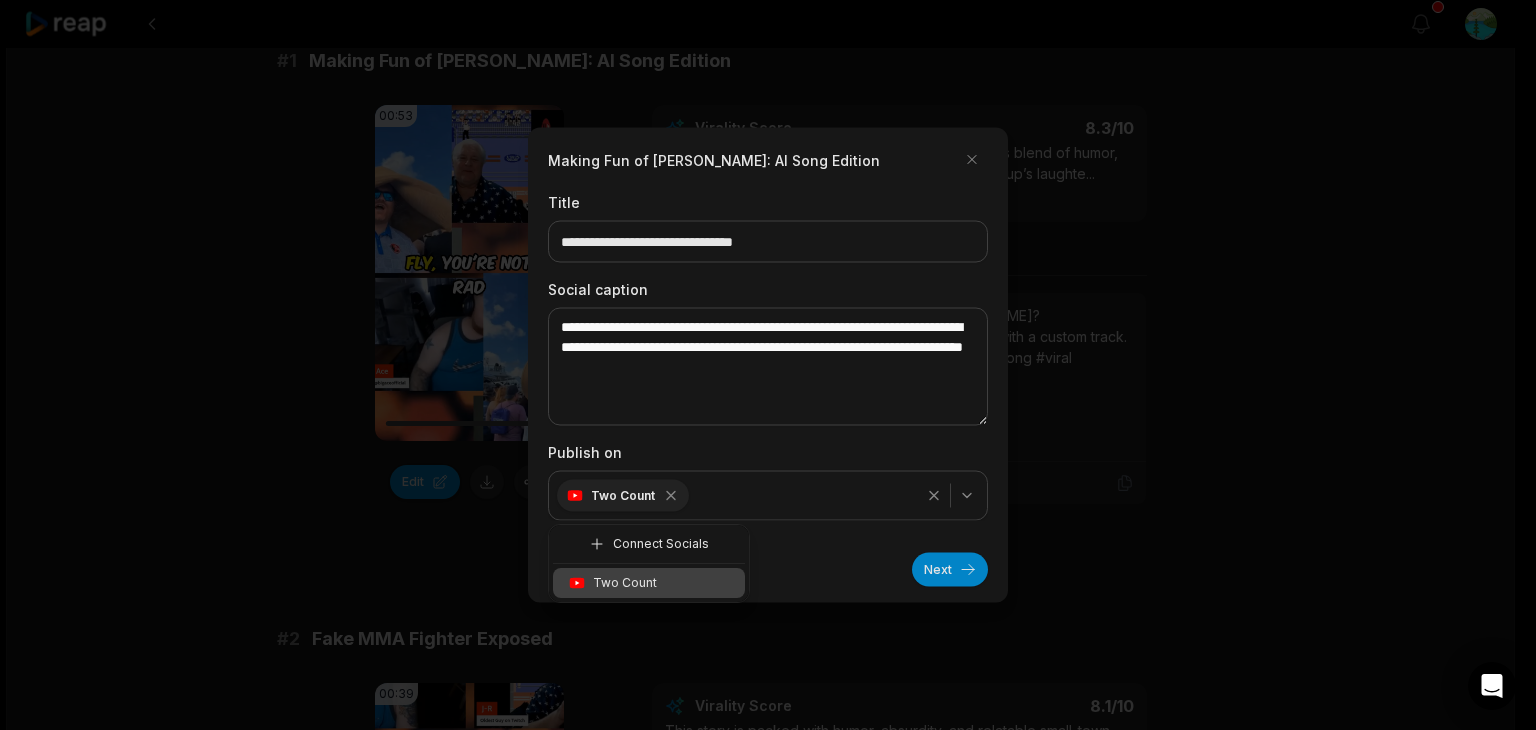 click on "Connect Socials" at bounding box center (661, 544) 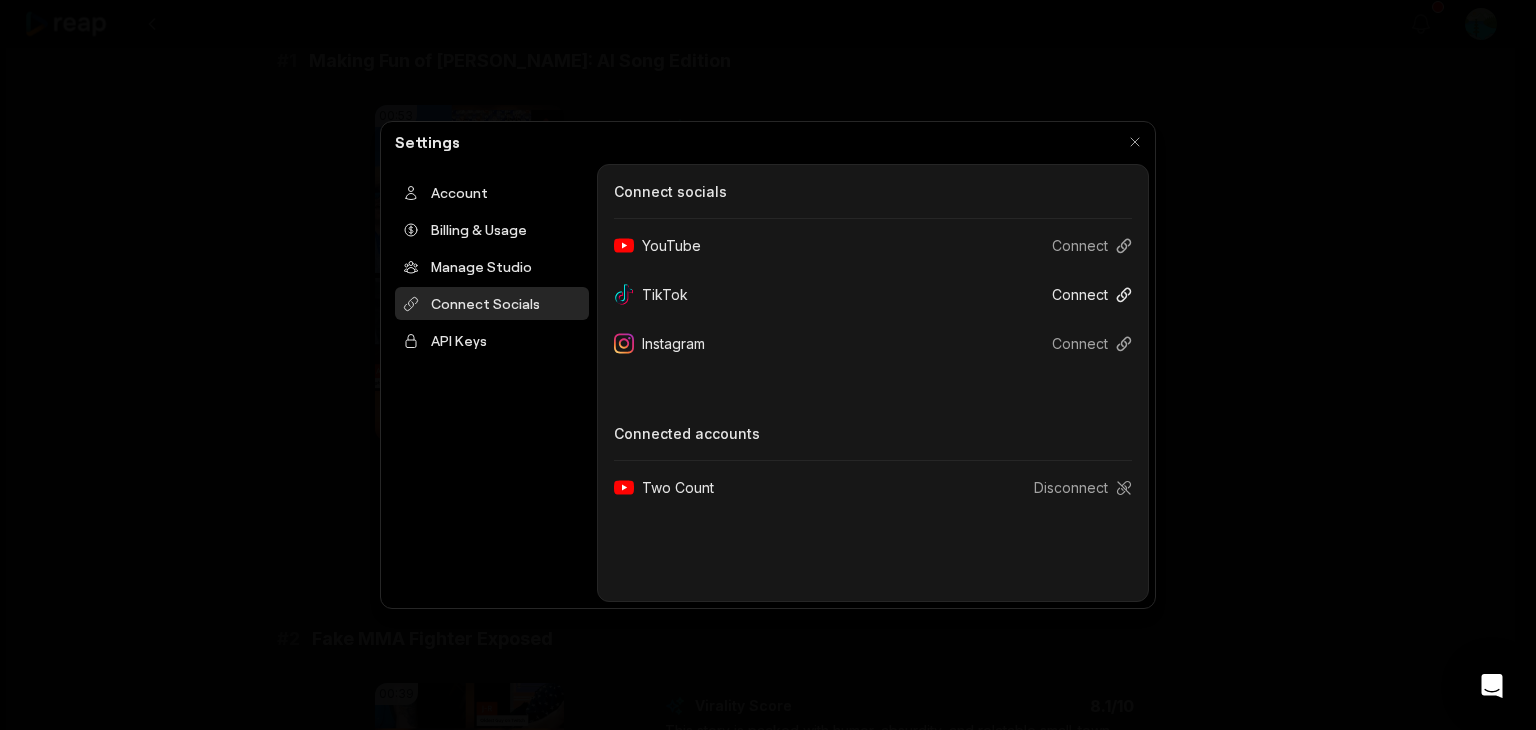 click on "Connect" at bounding box center [1084, 294] 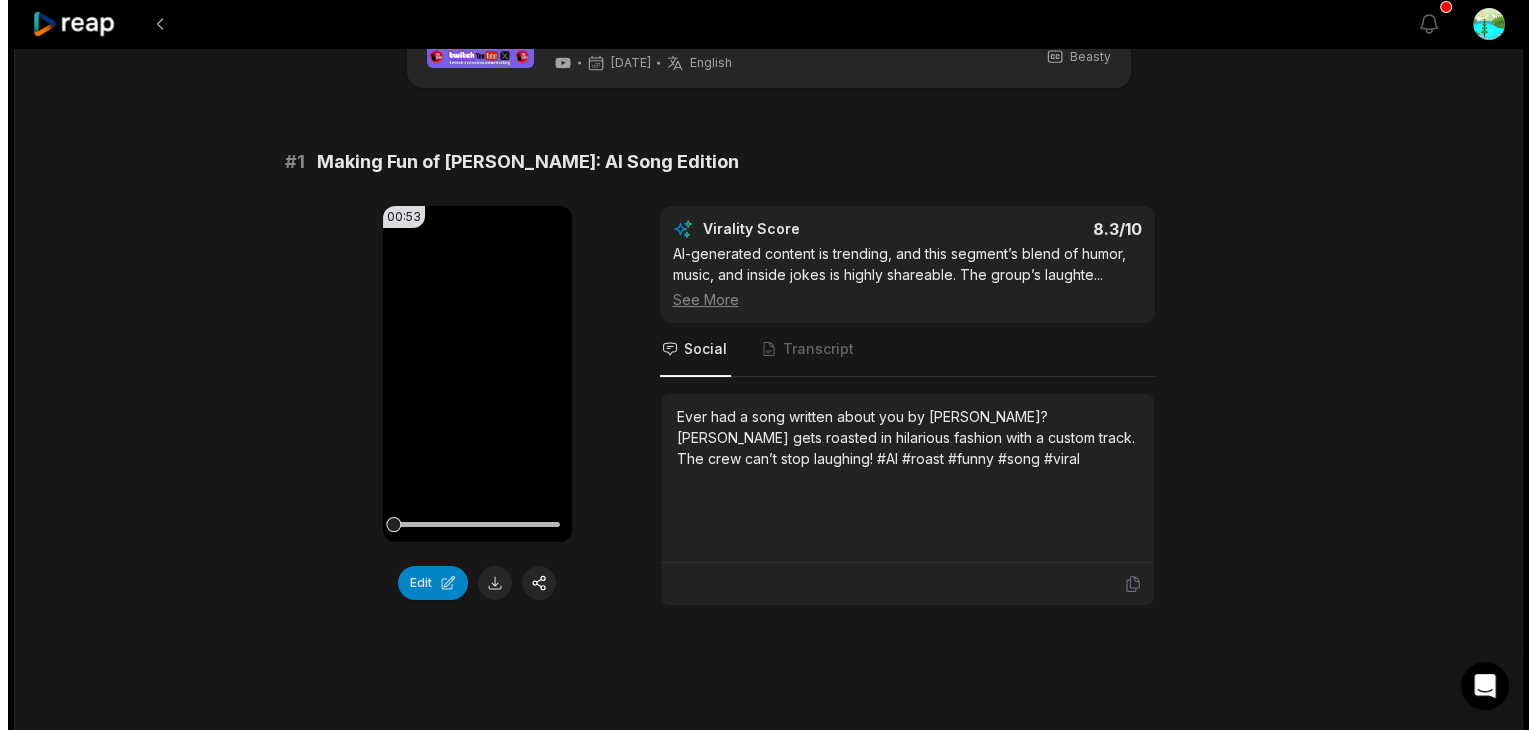 scroll, scrollTop: 100, scrollLeft: 0, axis: vertical 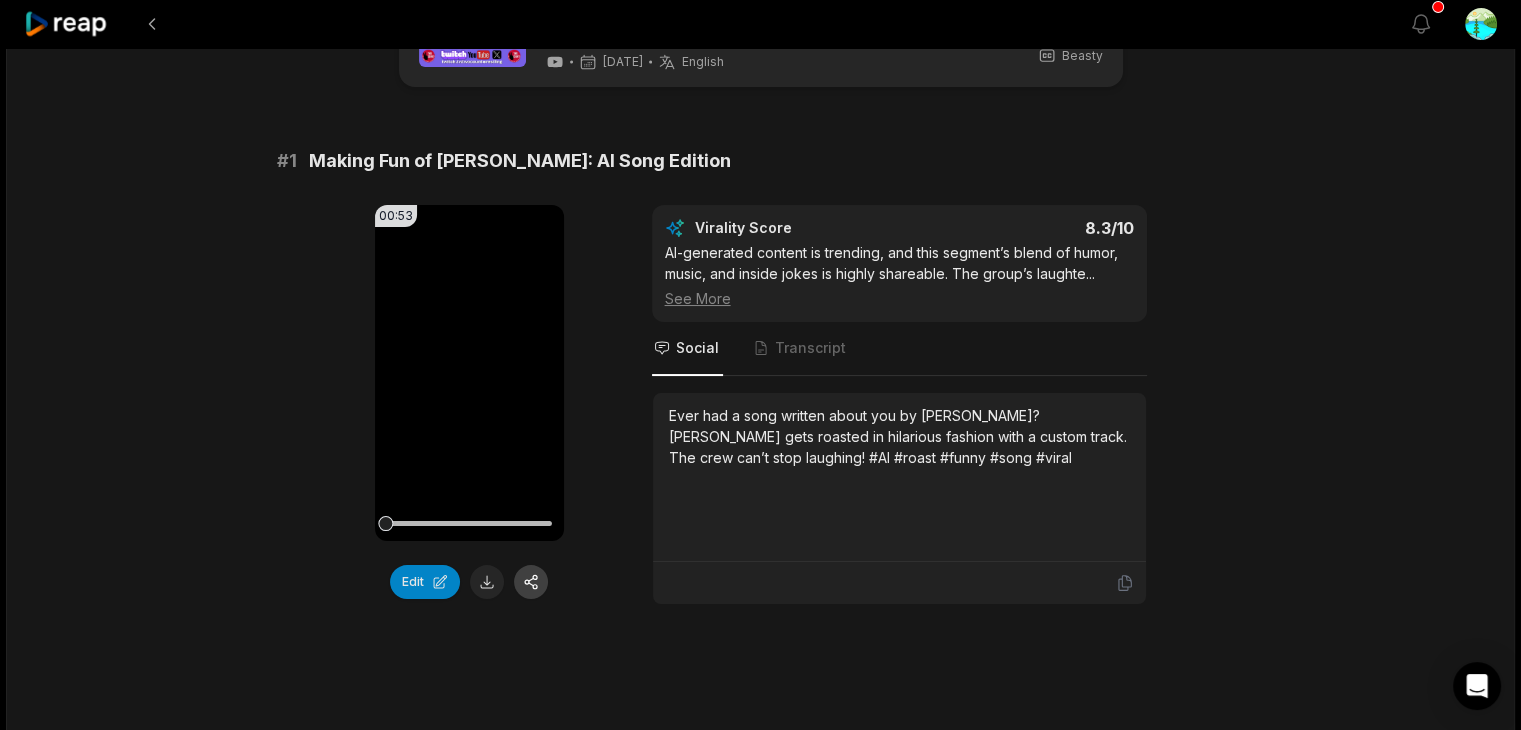 click at bounding box center (531, 582) 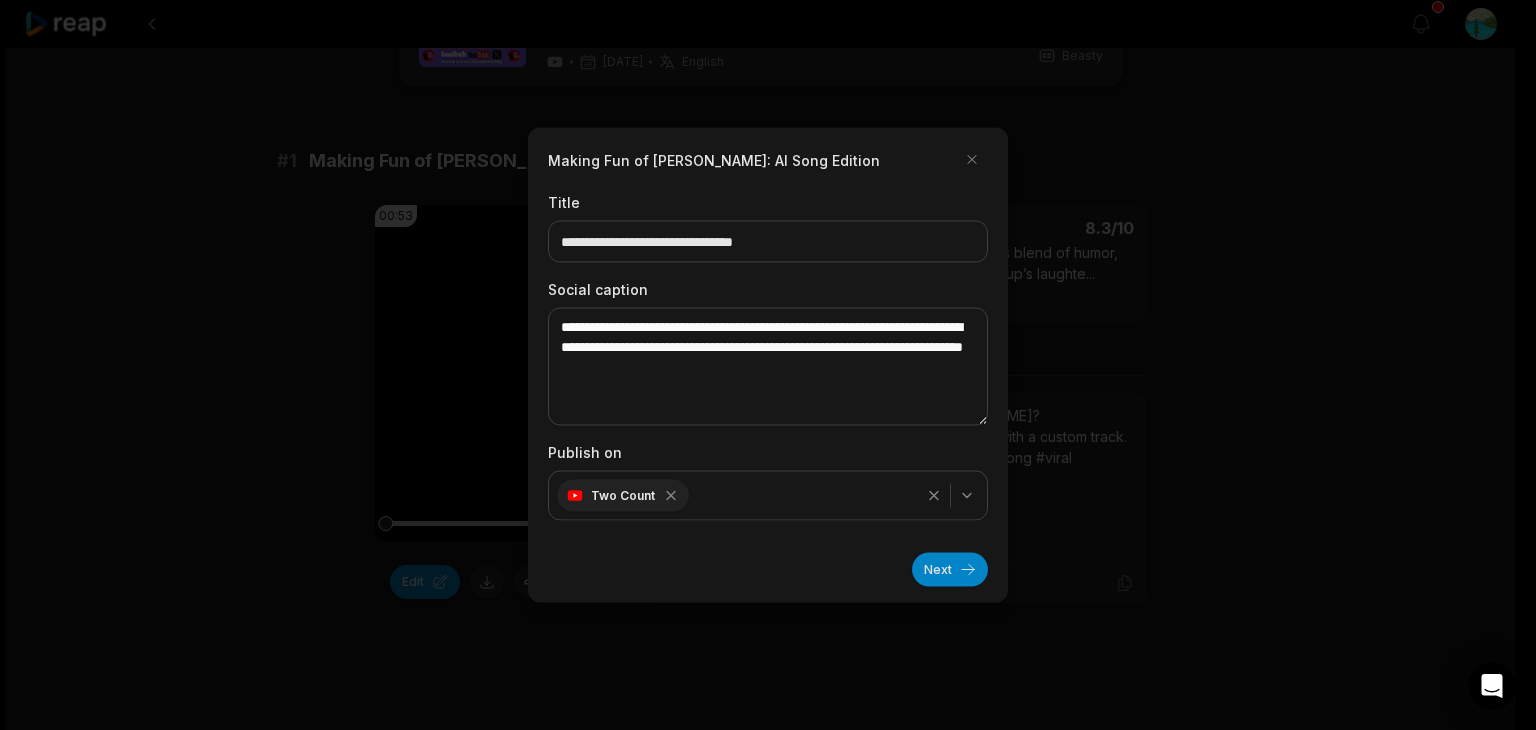 click 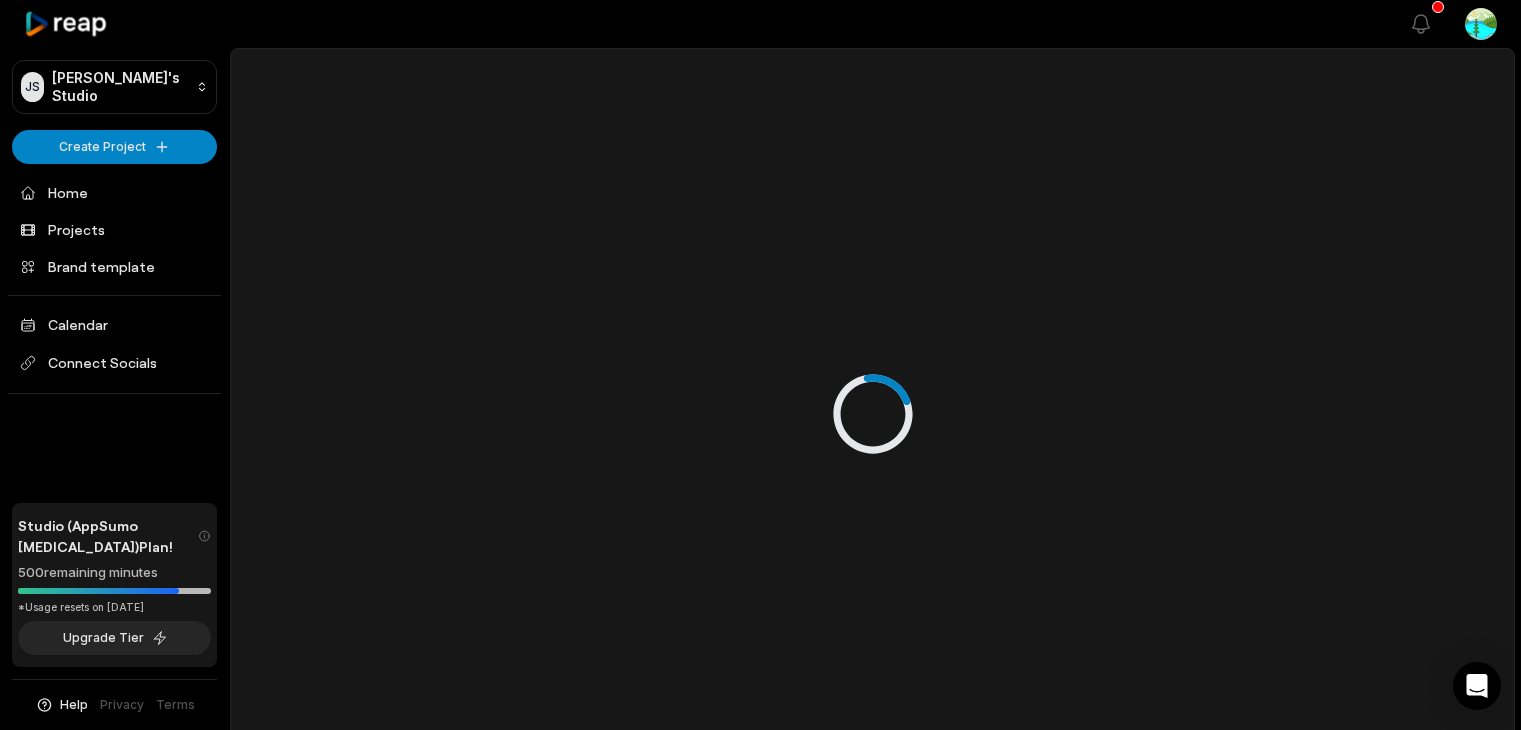 scroll, scrollTop: 0, scrollLeft: 0, axis: both 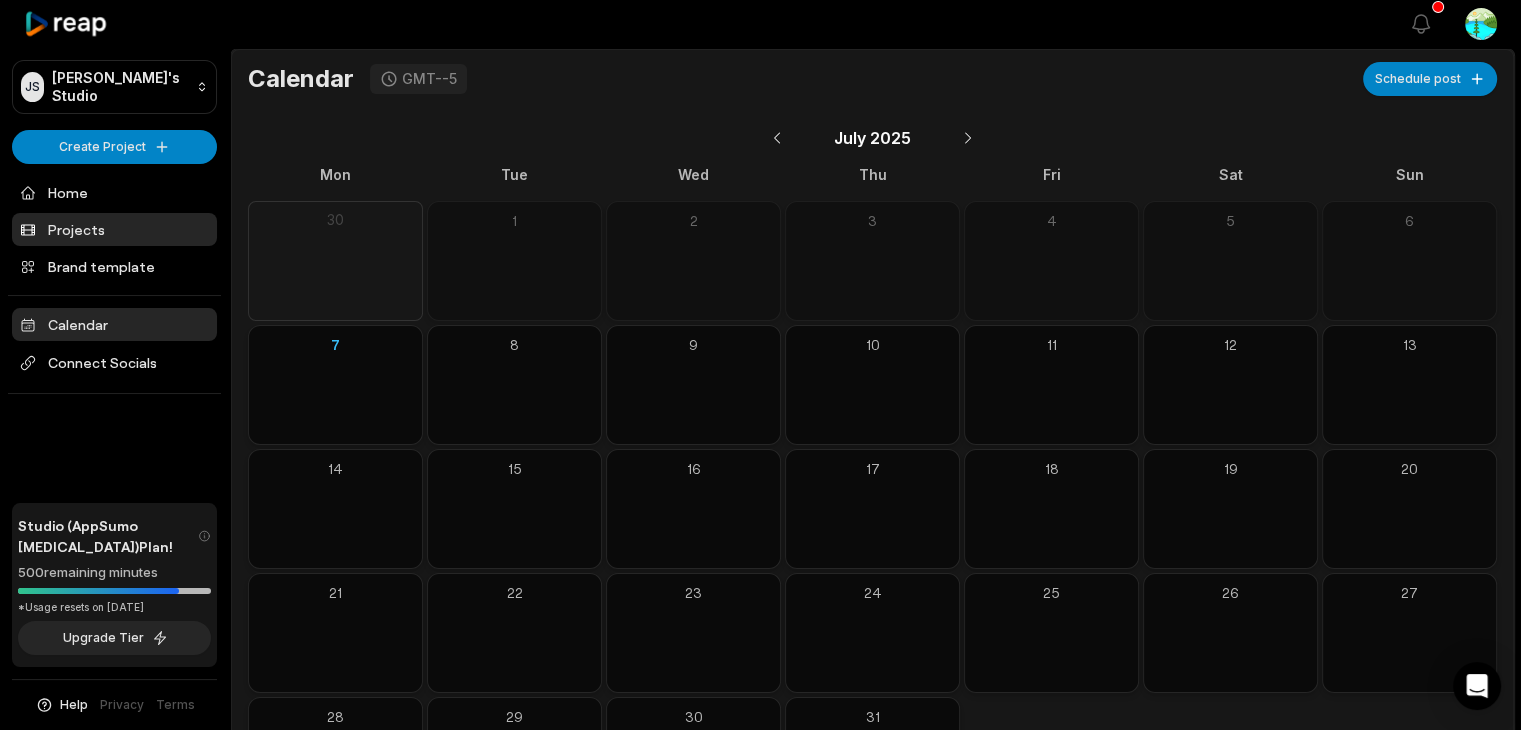 click on "Projects" at bounding box center [114, 229] 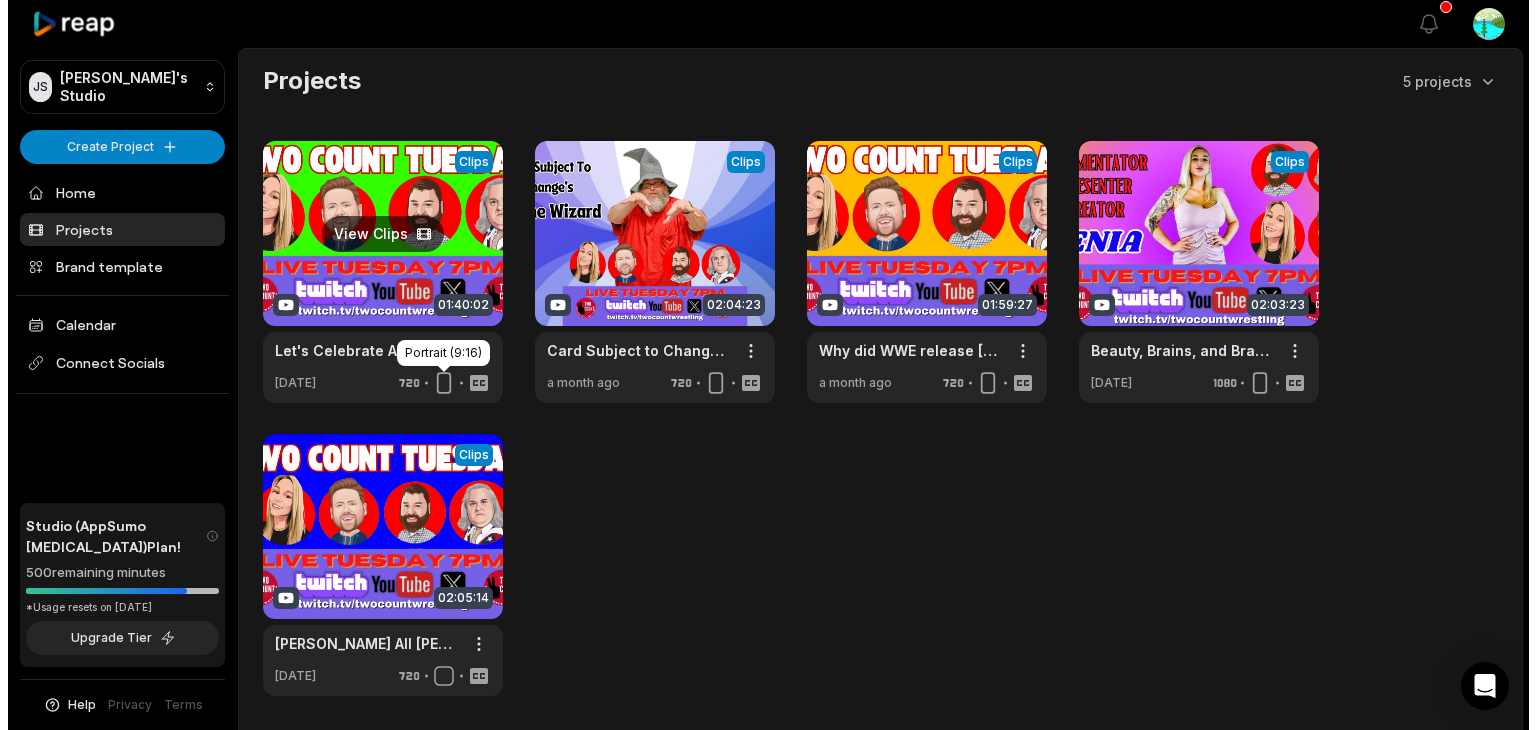 scroll, scrollTop: 0, scrollLeft: 0, axis: both 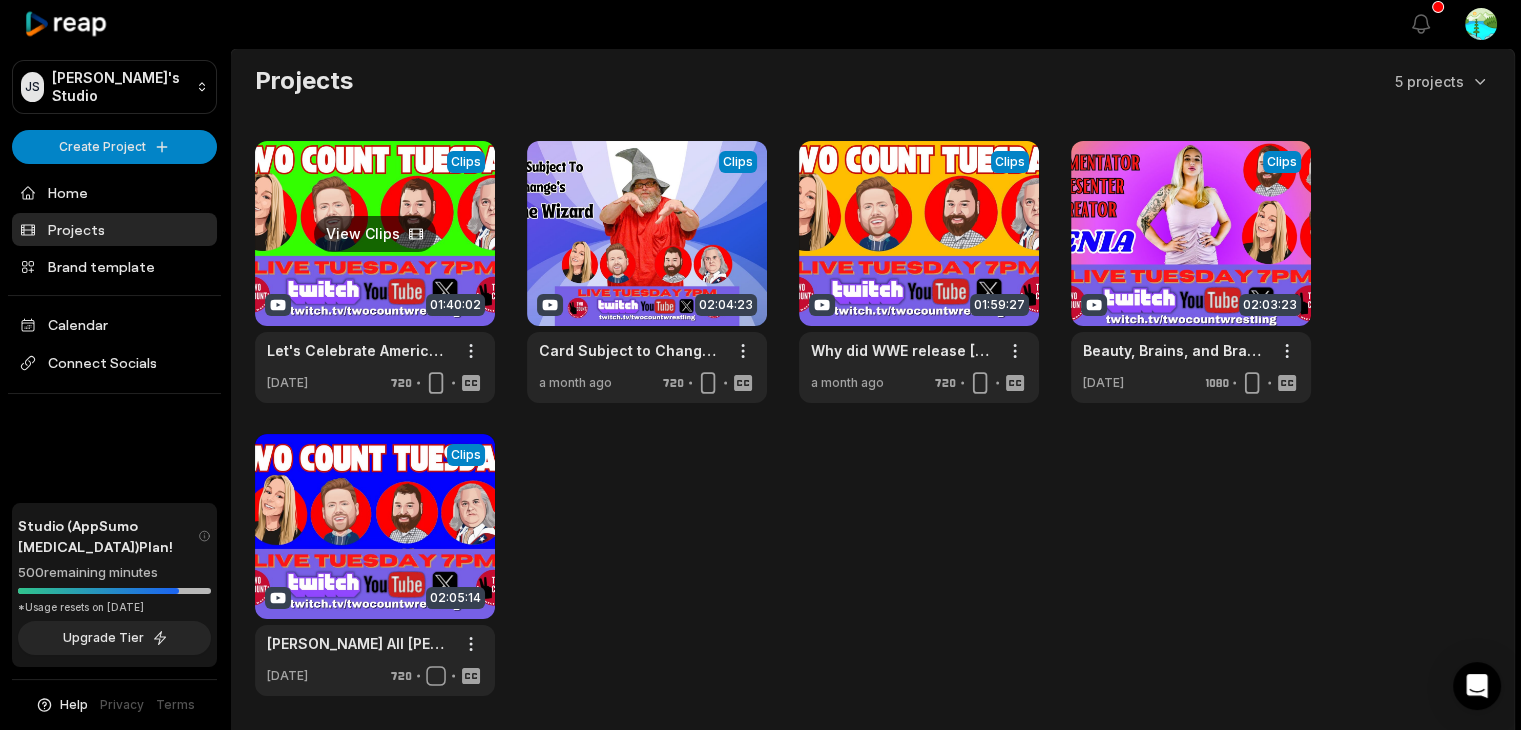 click at bounding box center (375, 272) 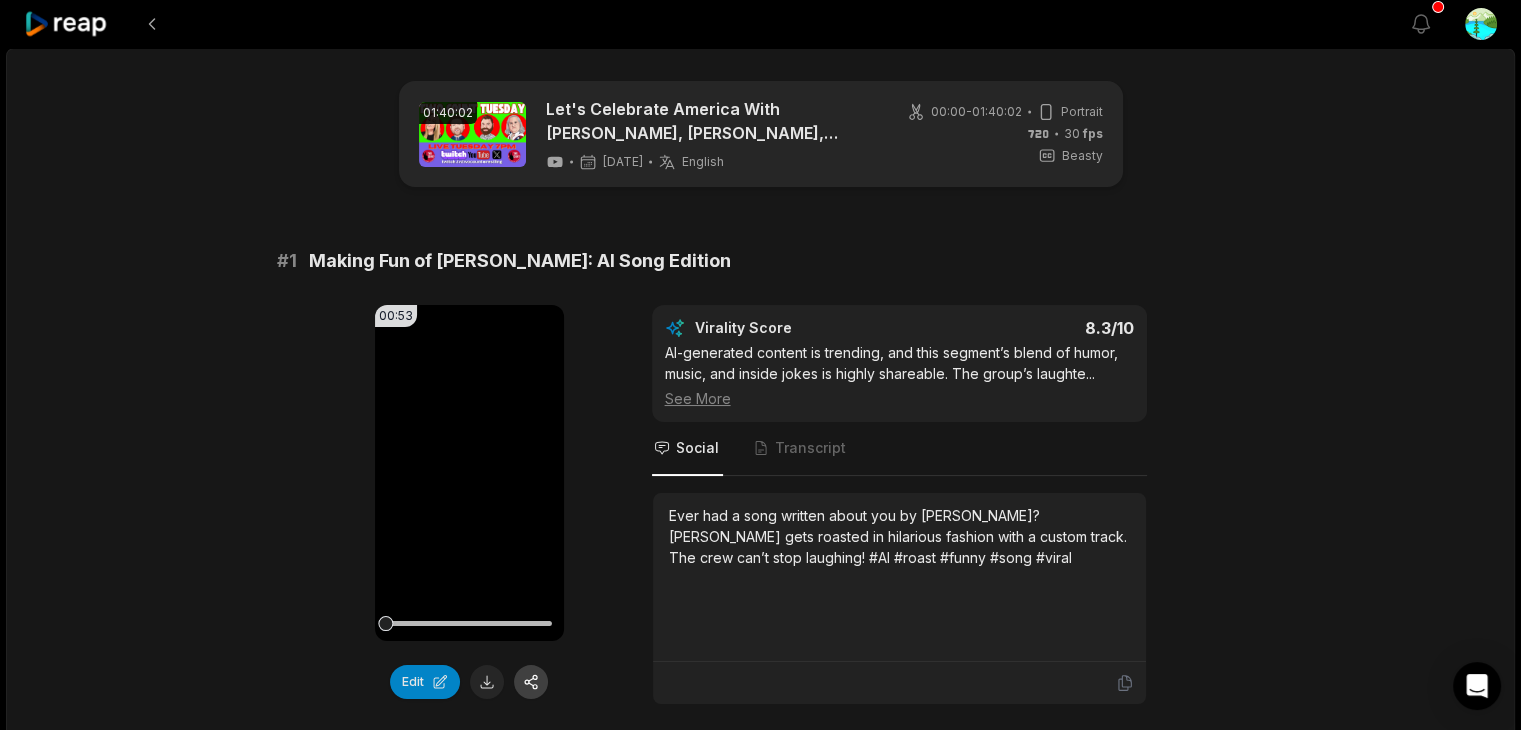 click at bounding box center [531, 682] 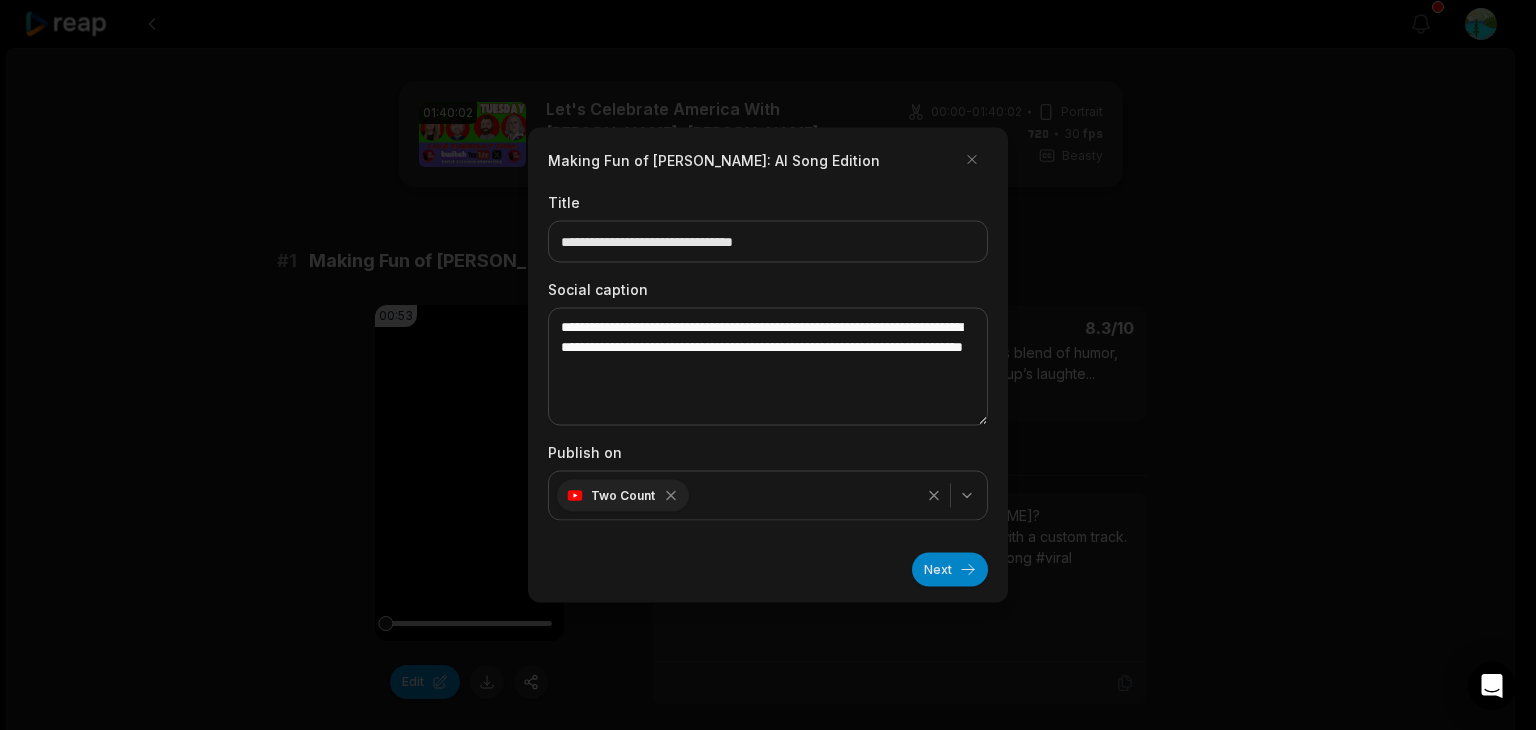 click 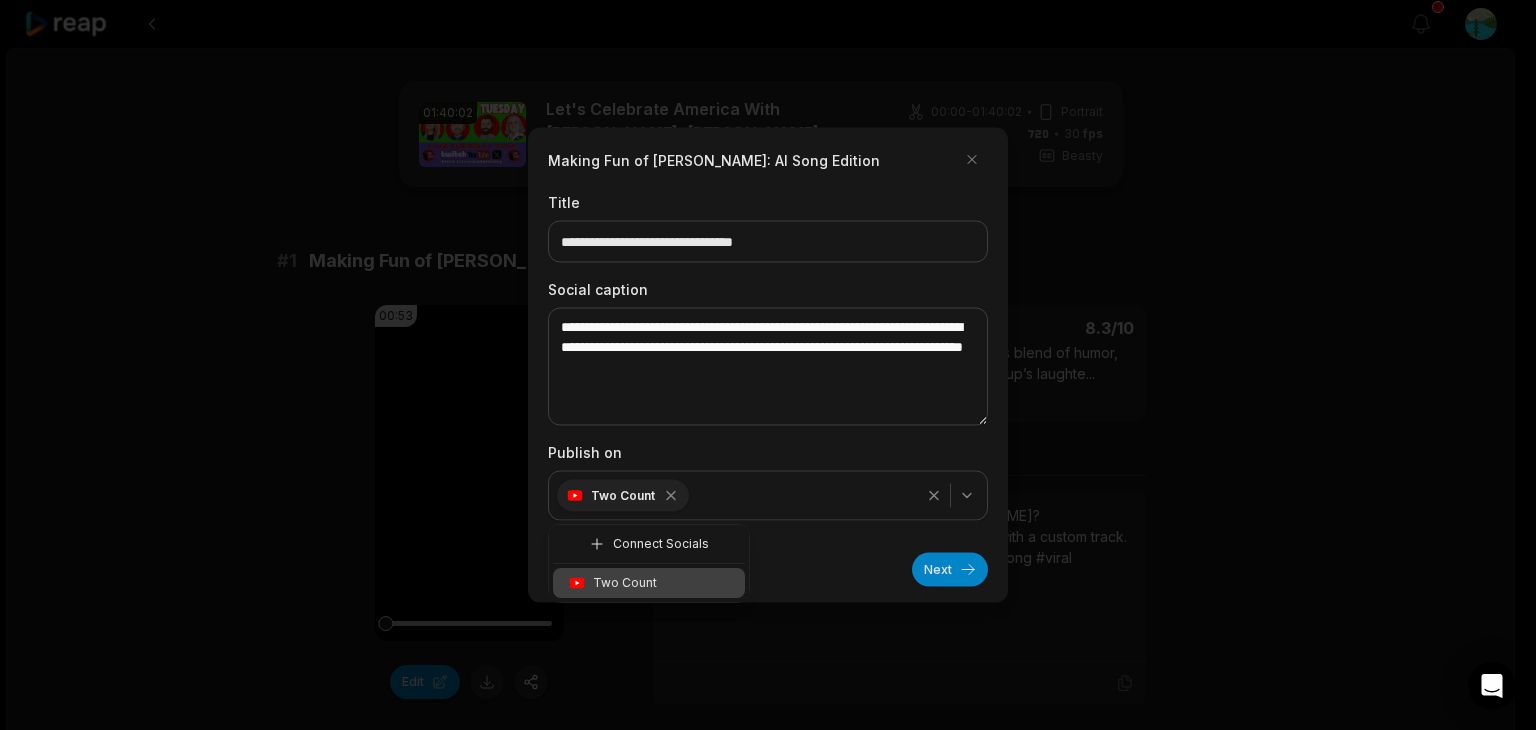 click on "Connect Socials" at bounding box center [661, 544] 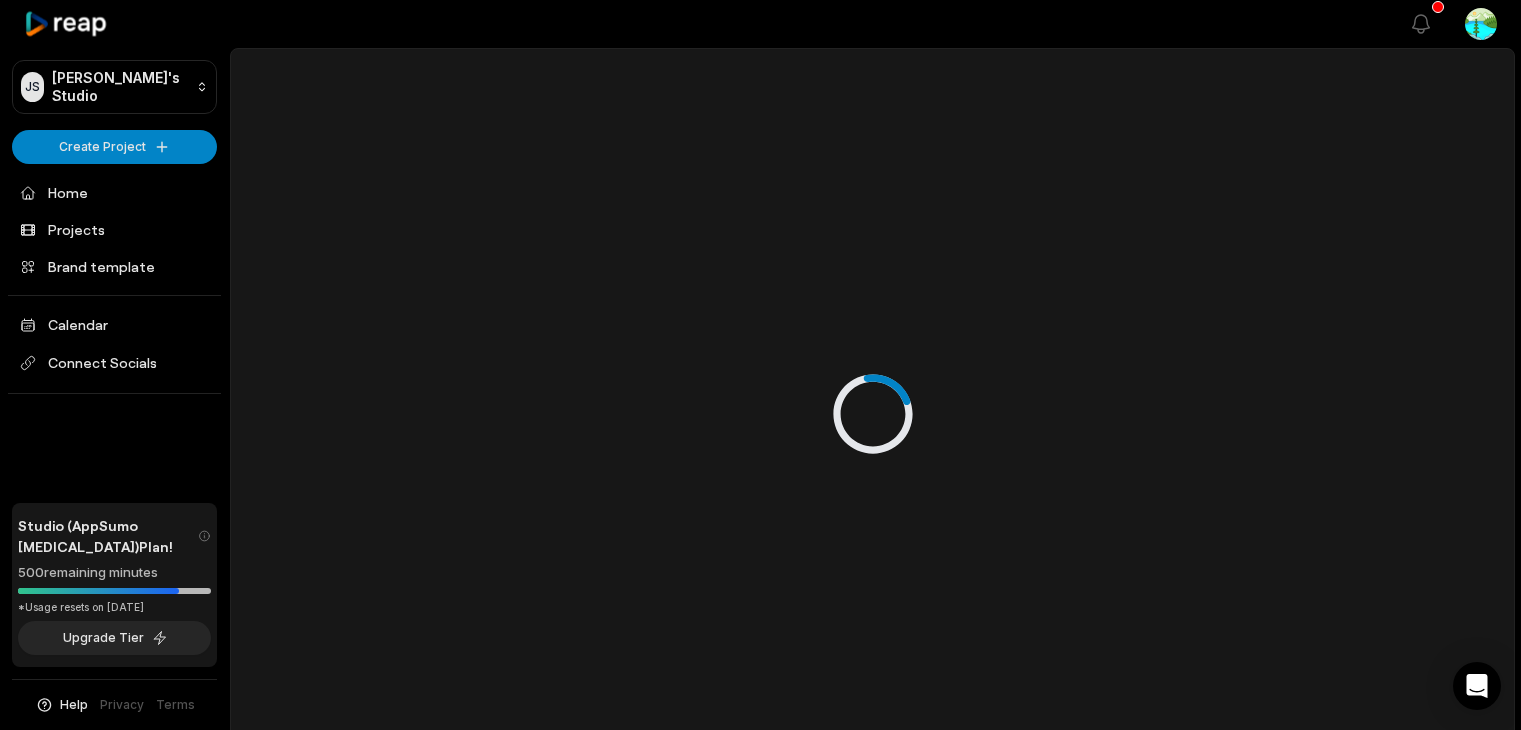 scroll, scrollTop: 0, scrollLeft: 0, axis: both 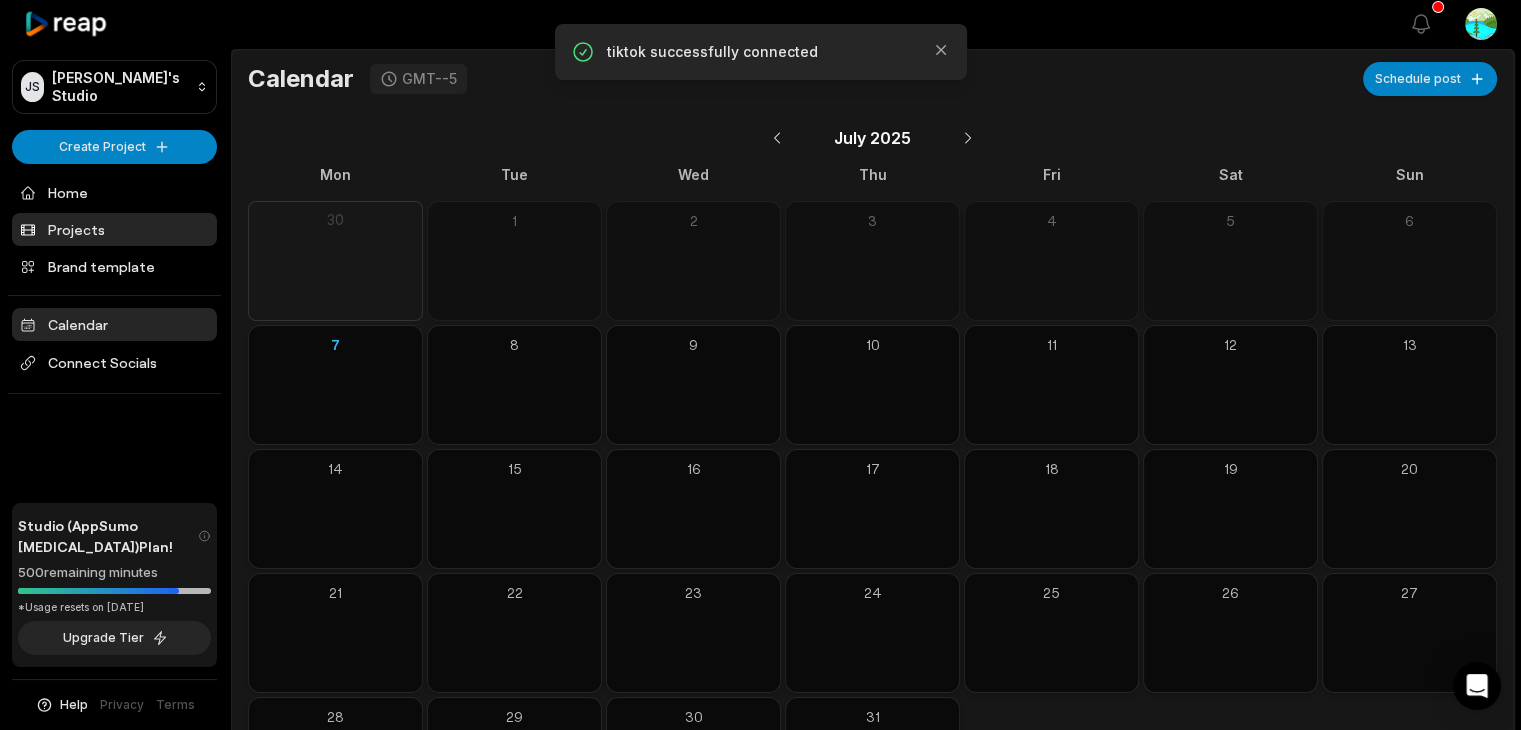 click on "Projects" at bounding box center [114, 229] 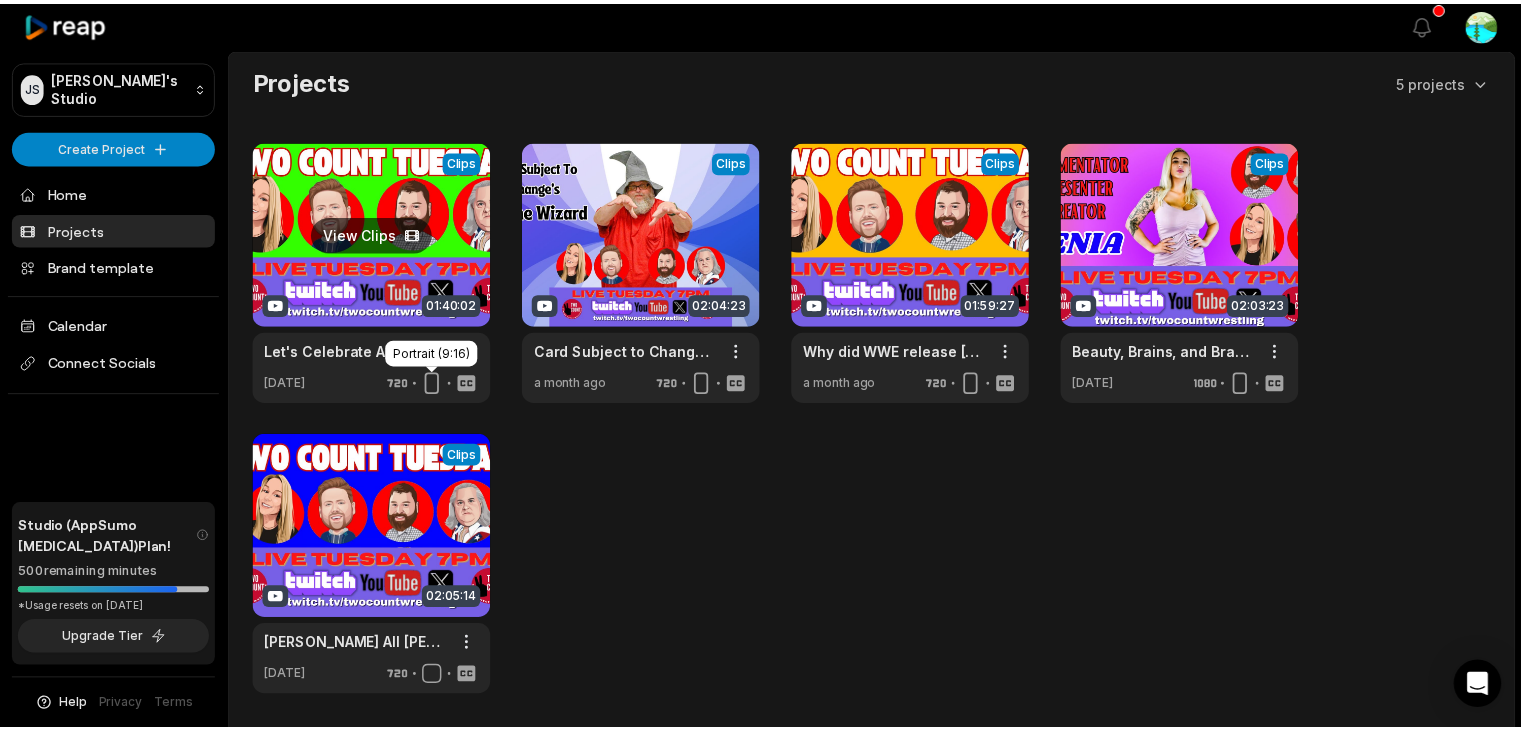 scroll, scrollTop: 0, scrollLeft: 0, axis: both 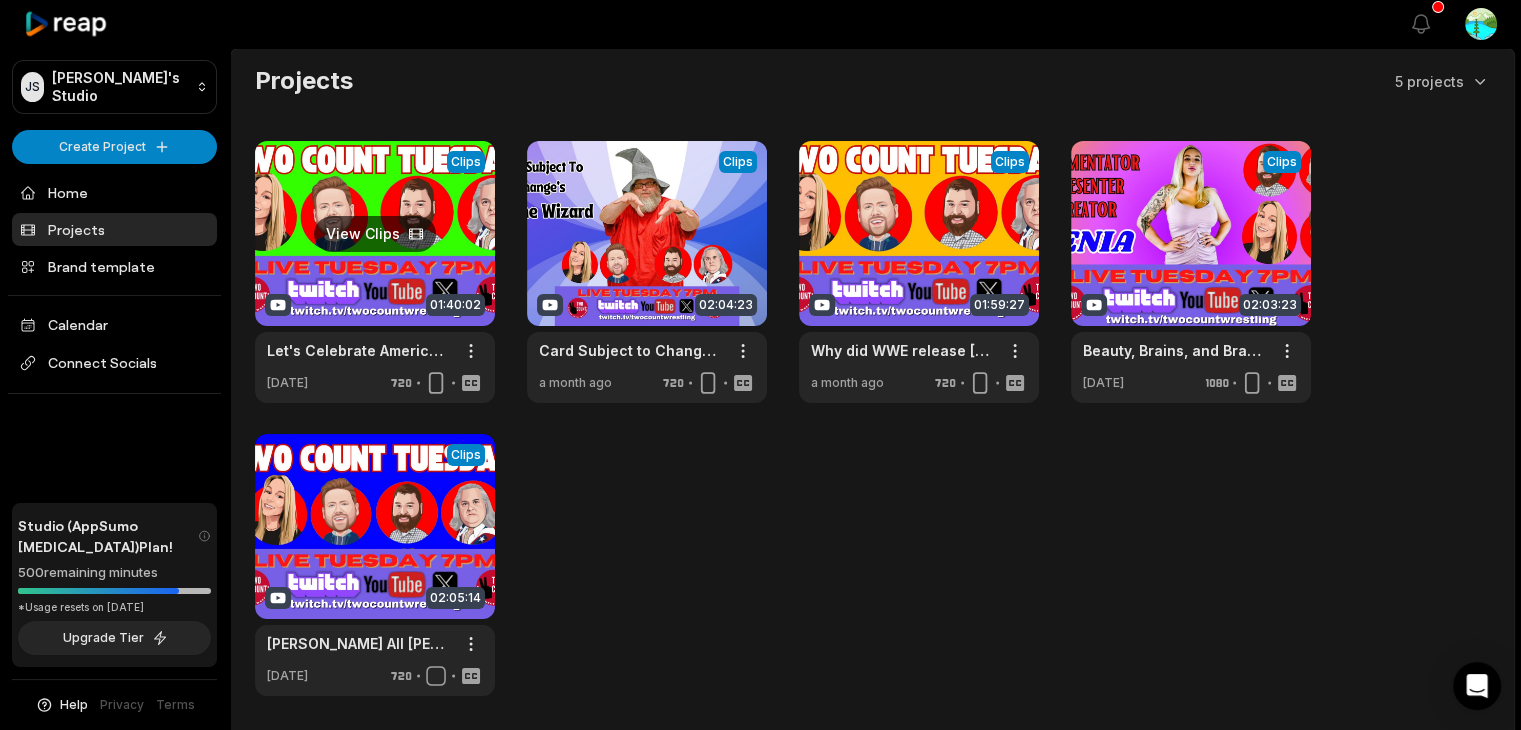 click at bounding box center (375, 272) 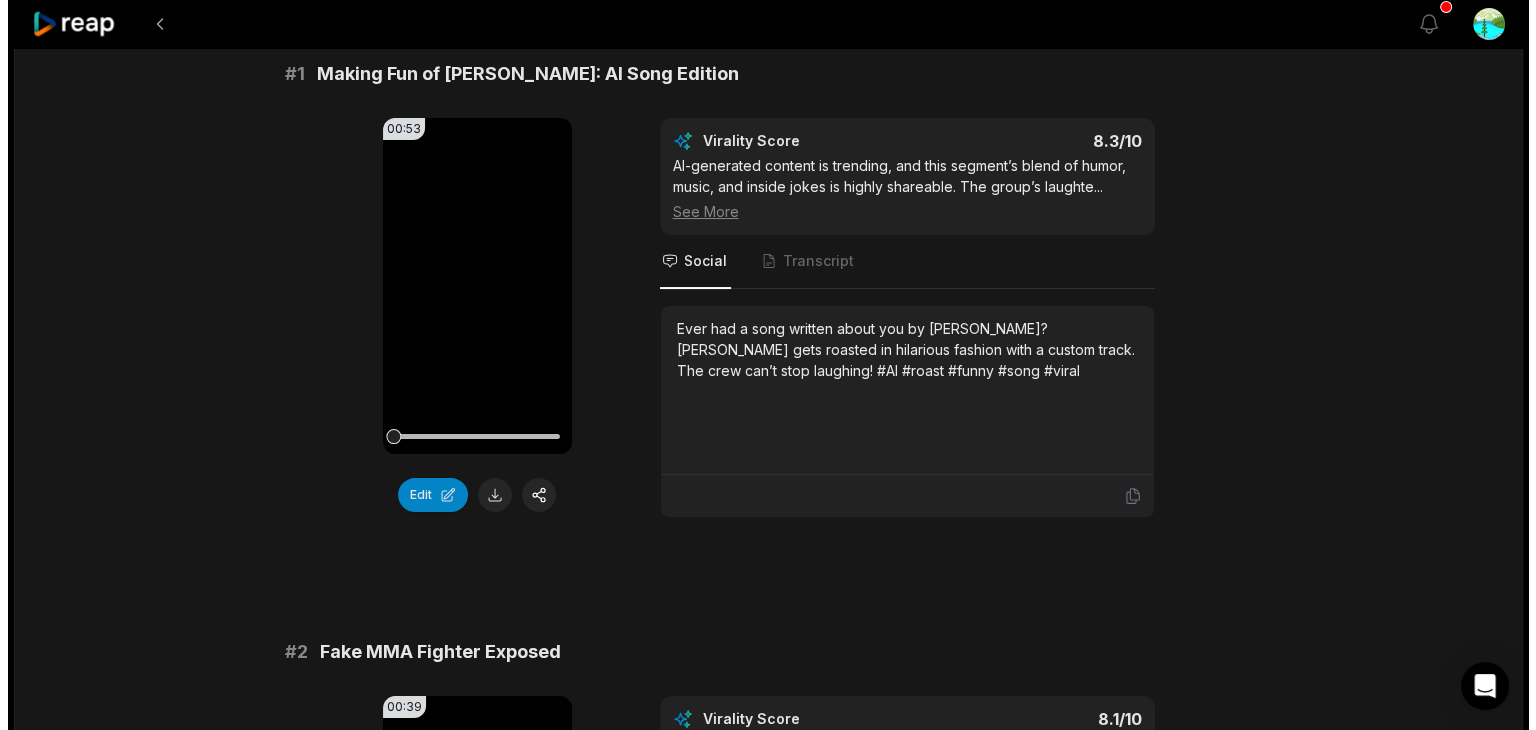 scroll, scrollTop: 200, scrollLeft: 0, axis: vertical 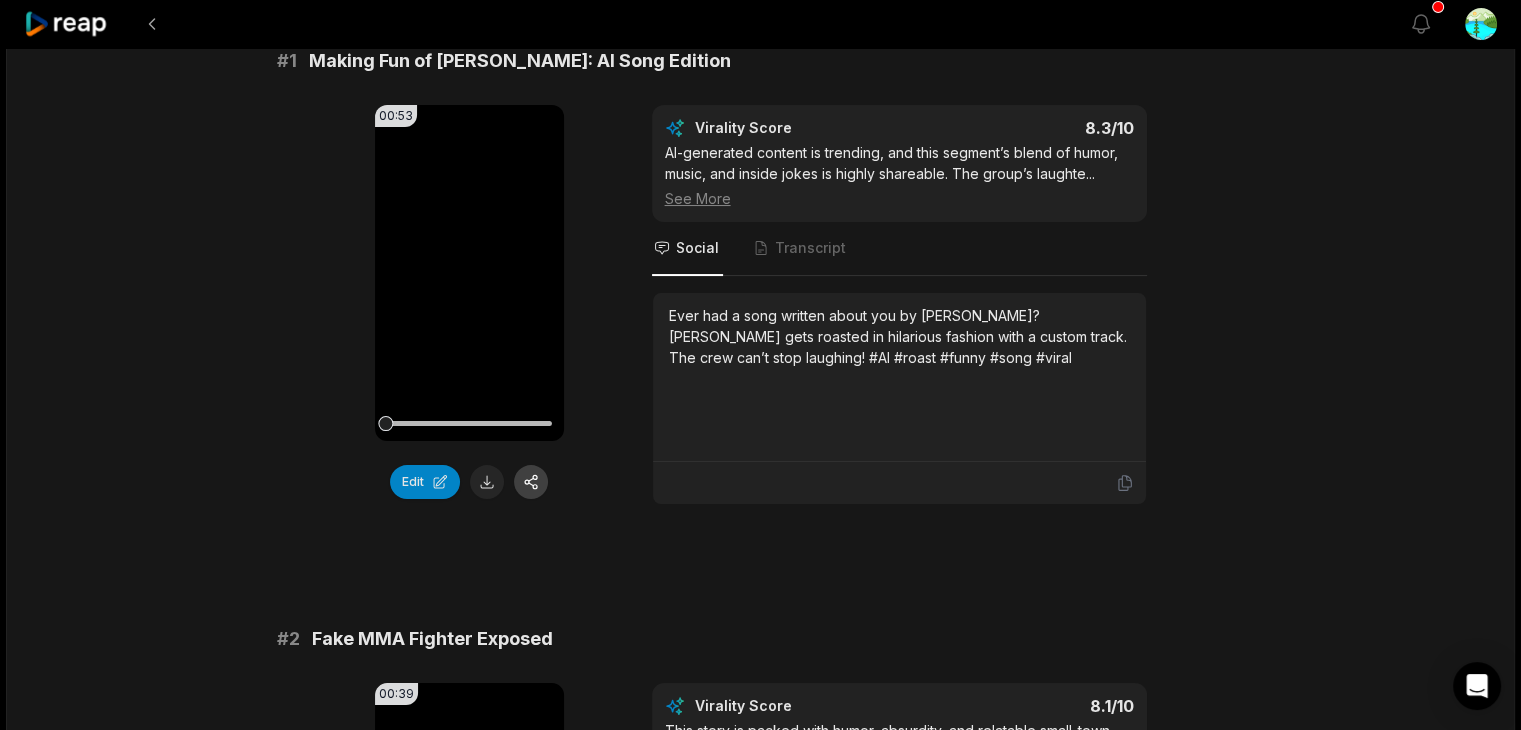click at bounding box center (531, 482) 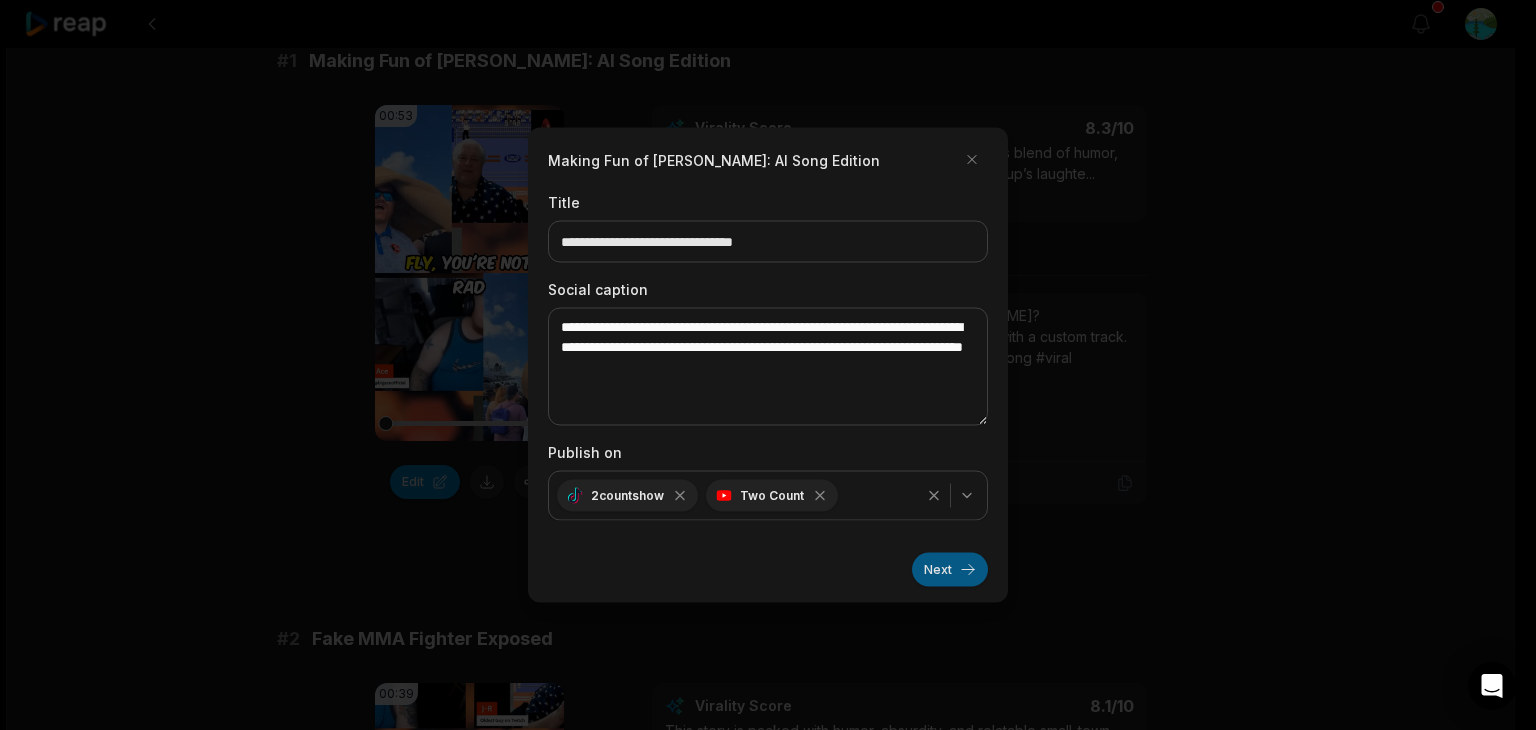 click on "Next" at bounding box center (950, 570) 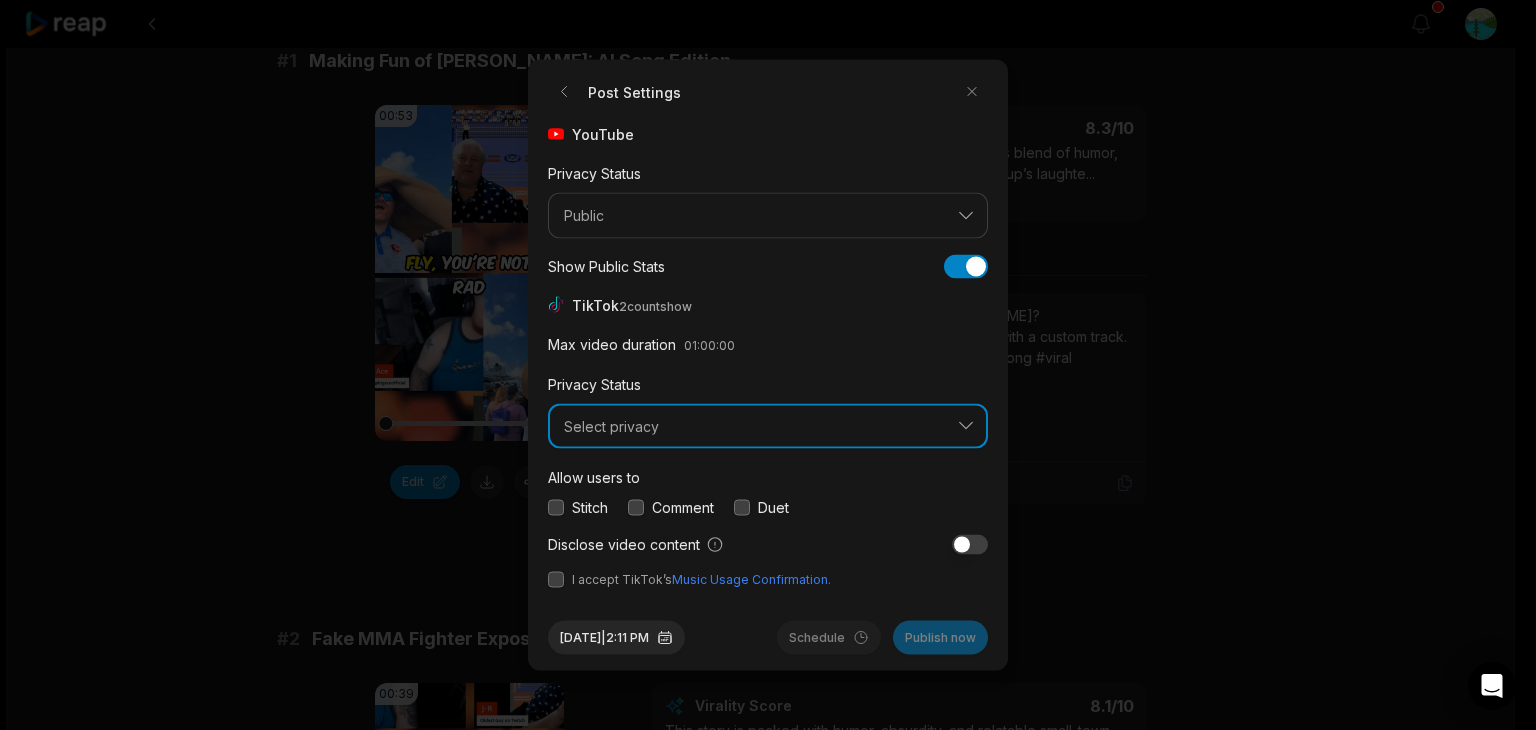 click on "Select privacy" at bounding box center (754, 426) 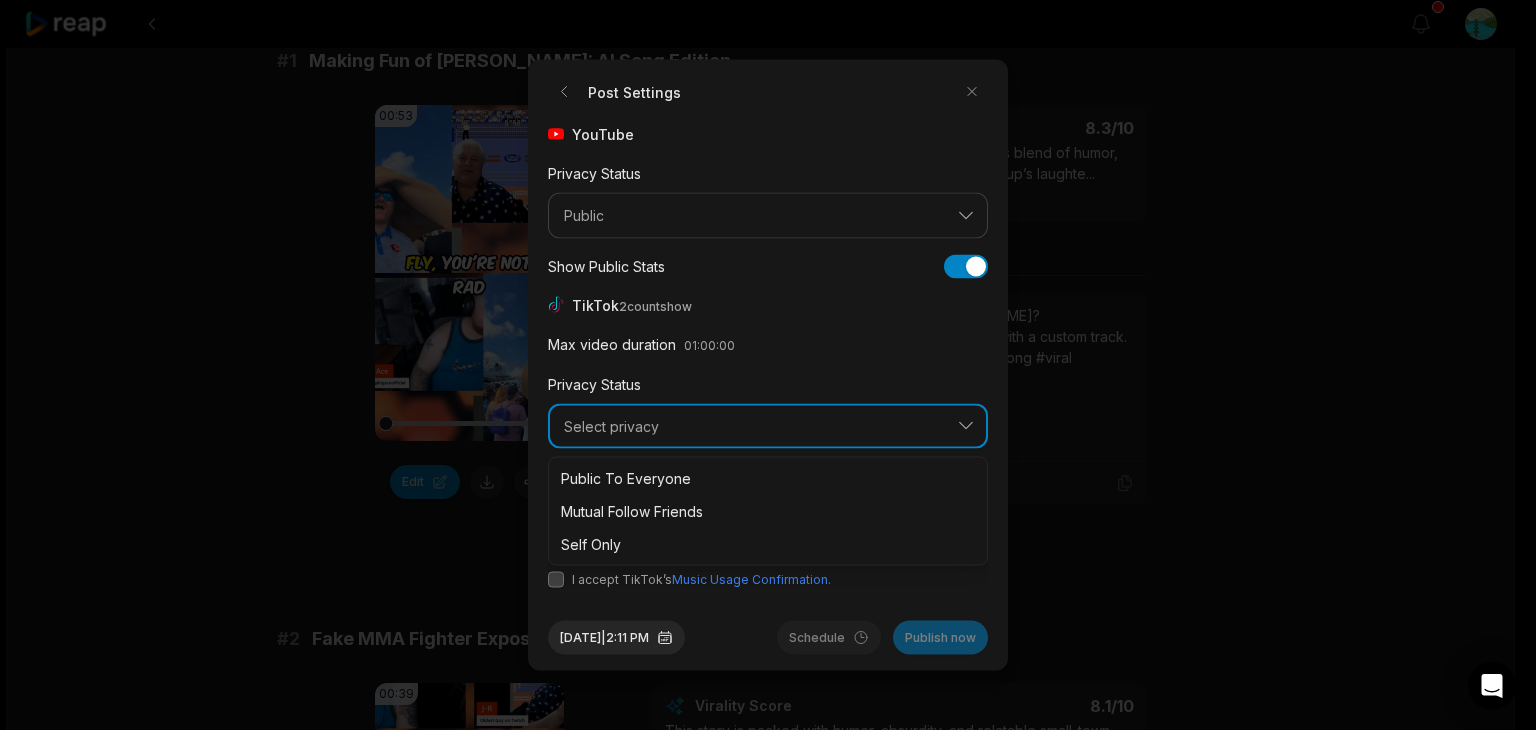 click on "Select privacy" at bounding box center [754, 426] 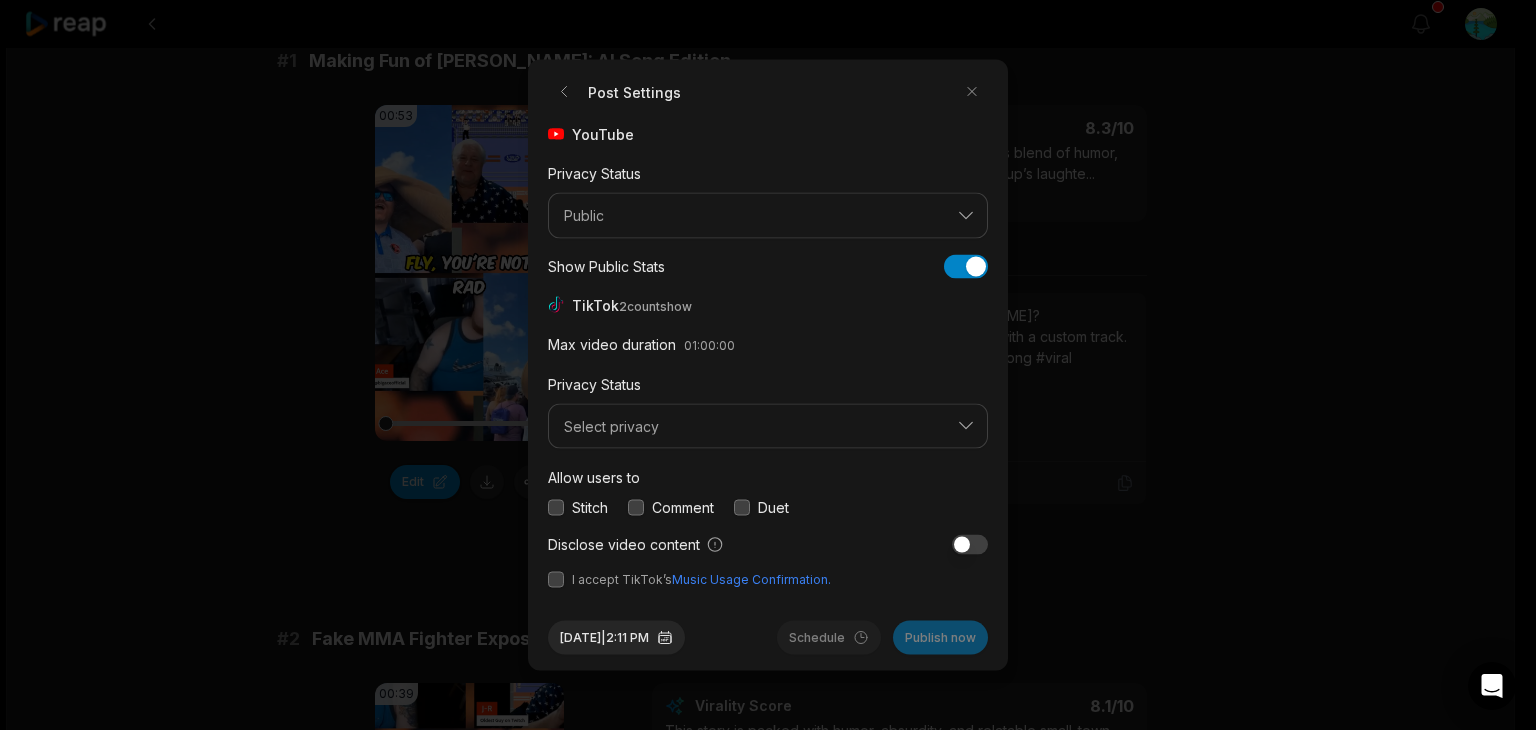 click on "Post Settings YouTube Privacy Status Public Show Public Stats Show Public Stats TikTok   2countshow   Max video duration 01:00:00 Privacy Status Select privacy Allow users to Stitch Comment Duet Disclose video content I accept TikTok’s  Music Usage Confirmation. Jul 7, 2025  |  2:11 PM Schedule Publish now Close" at bounding box center (768, 365) 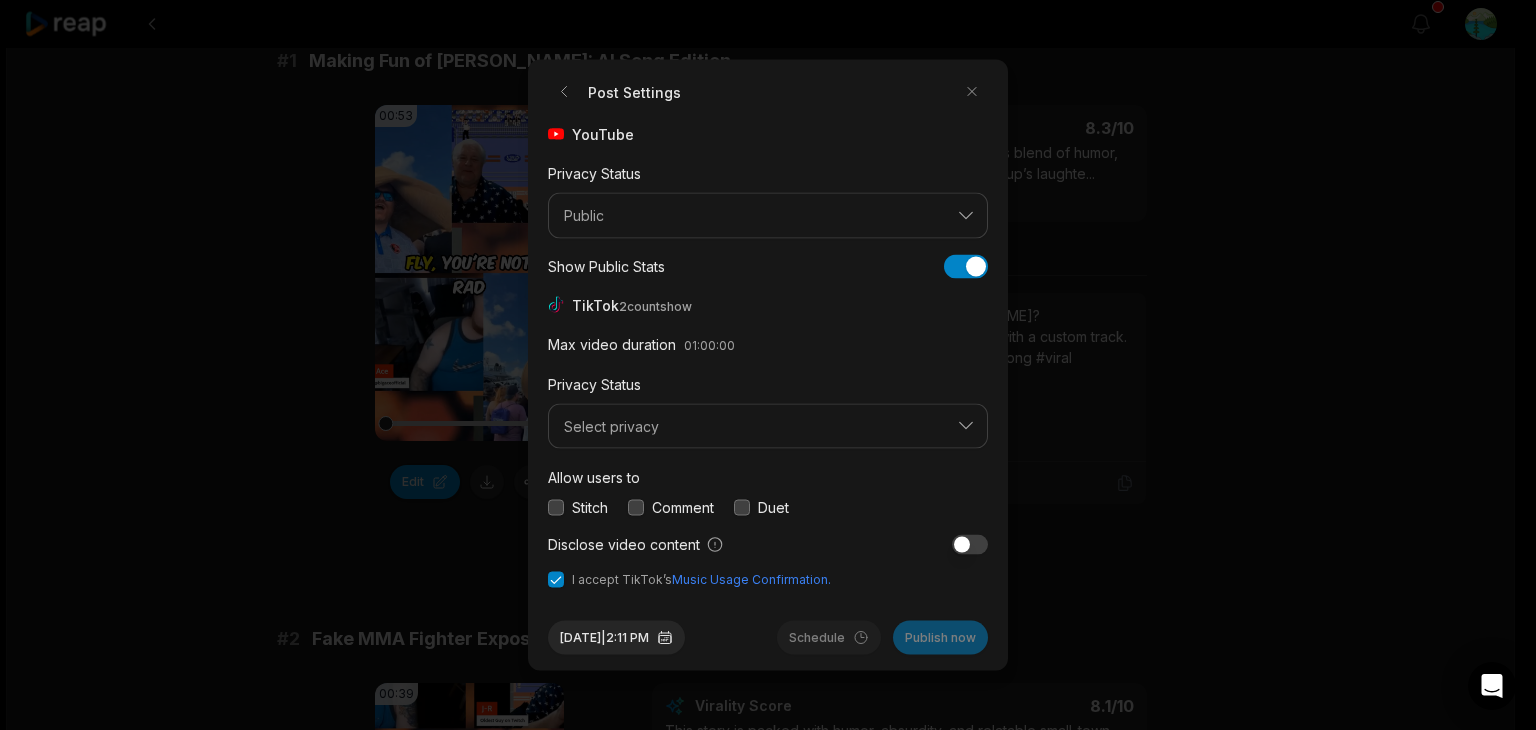 click at bounding box center (636, 507) 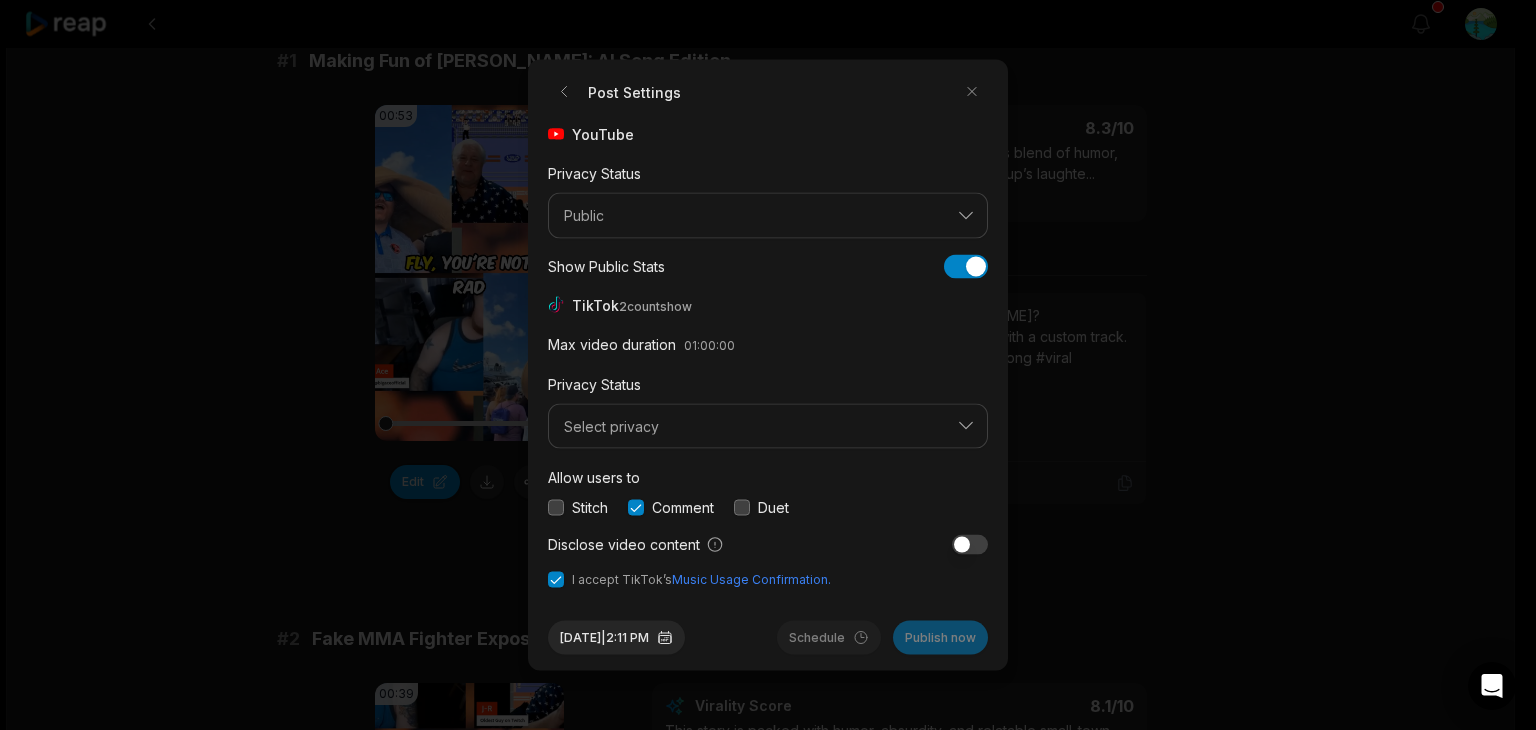 click at bounding box center [556, 507] 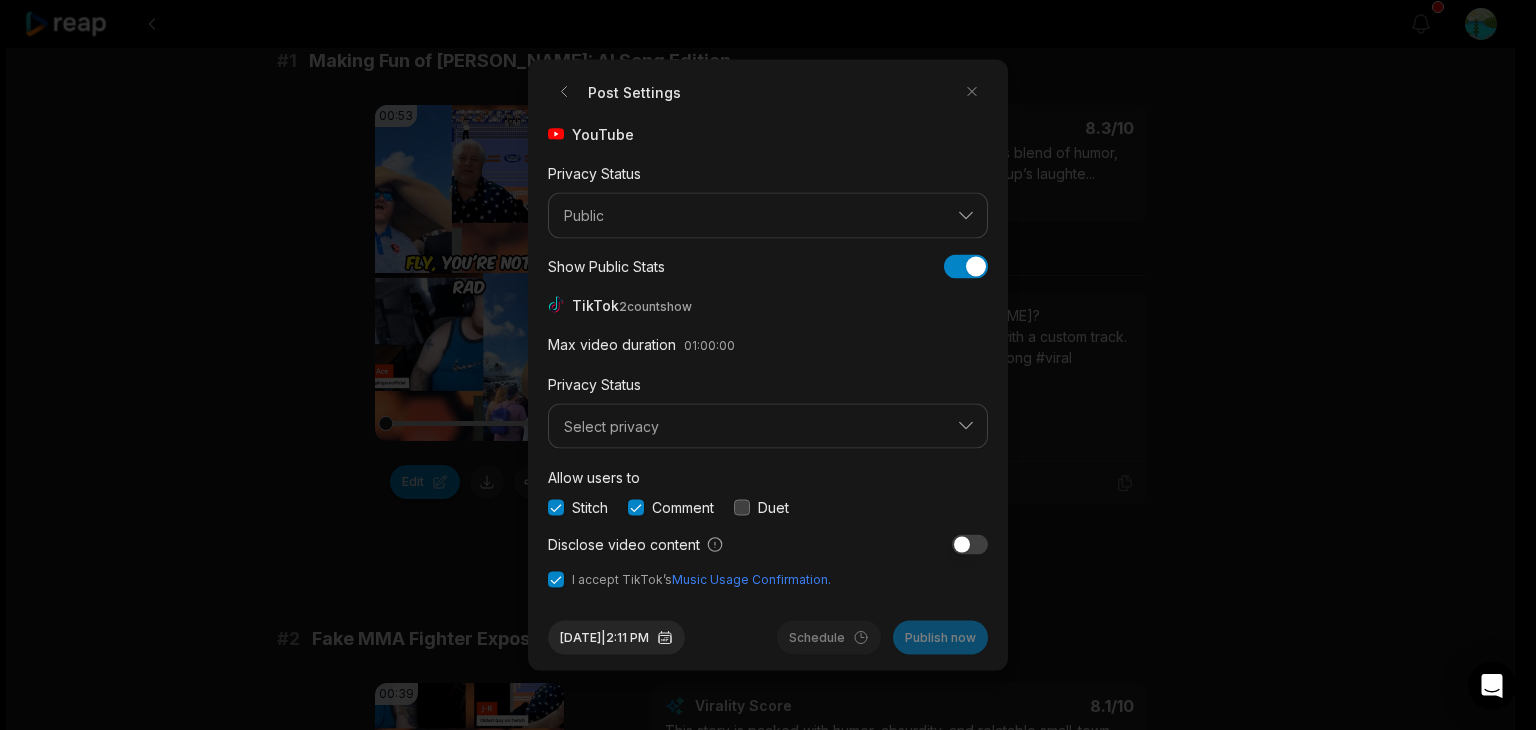 click on "Duet" at bounding box center (761, 507) 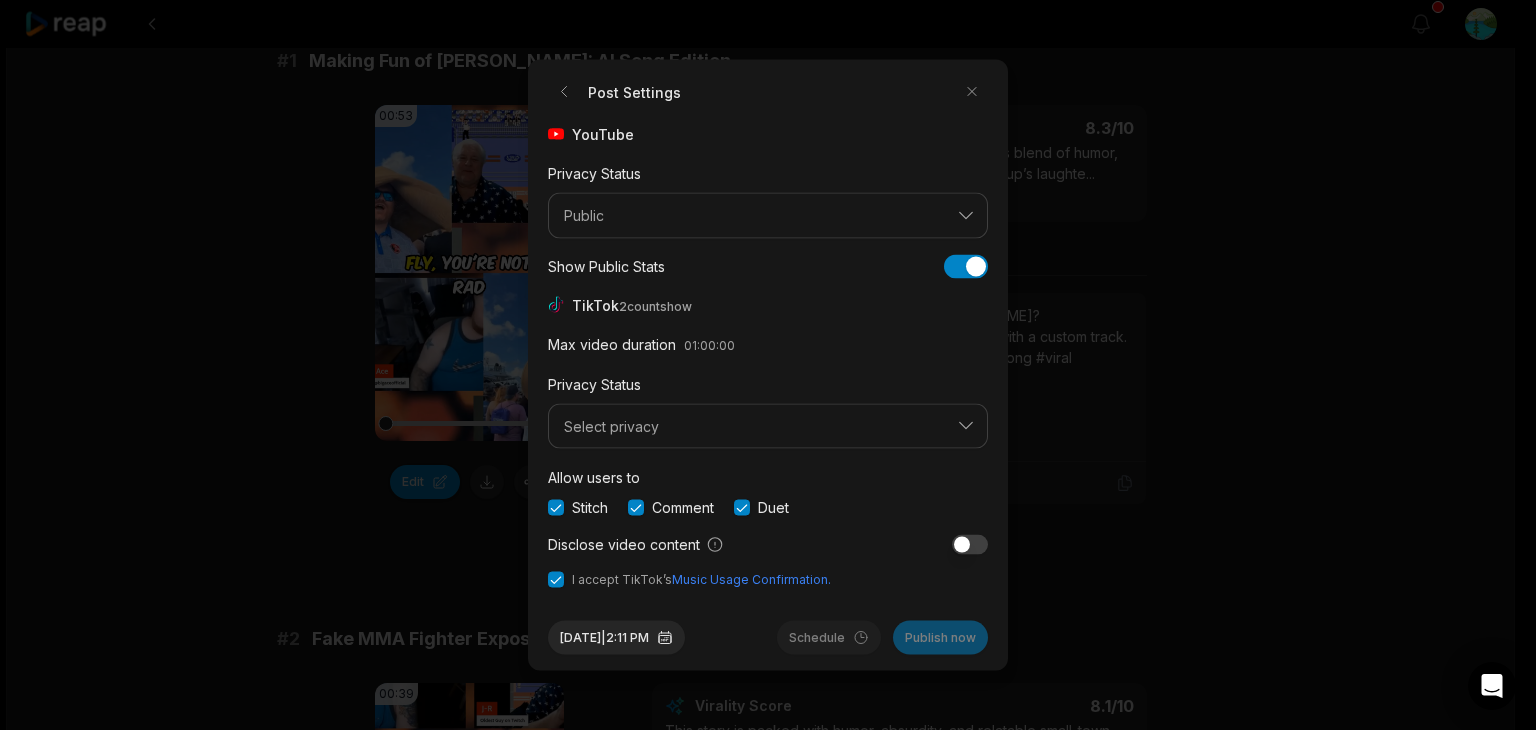 click on "Disclose video content" at bounding box center [768, 544] 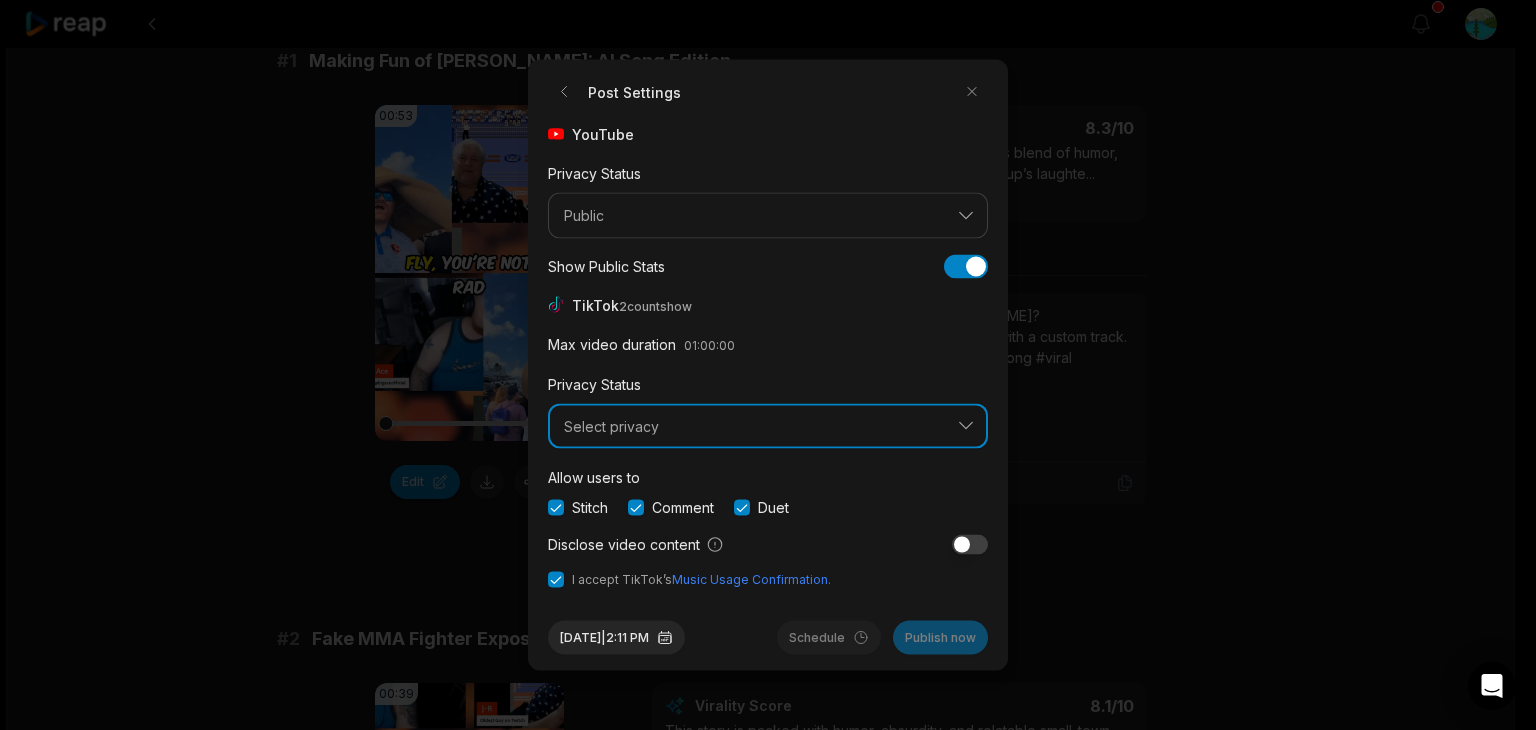 click on "Select privacy" at bounding box center [768, 426] 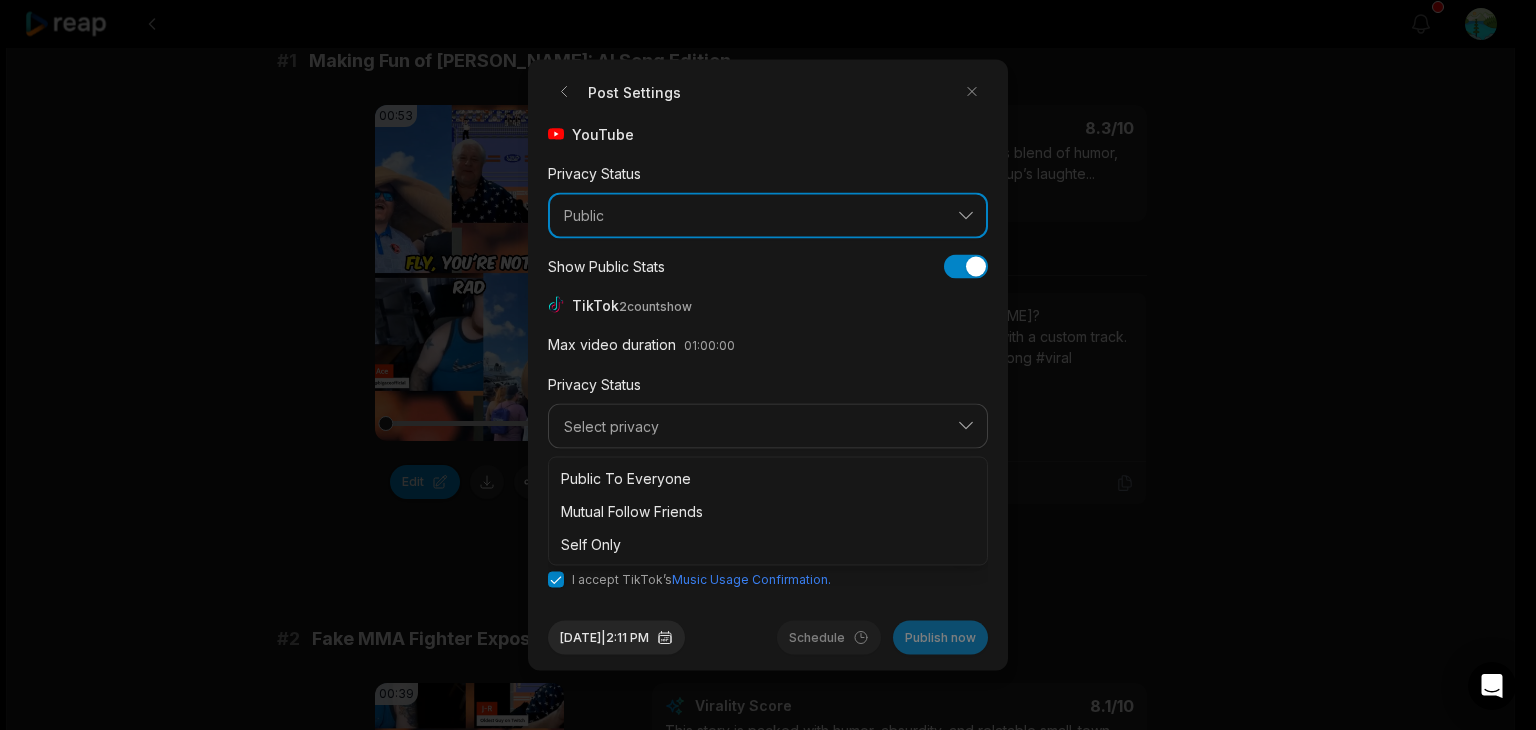 click on "Public" at bounding box center (768, 216) 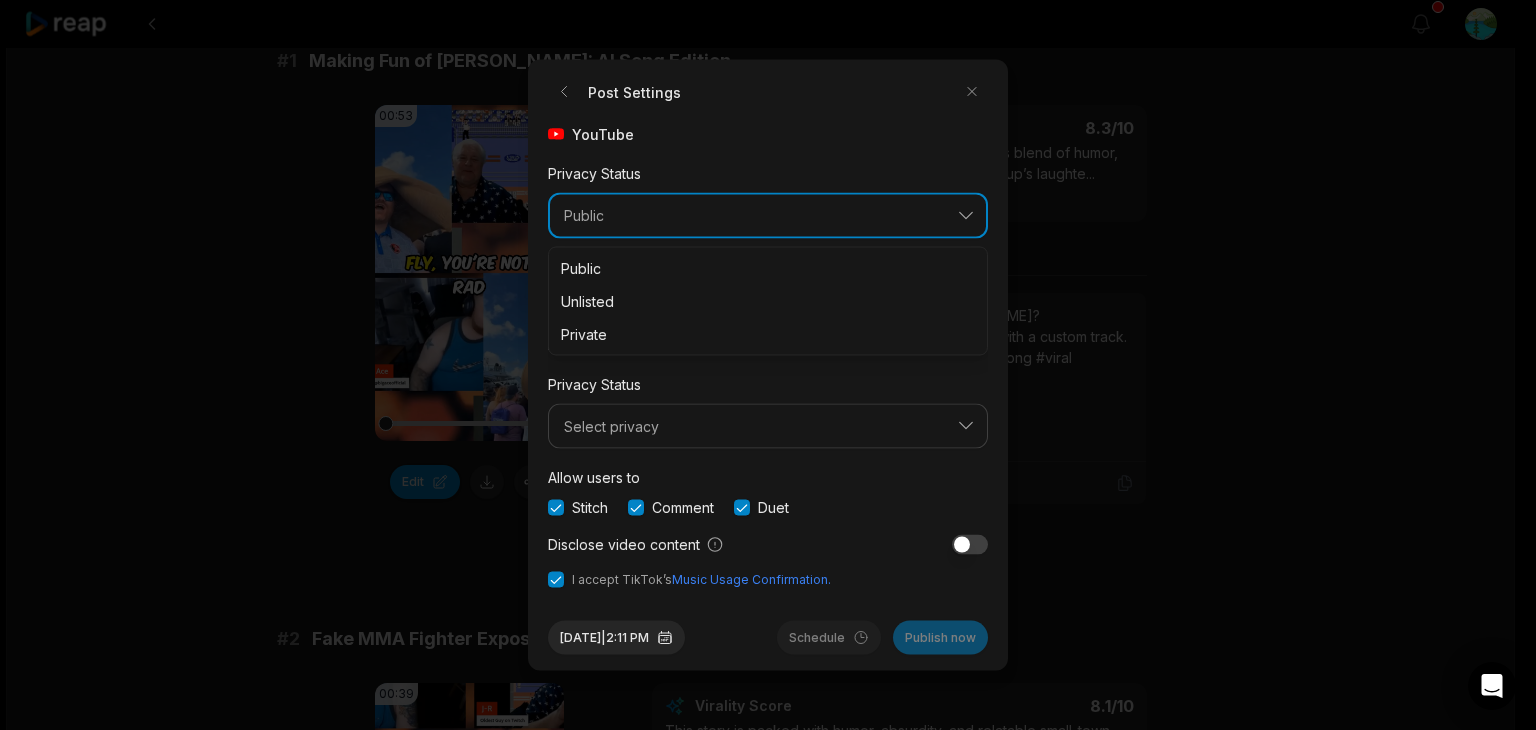 click on "Public" at bounding box center (768, 216) 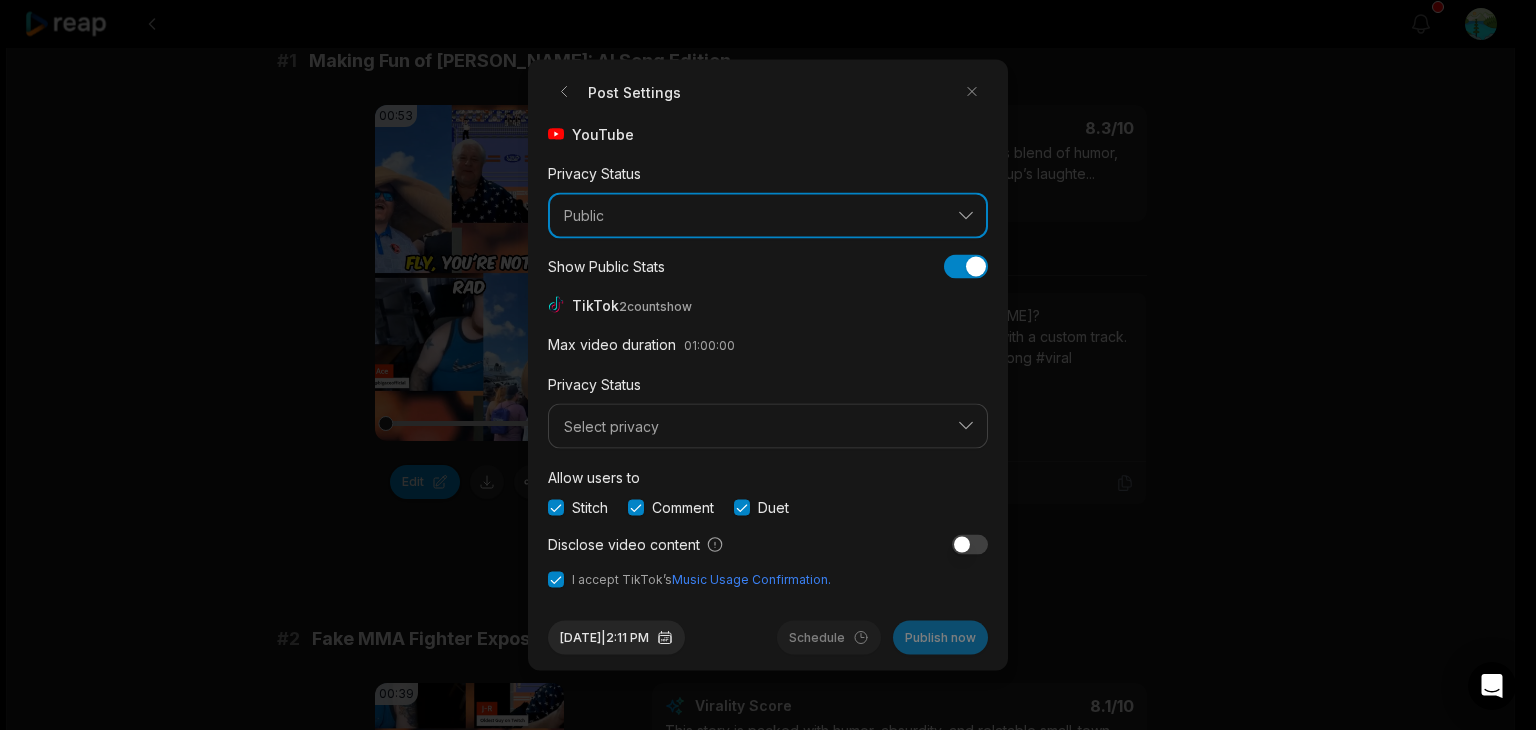 click on "Public" at bounding box center (768, 216) 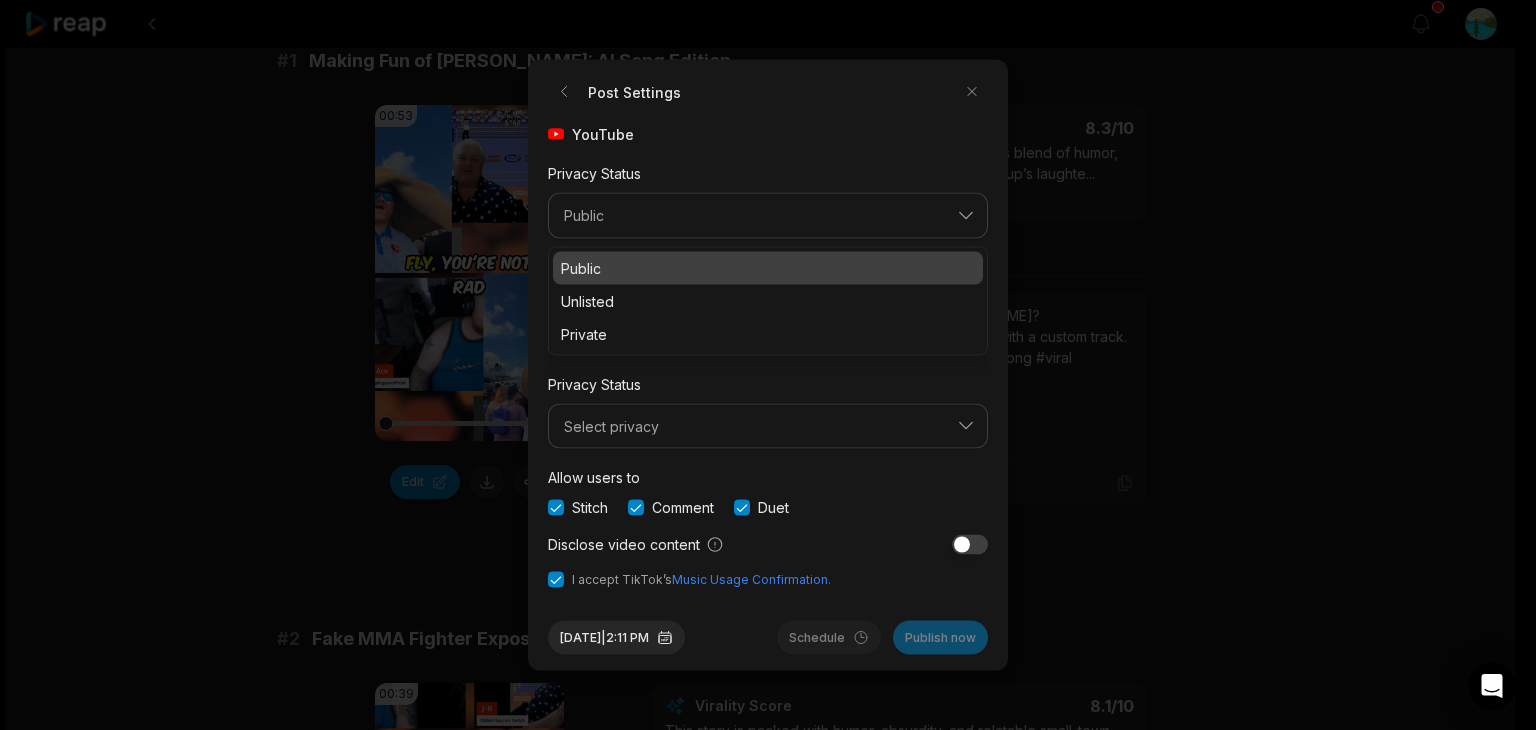click on "Public" at bounding box center [768, 267] 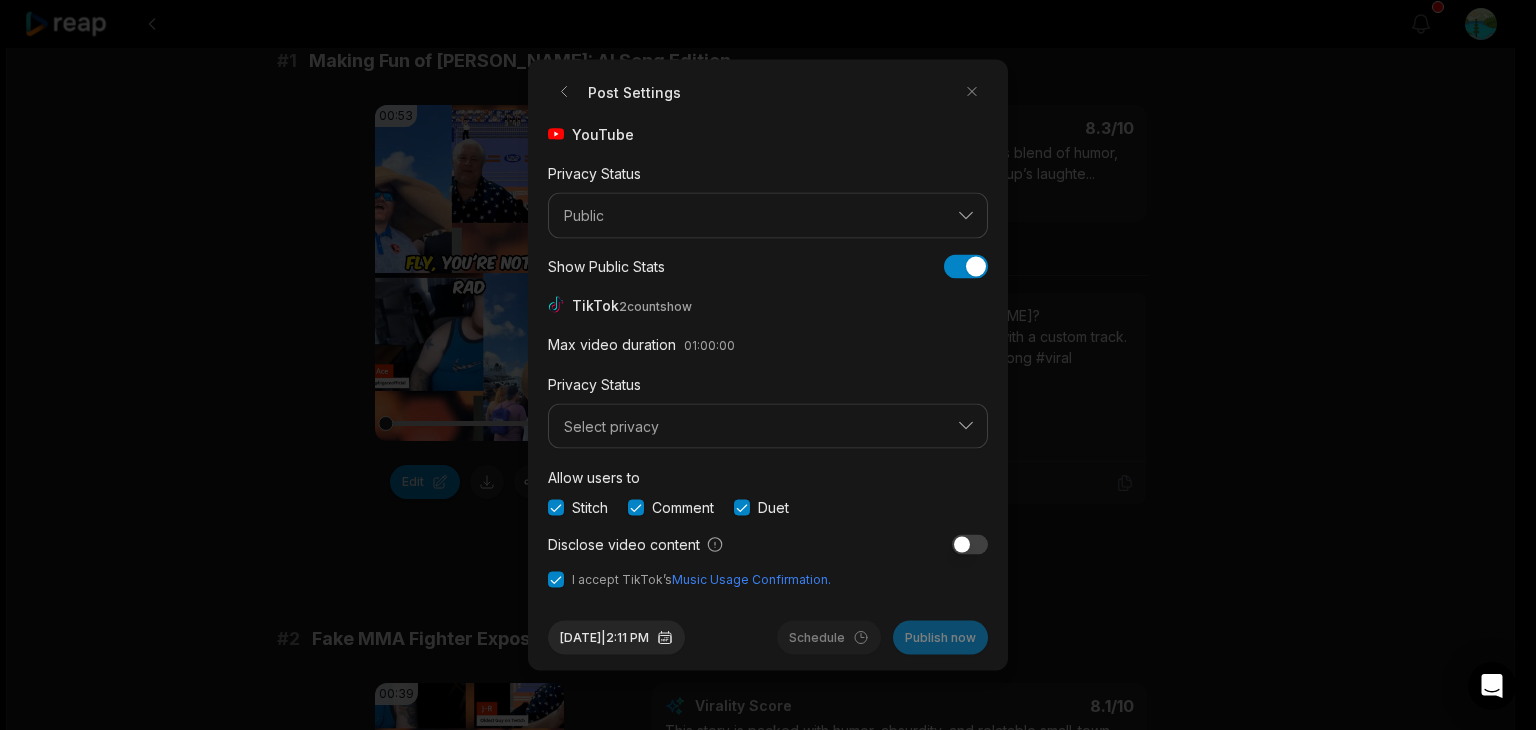 click on "Disclose video content" at bounding box center [768, 544] 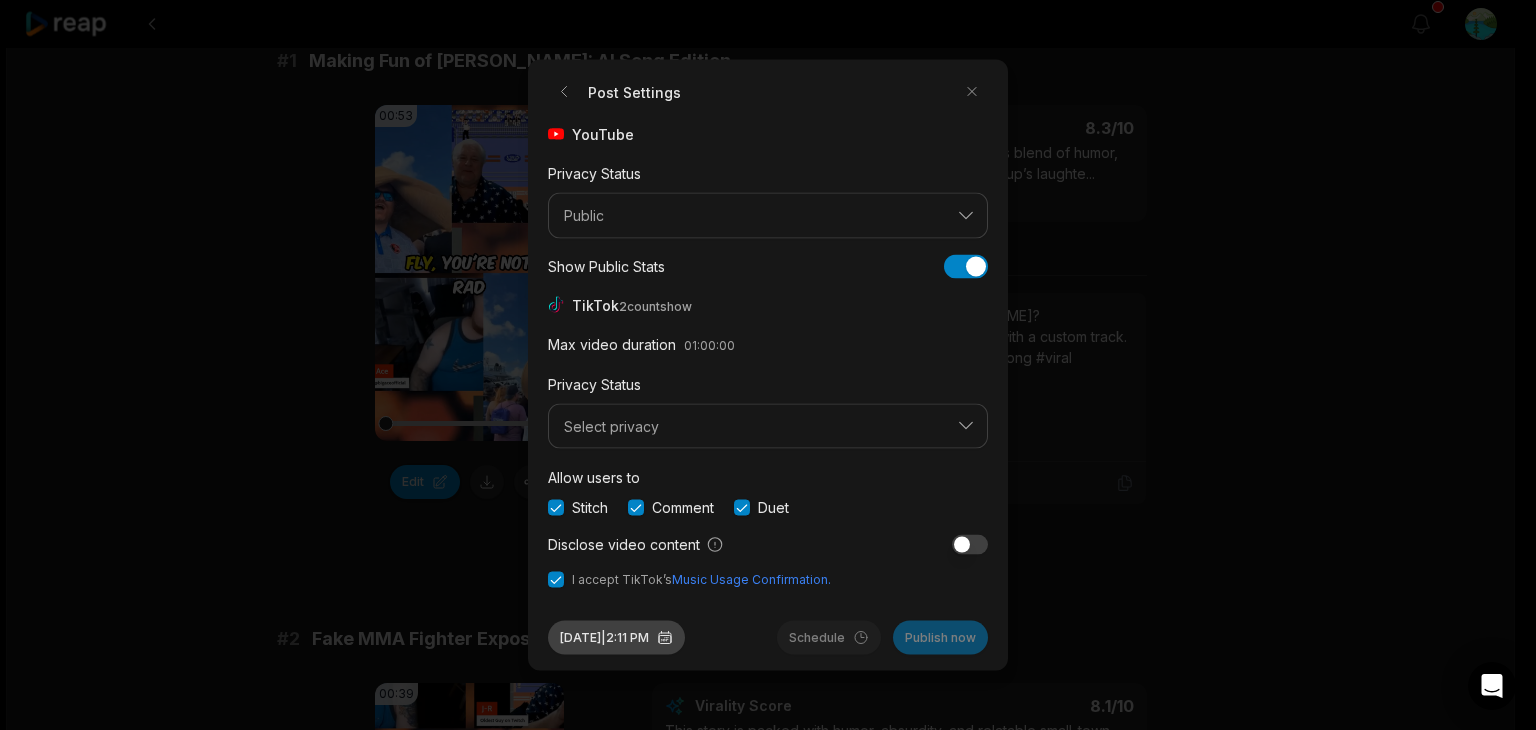 click on "Jul 7, 2025  |  2:11 PM" at bounding box center [616, 638] 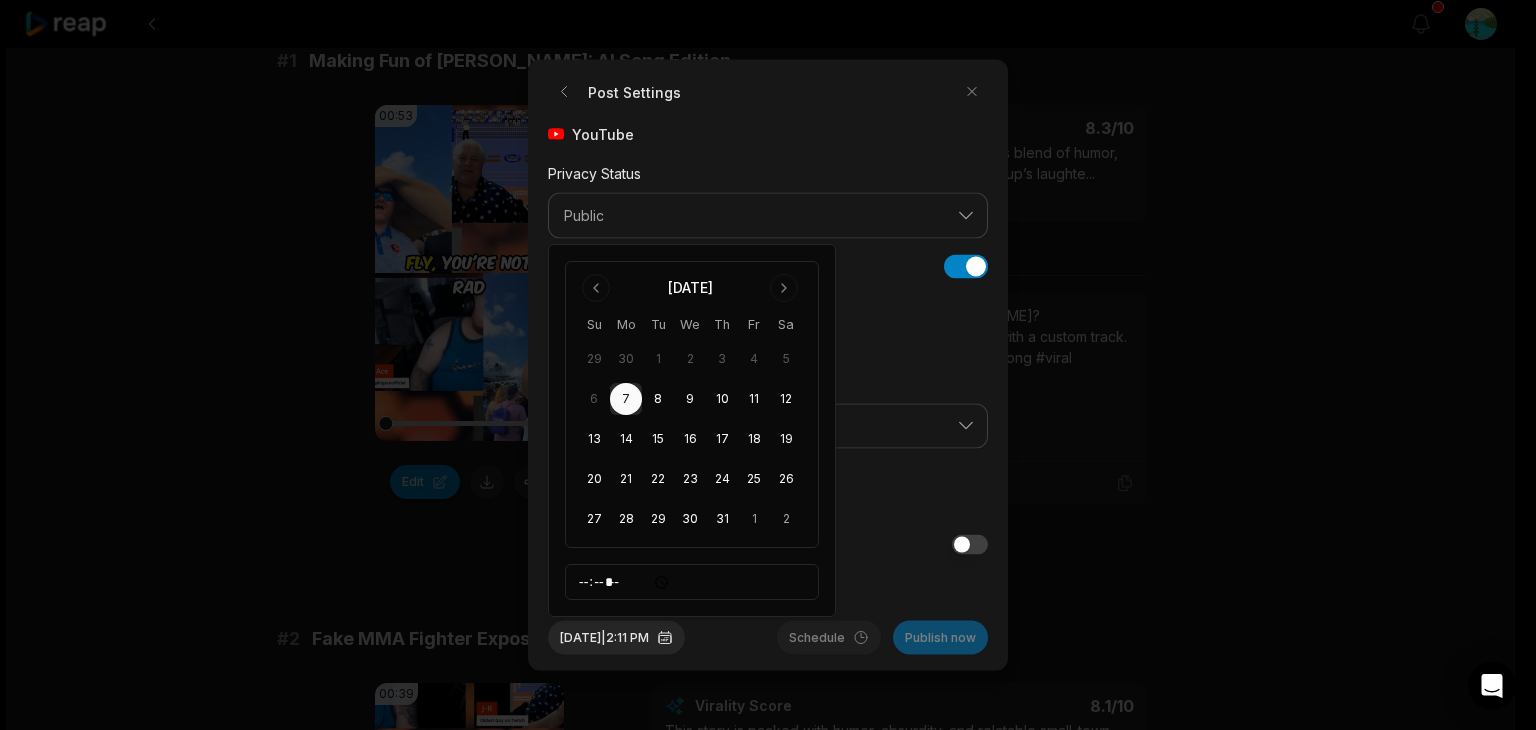 click on "7" at bounding box center (626, 399) 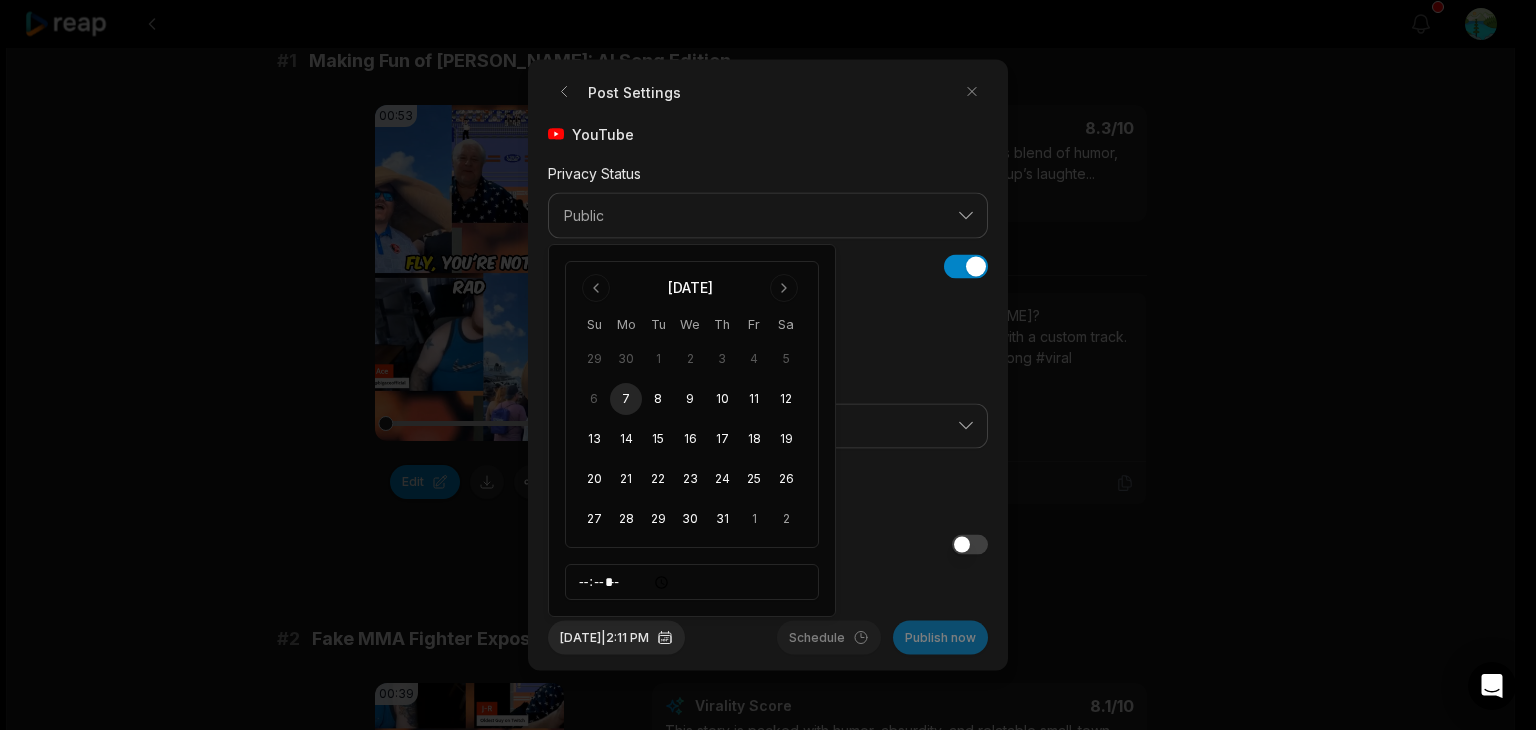 click on "7" at bounding box center (626, 399) 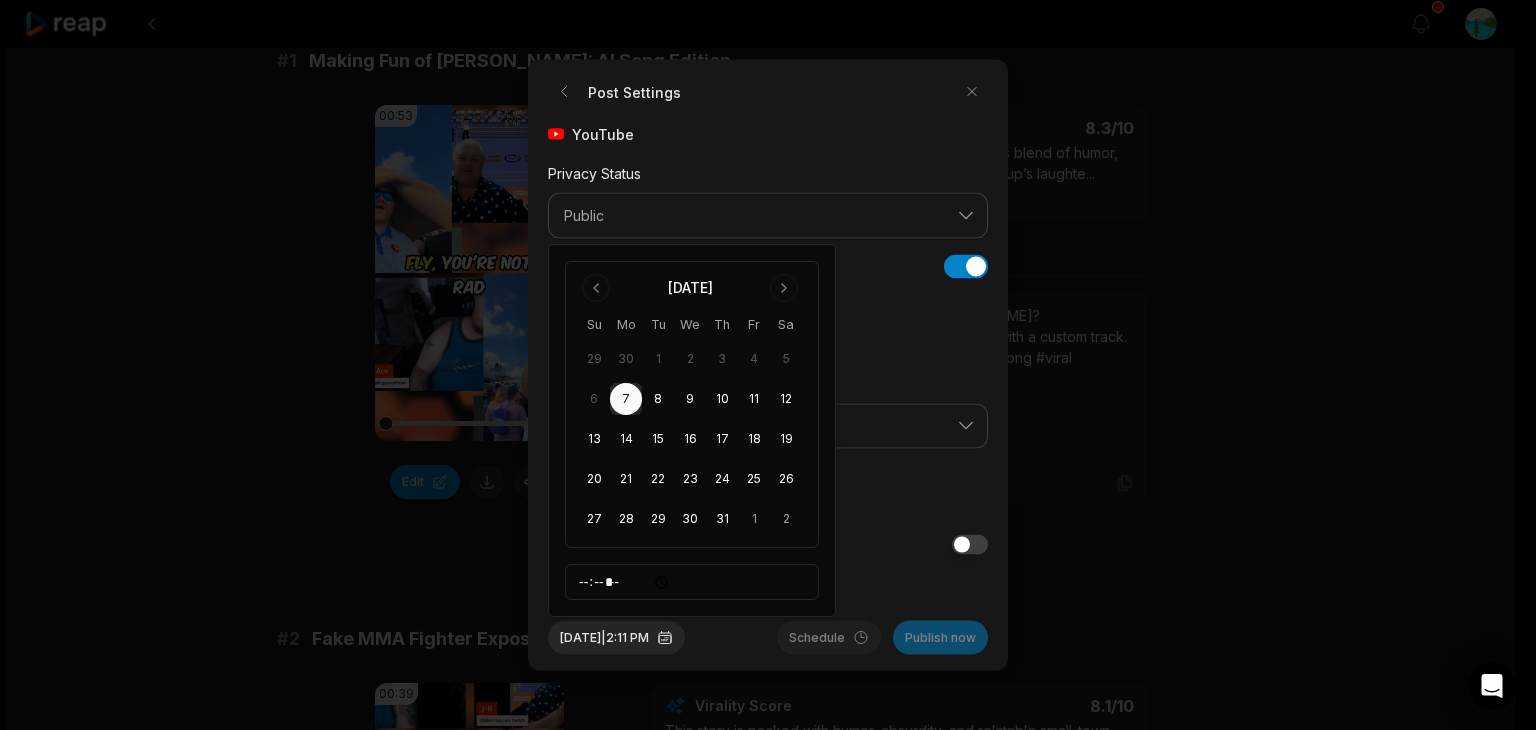 click on "Stitch Comment Duet" at bounding box center [768, 507] 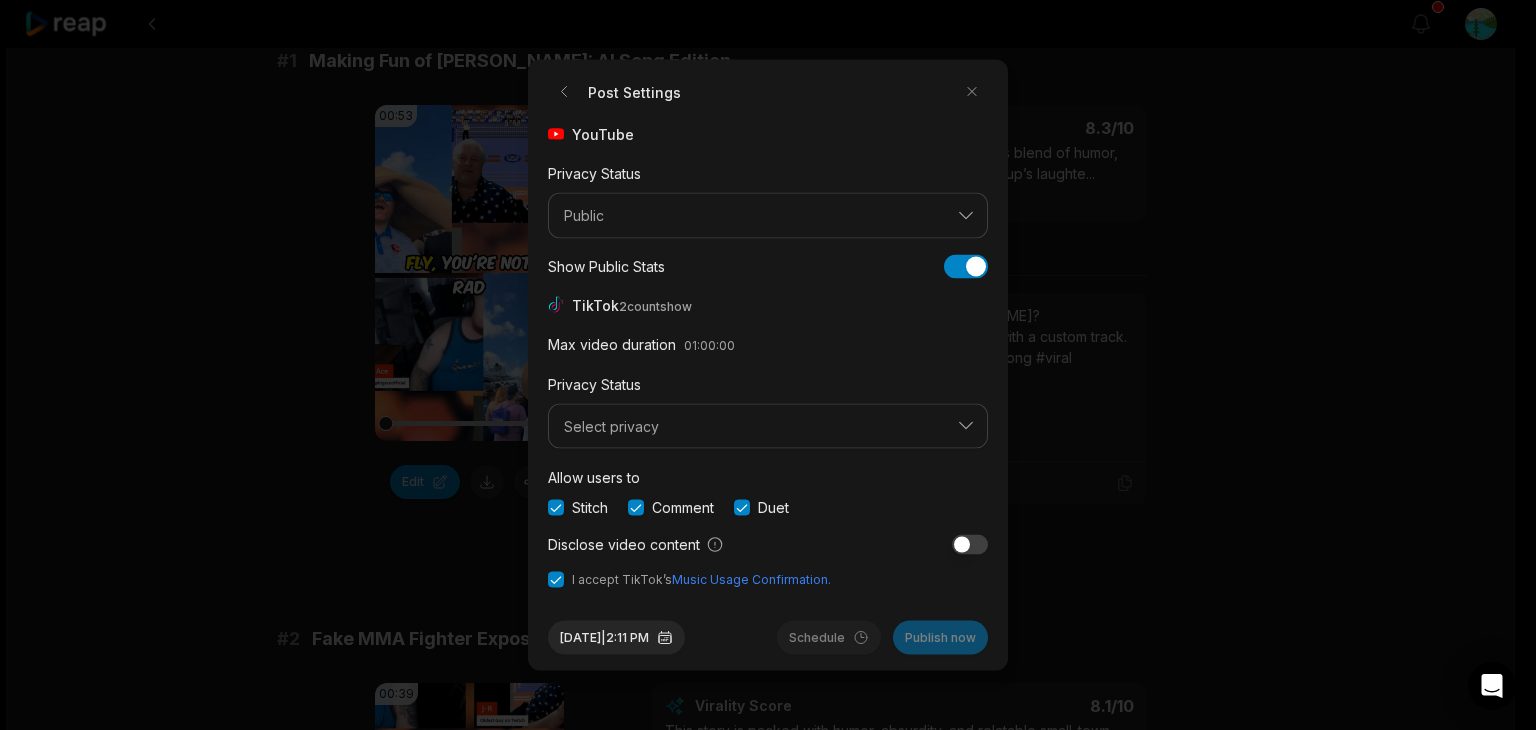 click on "Schedule Publish now" at bounding box center [882, 638] 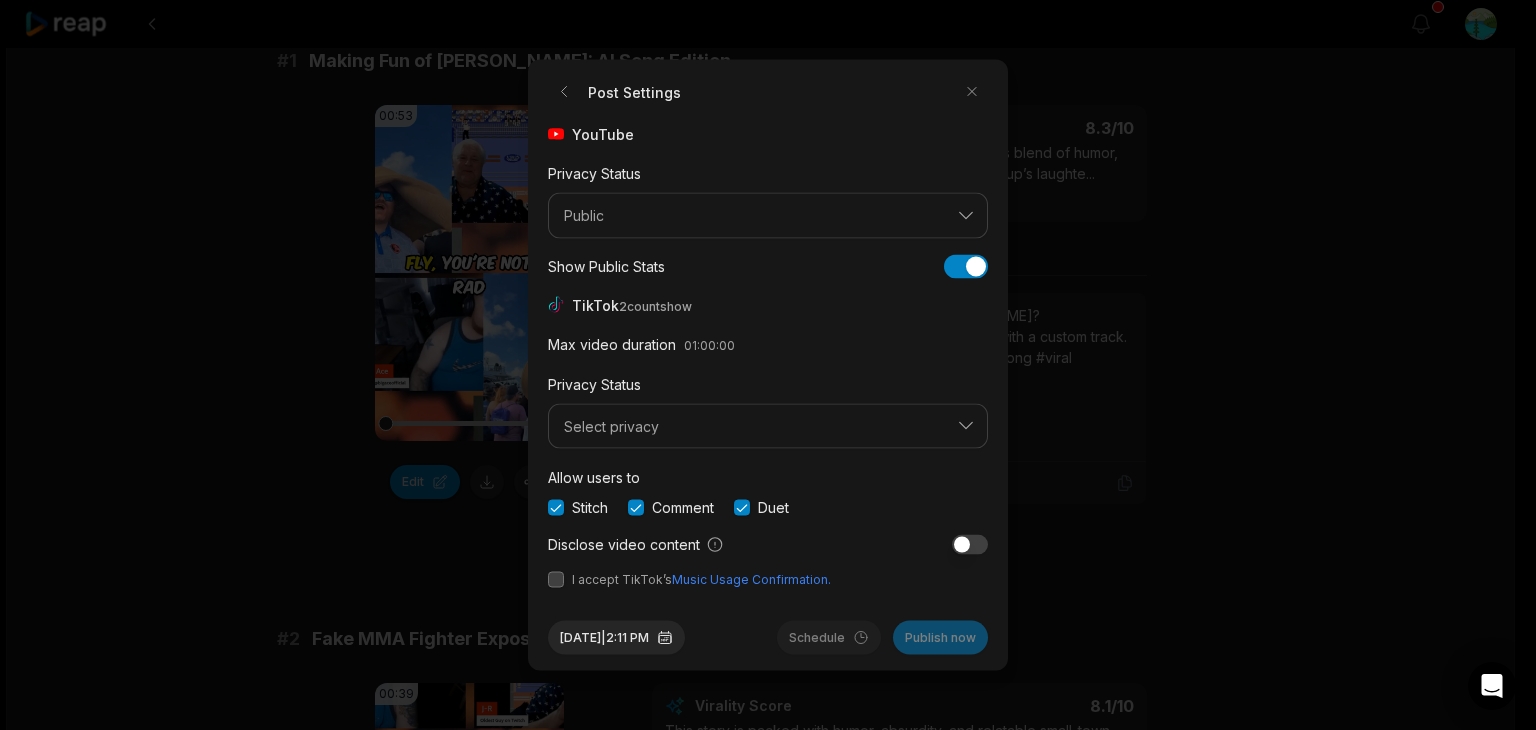 click at bounding box center [556, 580] 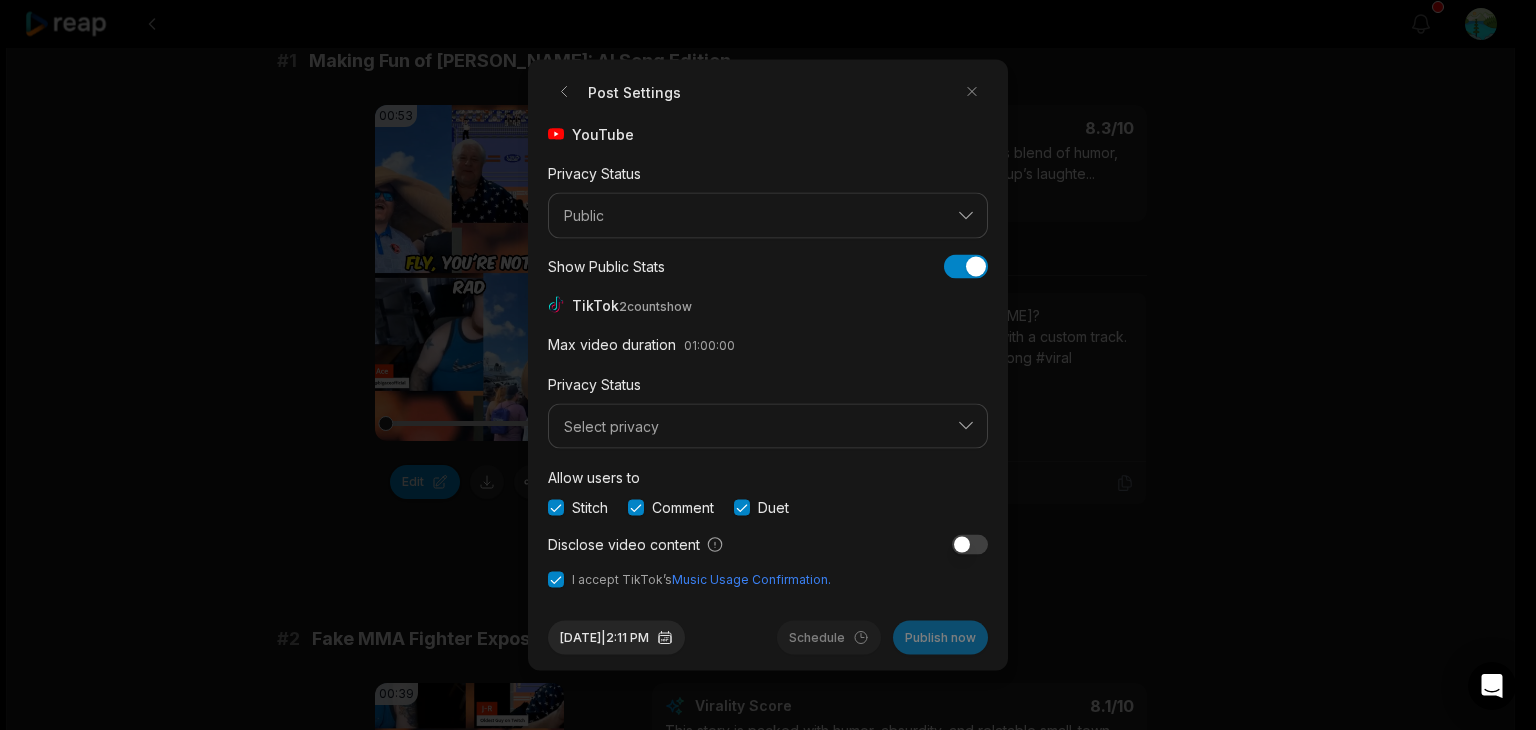 drag, startPoint x: 542, startPoint y: 496, endPoint x: 552, endPoint y: 505, distance: 13.453624 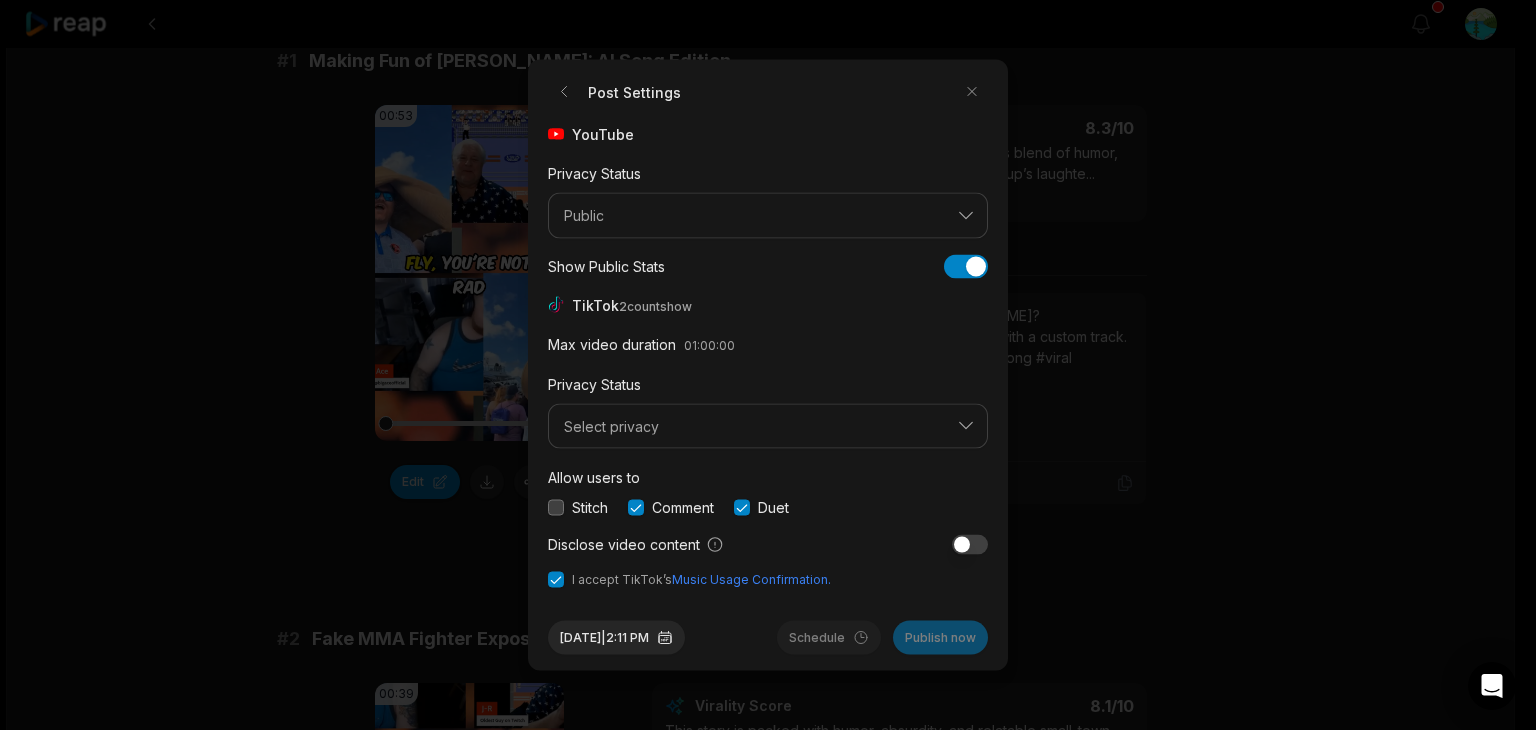 click on "Comment" at bounding box center [671, 507] 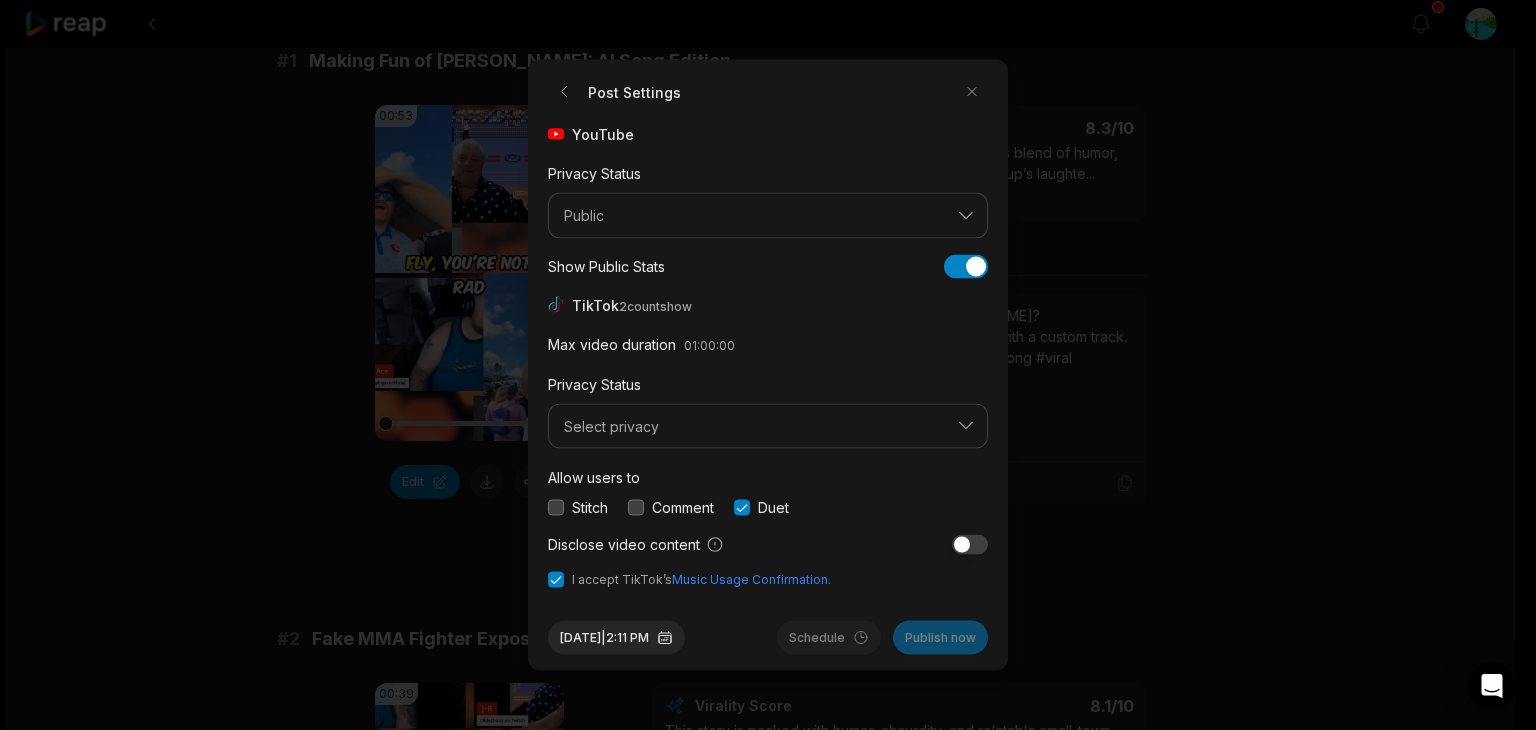 click at bounding box center [742, 507] 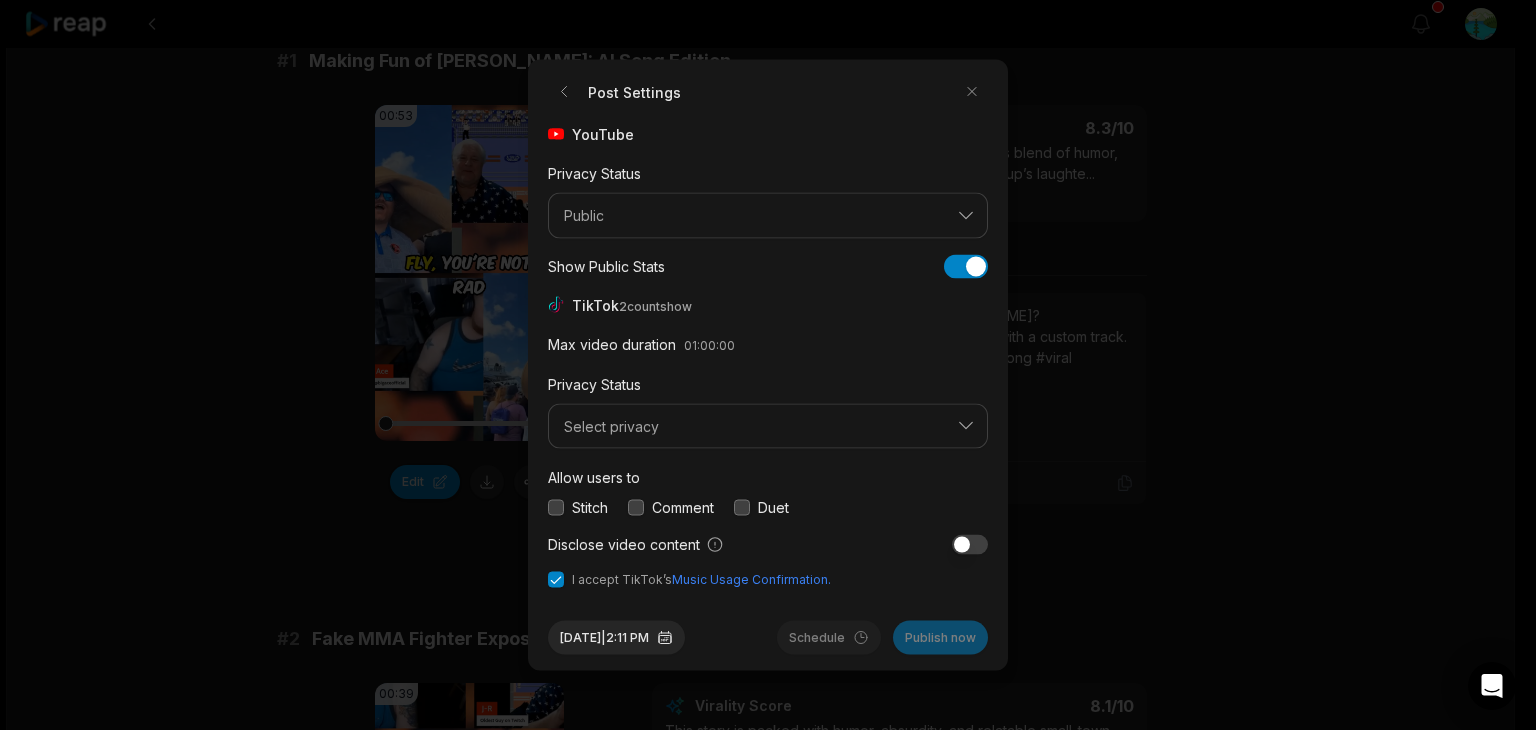 click at bounding box center (970, 544) 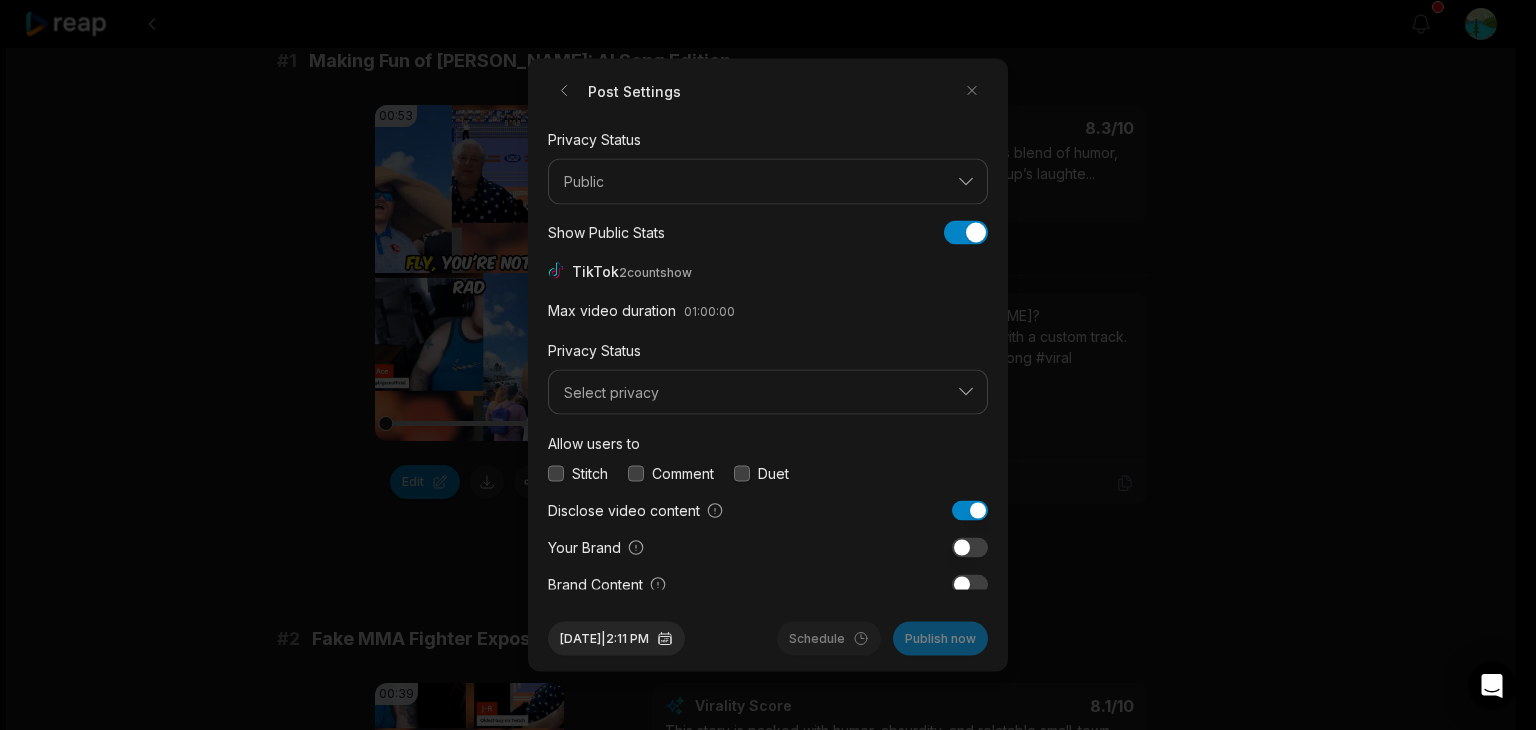 scroll, scrollTop: 72, scrollLeft: 0, axis: vertical 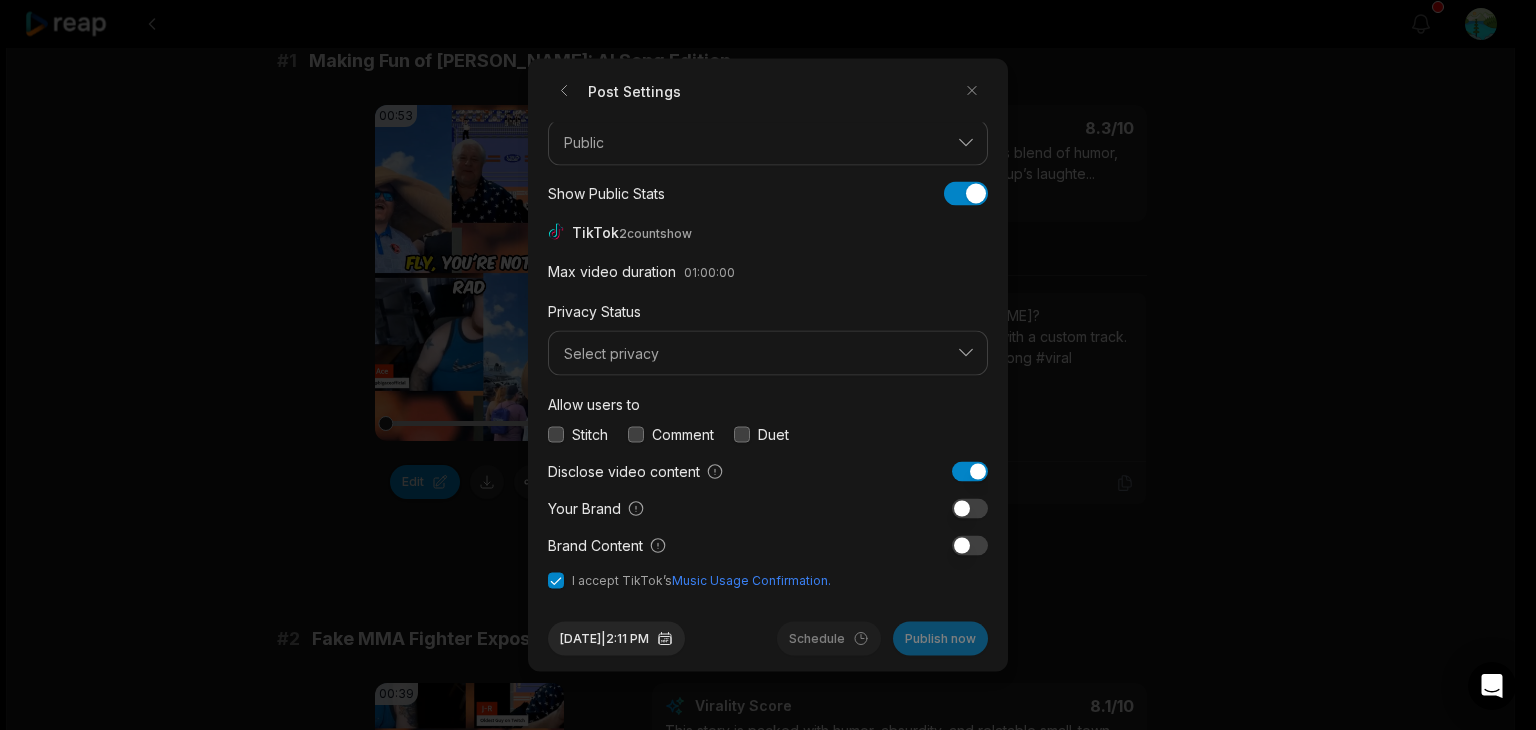 click at bounding box center [970, 508] 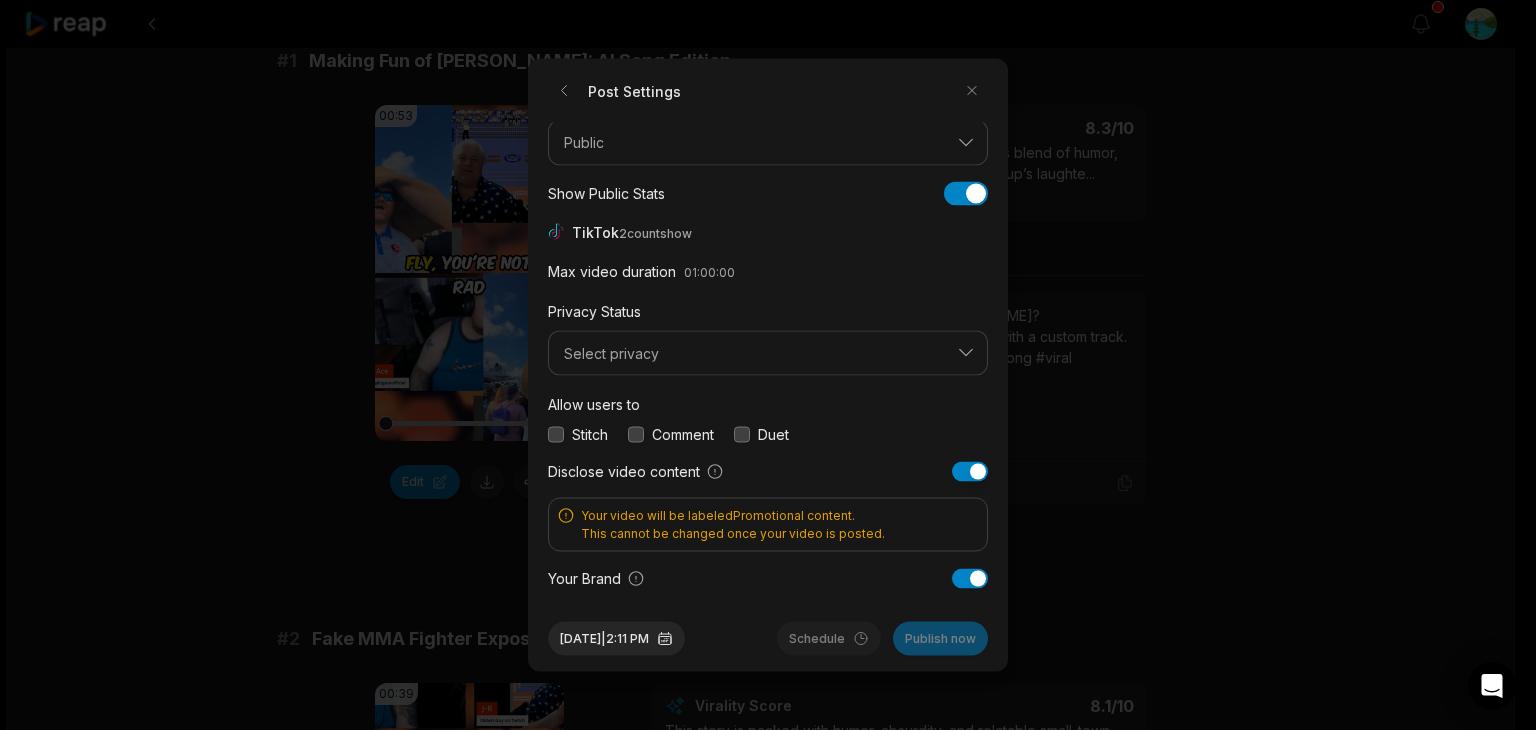 click at bounding box center (970, 471) 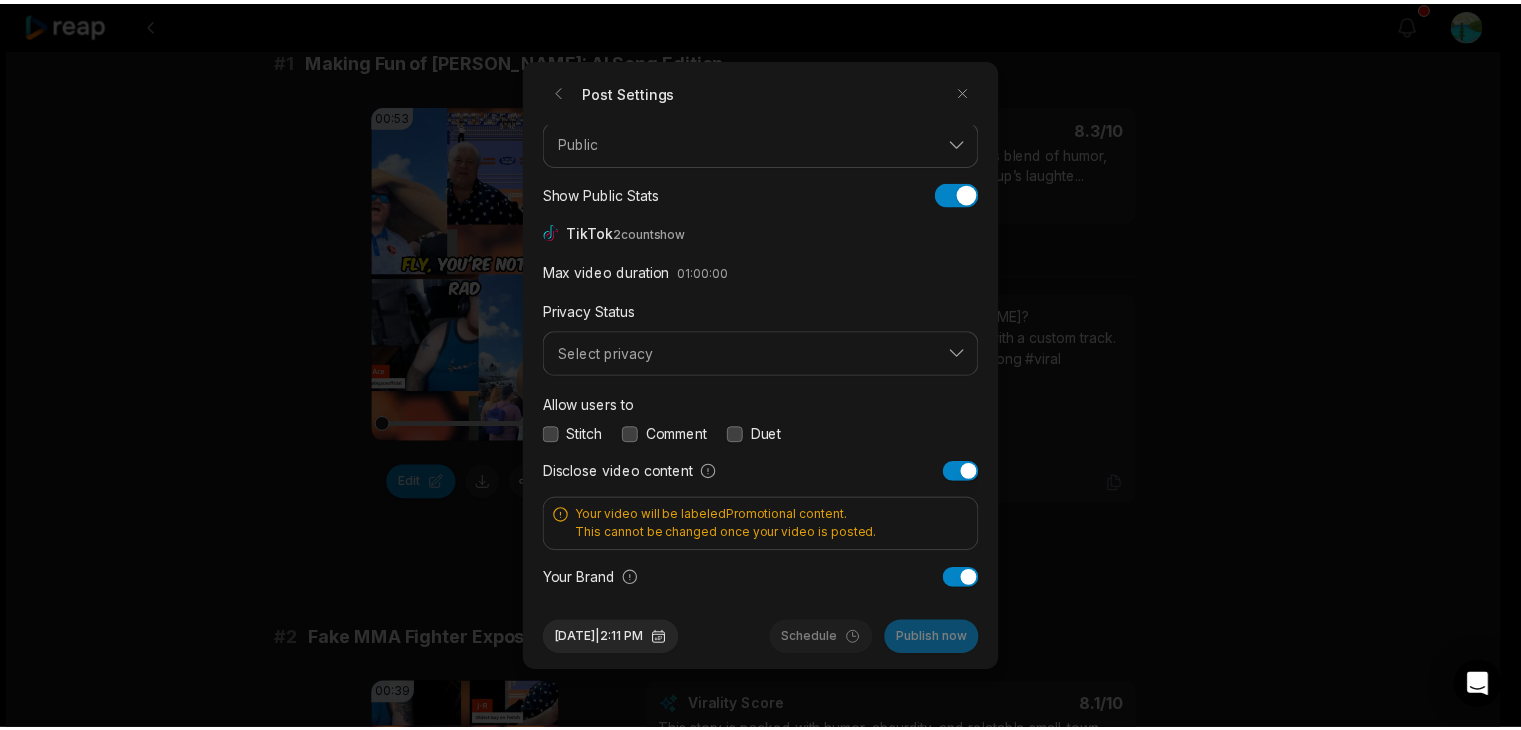 scroll, scrollTop: 0, scrollLeft: 0, axis: both 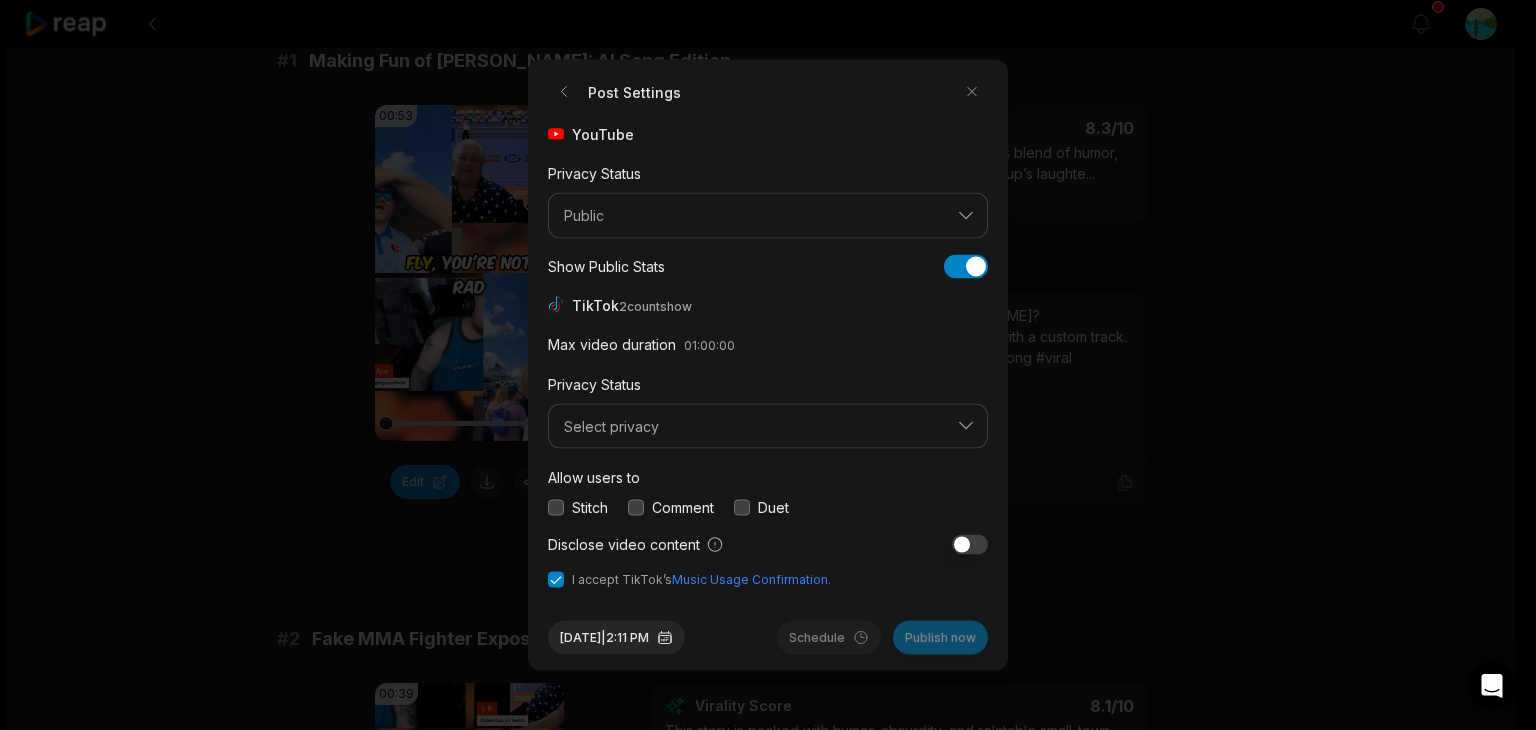 click at bounding box center (556, 580) 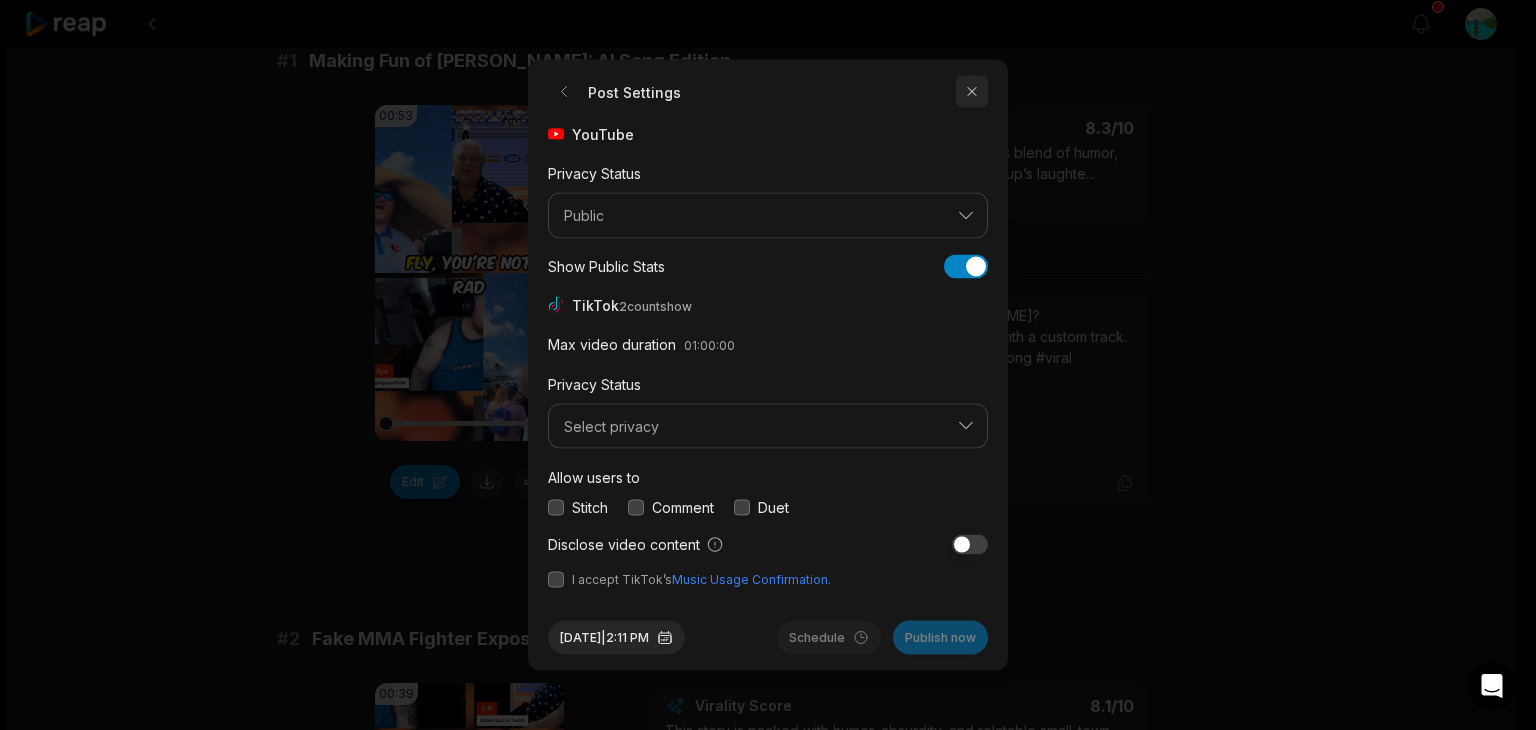 click at bounding box center [972, 92] 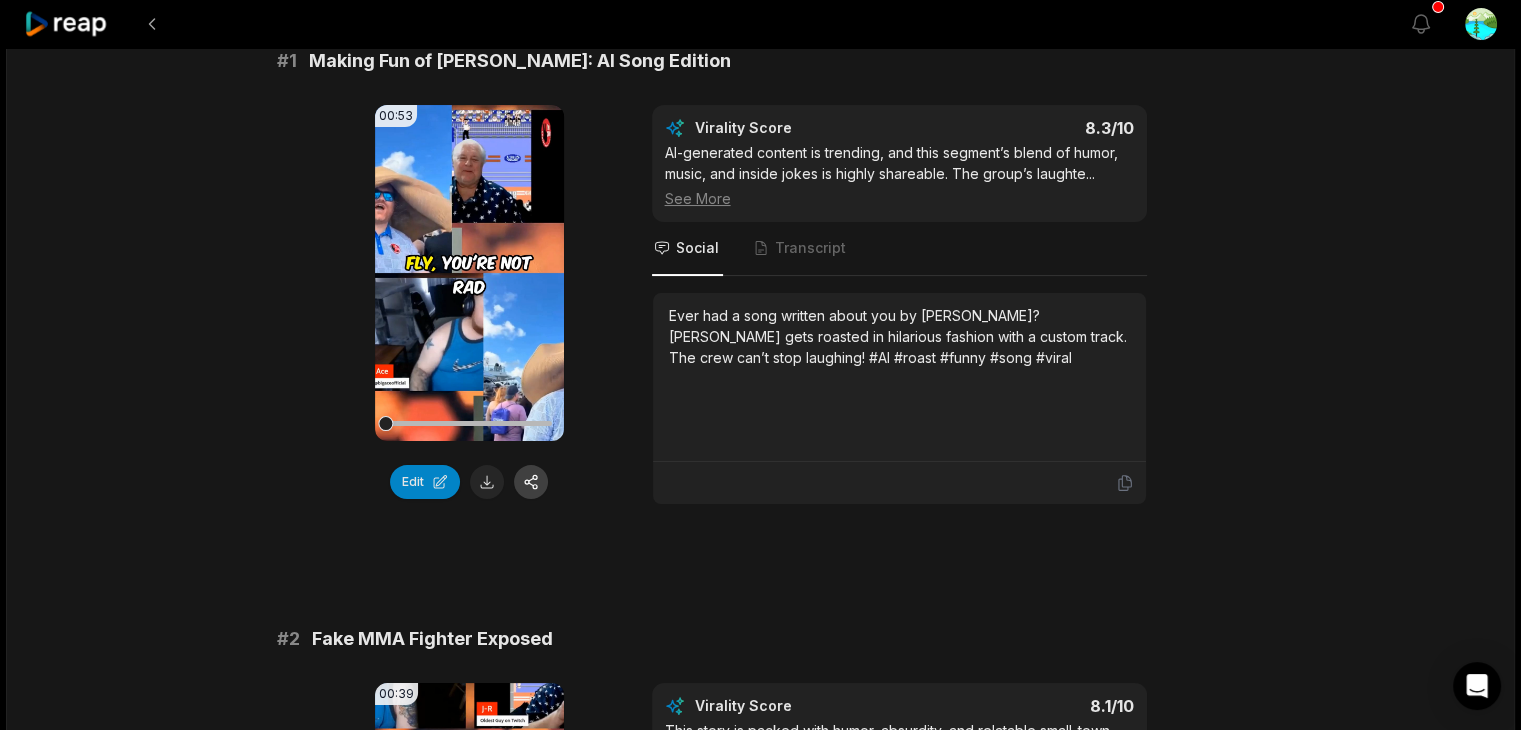click at bounding box center (531, 482) 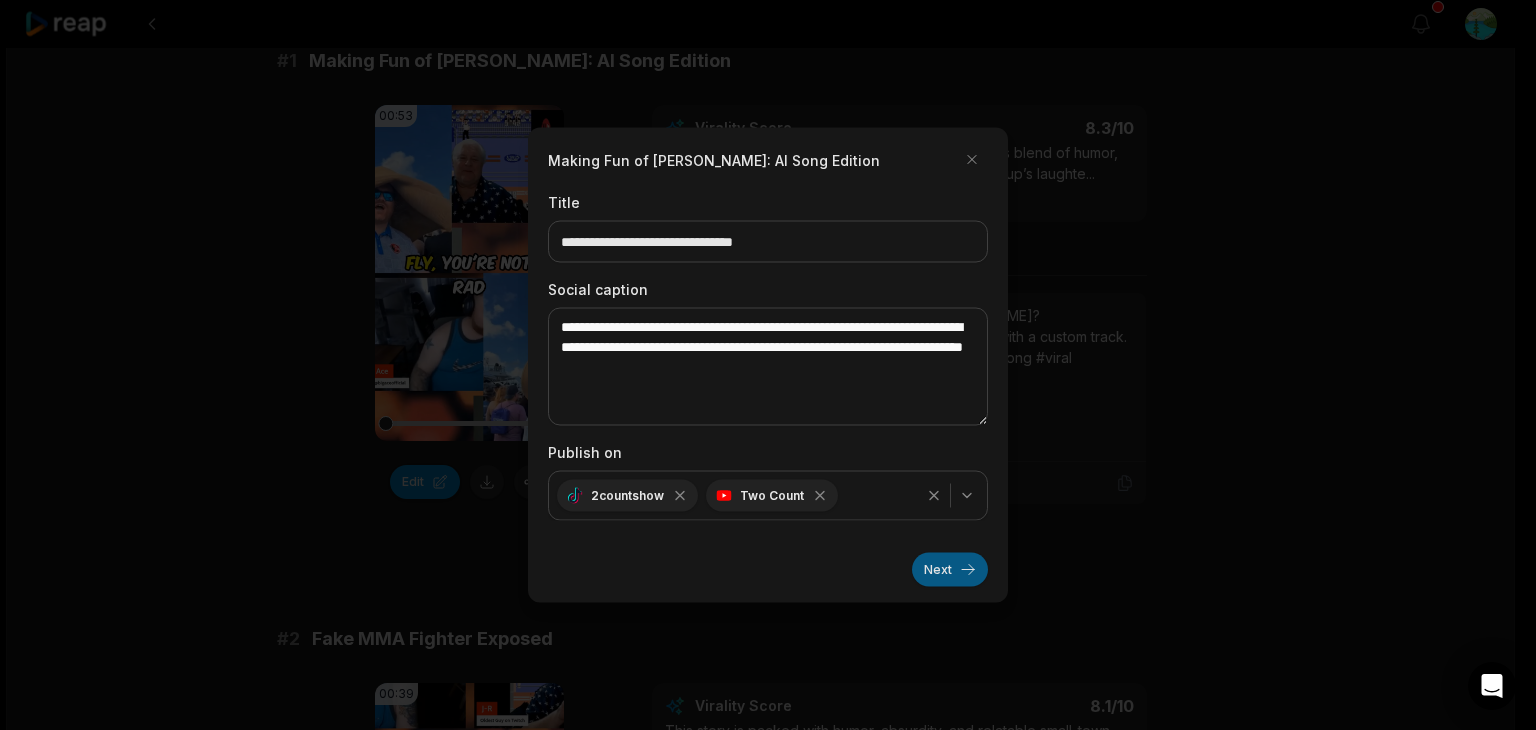click on "Next" at bounding box center (950, 570) 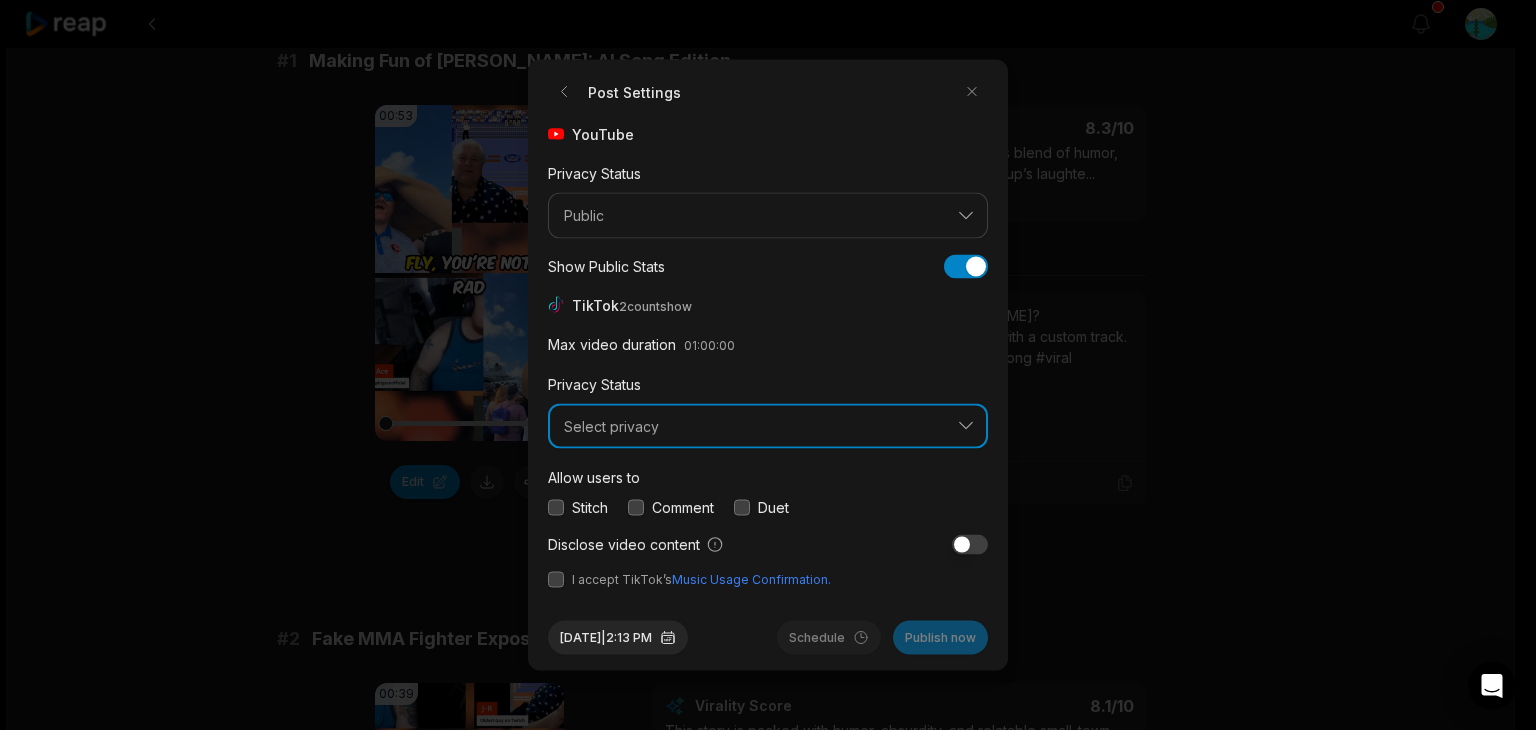 click on "Select privacy" at bounding box center (754, 426) 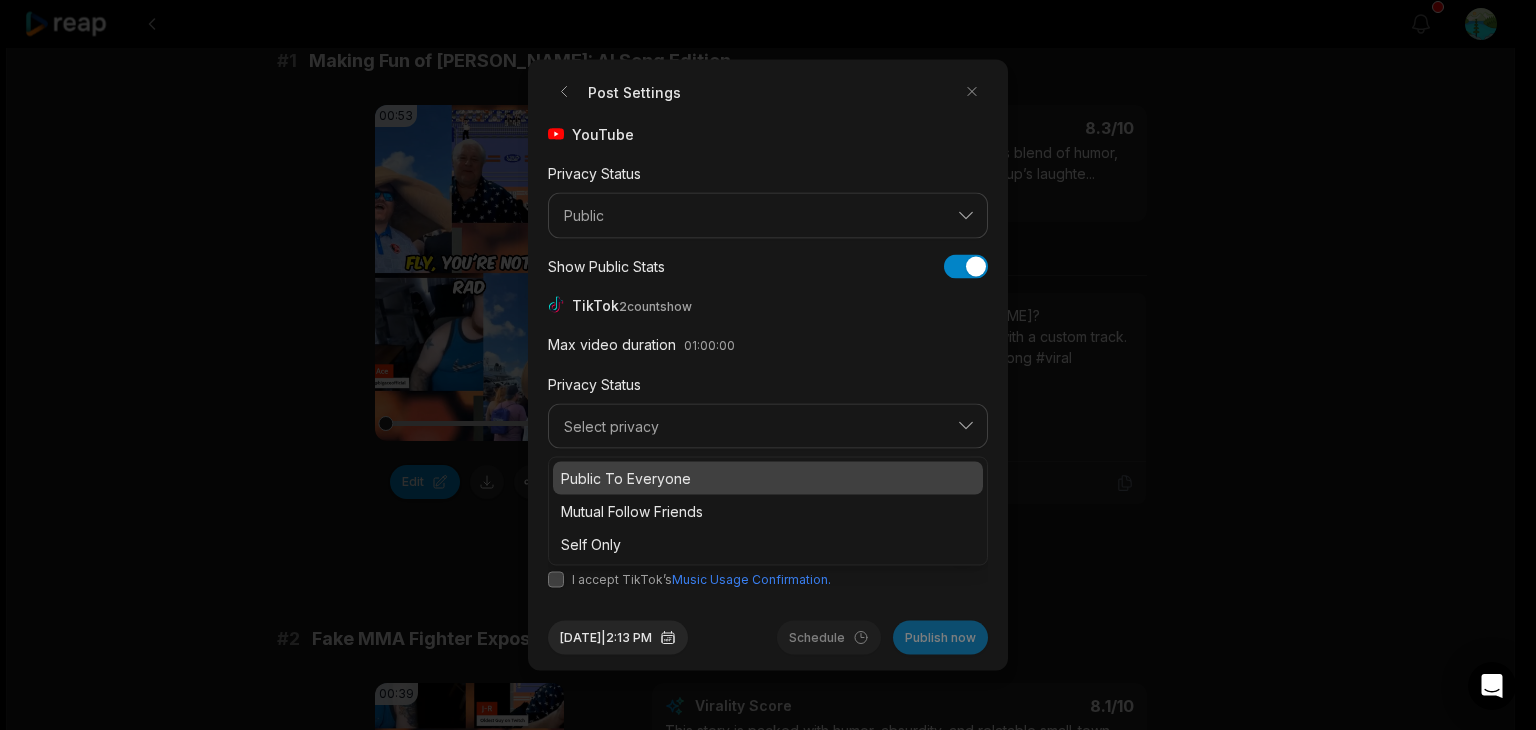 click on "Public To Everyone" at bounding box center (768, 478) 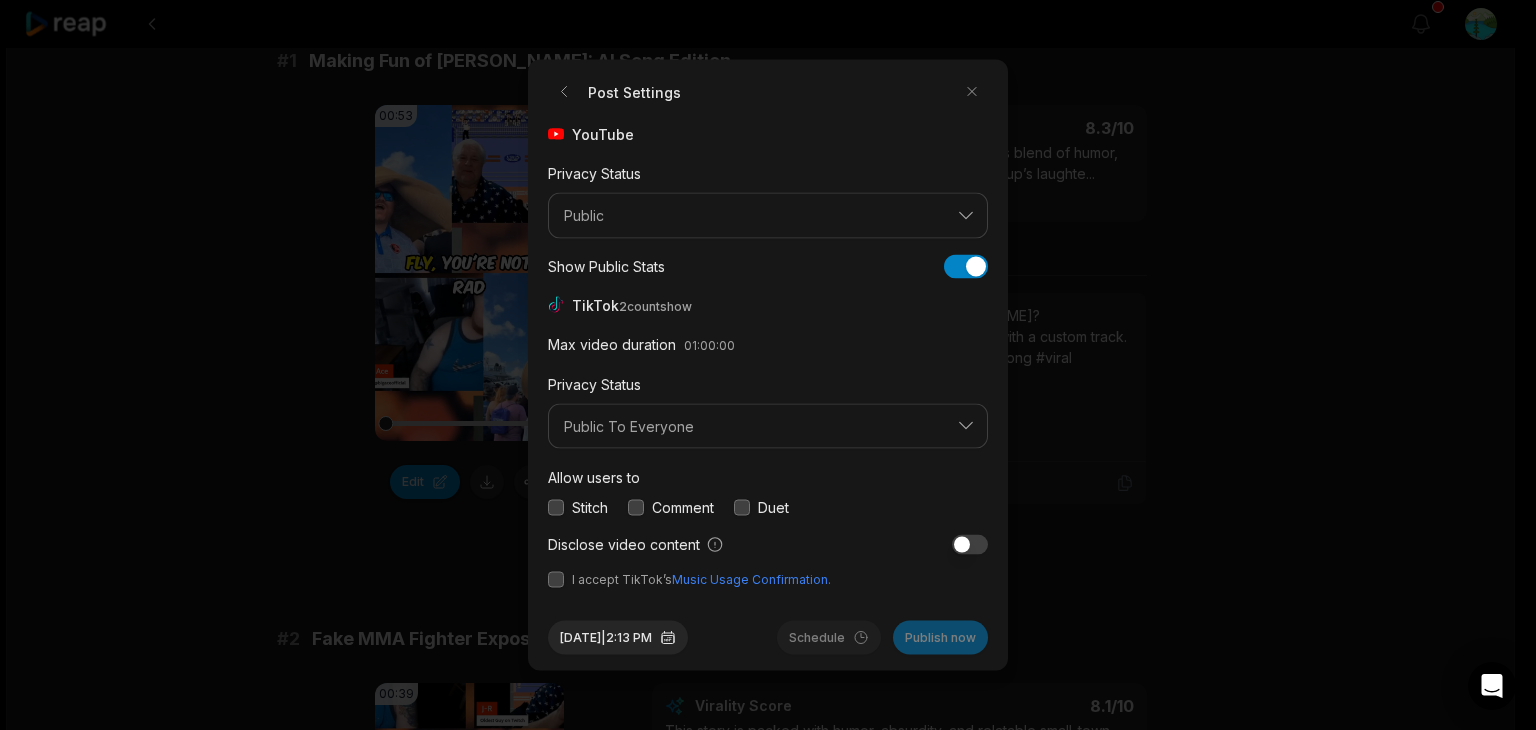 click at bounding box center [636, 507] 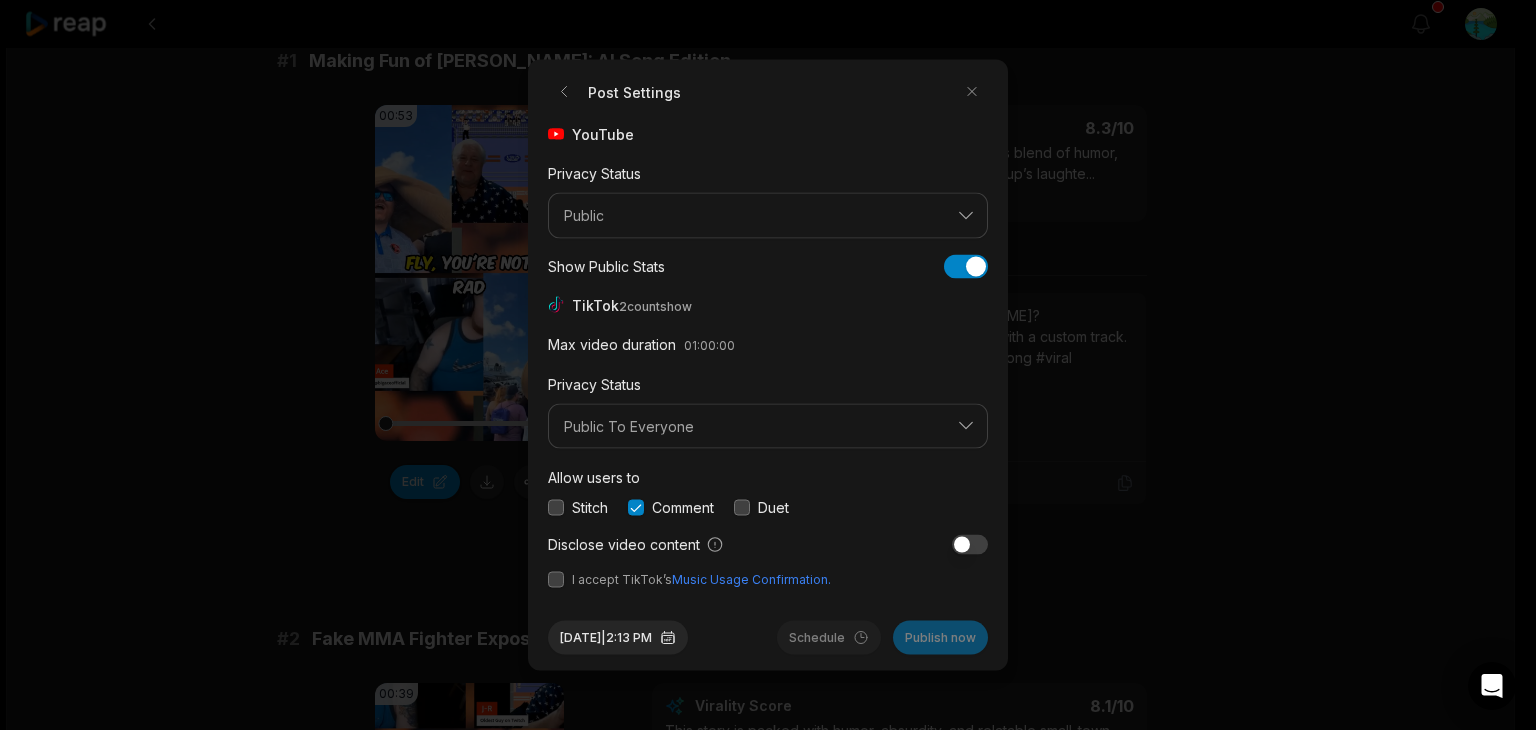 click at bounding box center (742, 507) 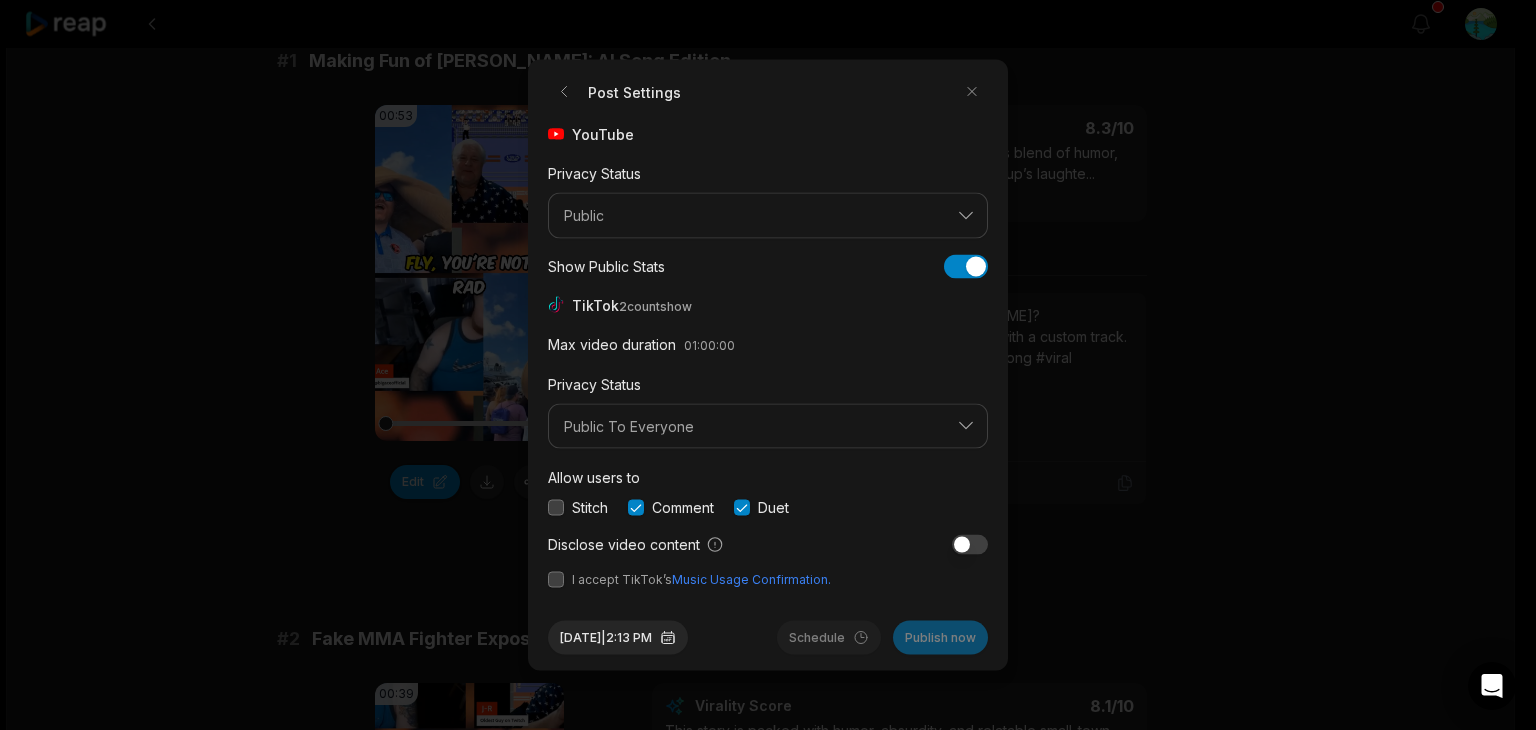 click at bounding box center [556, 580] 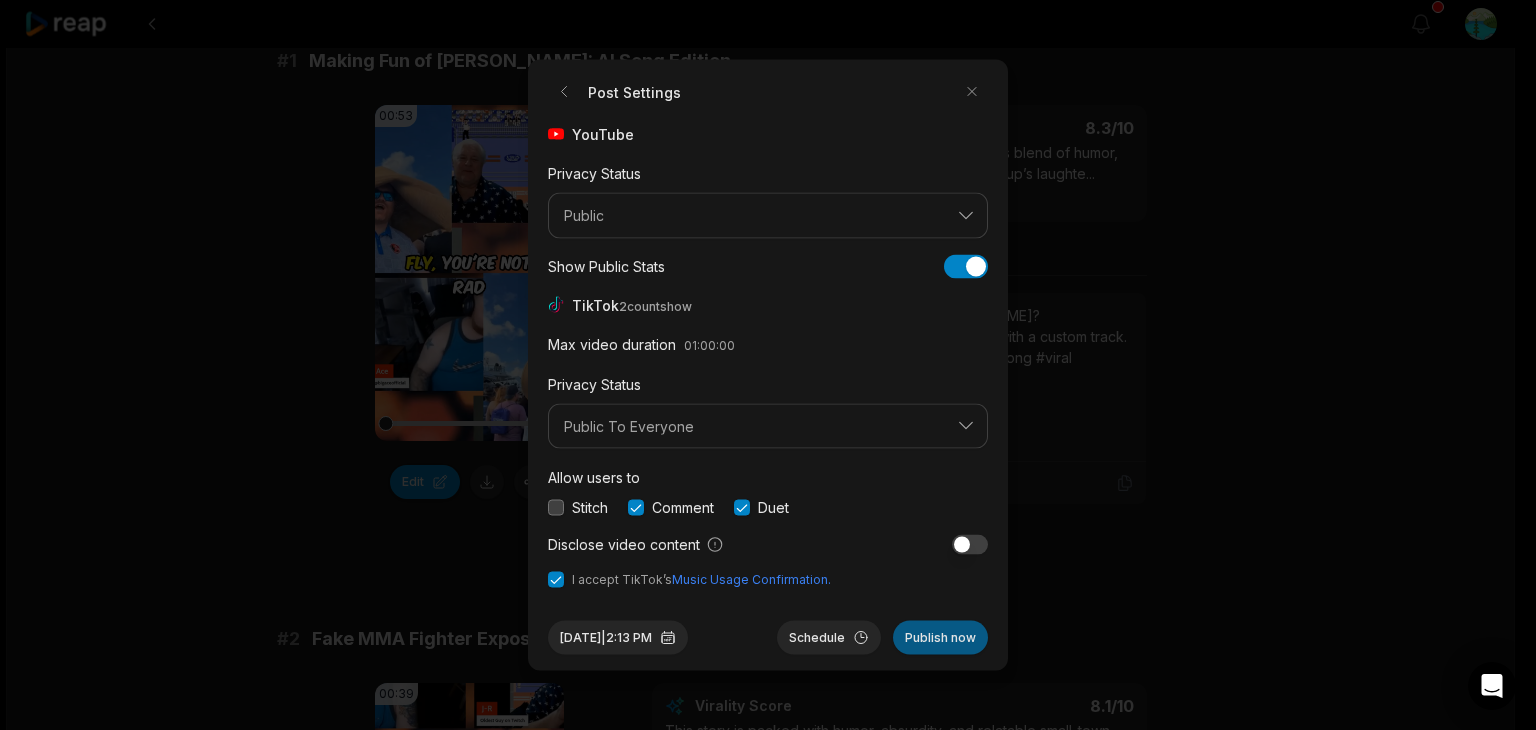 click on "Publish now" at bounding box center [940, 638] 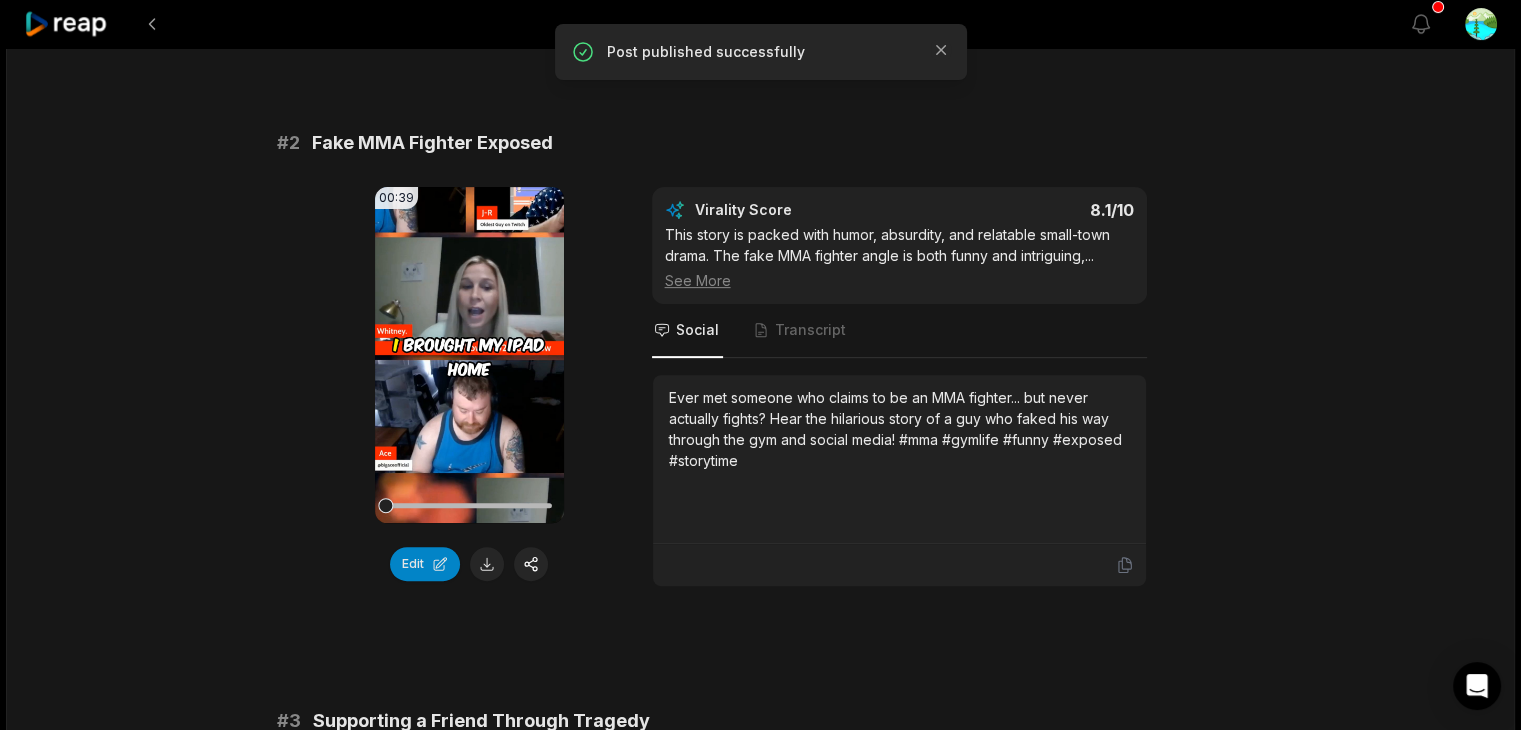 scroll, scrollTop: 700, scrollLeft: 0, axis: vertical 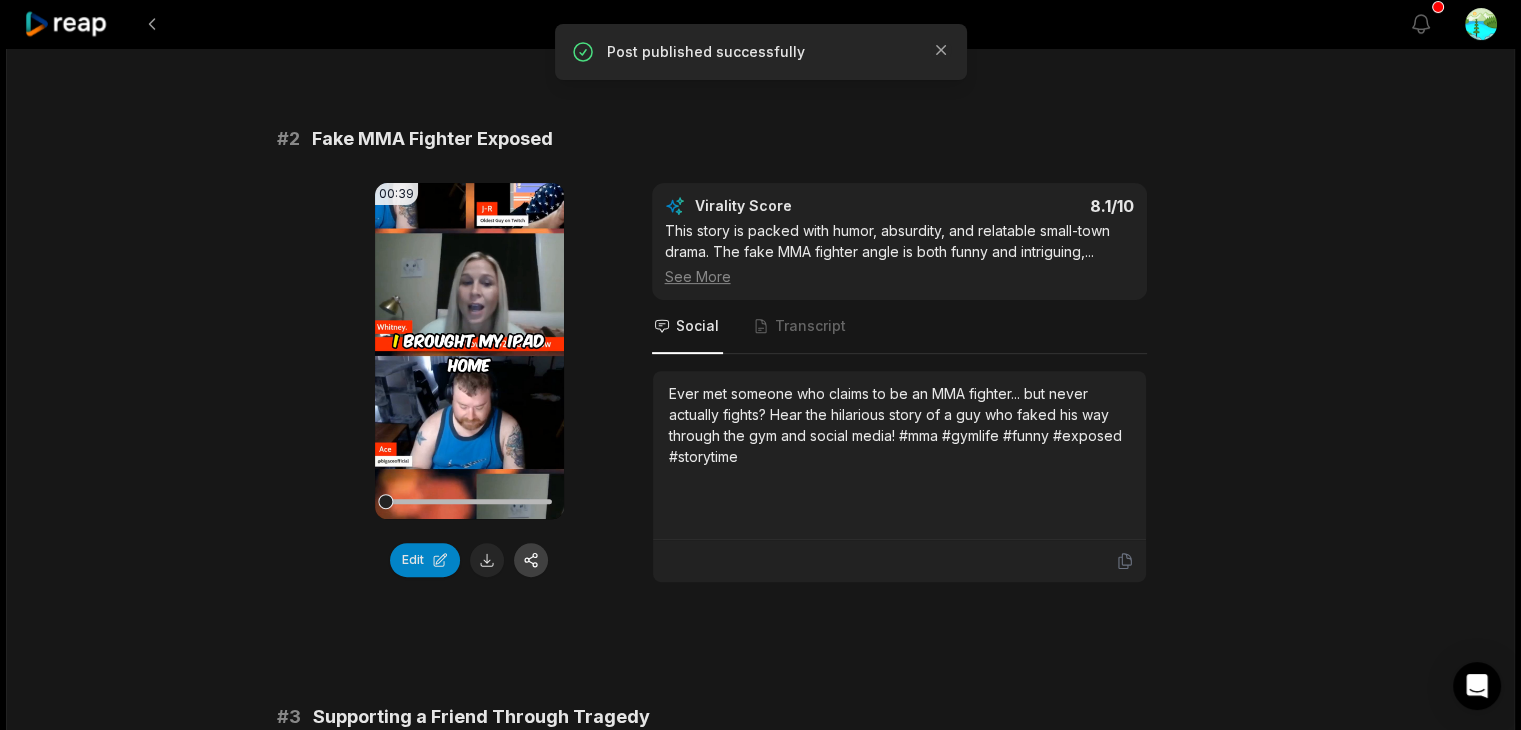 click at bounding box center (531, 560) 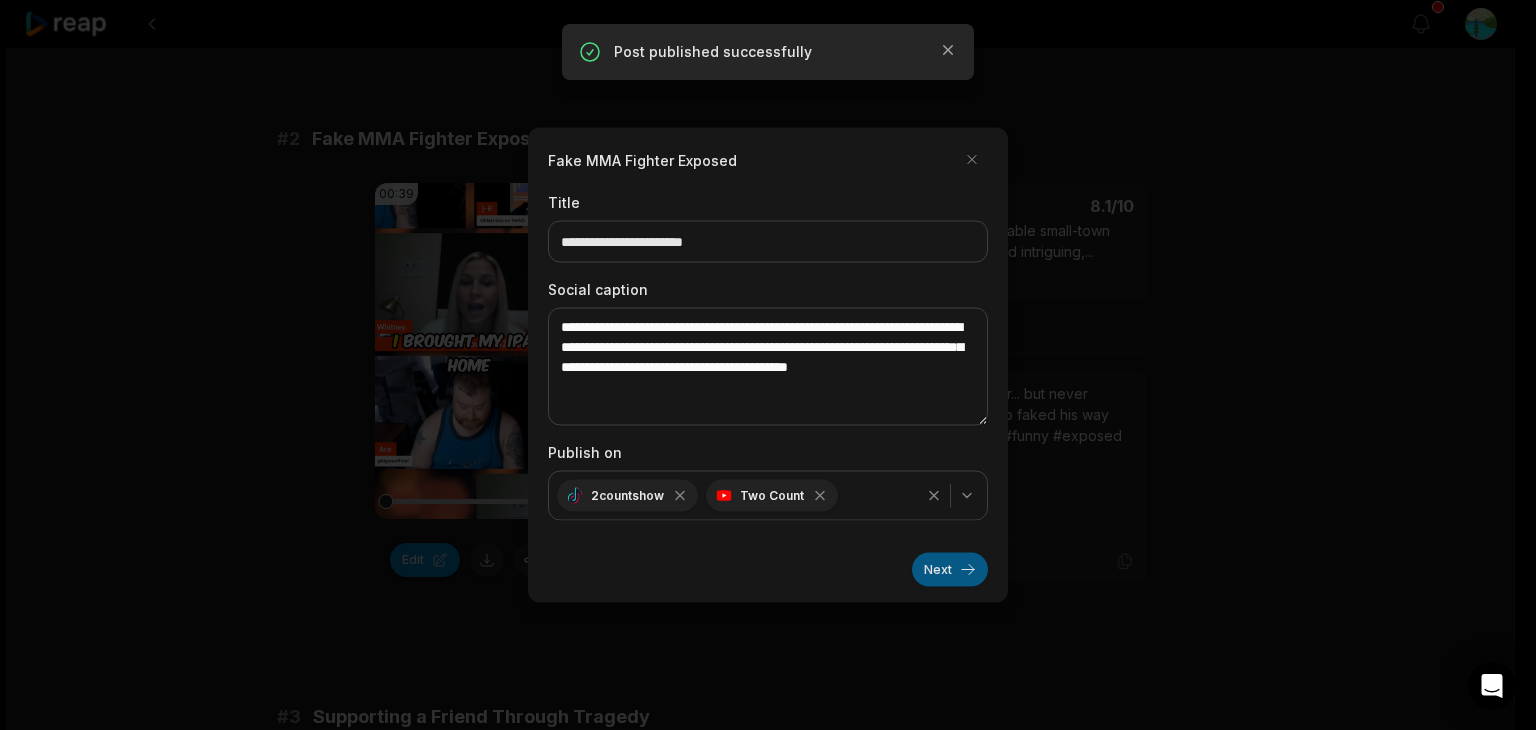 click on "Next" at bounding box center [950, 570] 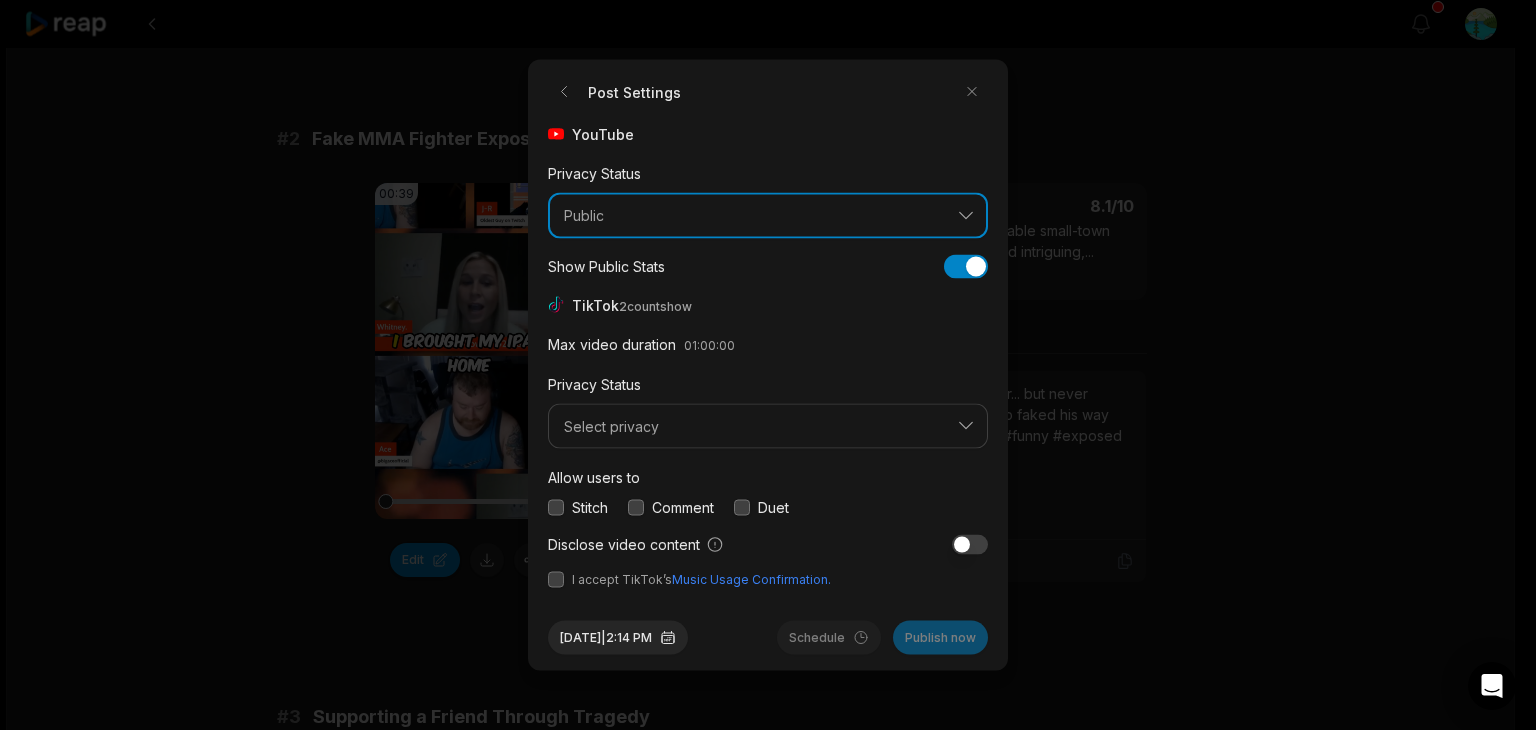 drag, startPoint x: 933, startPoint y: 209, endPoint x: 920, endPoint y: 209, distance: 13 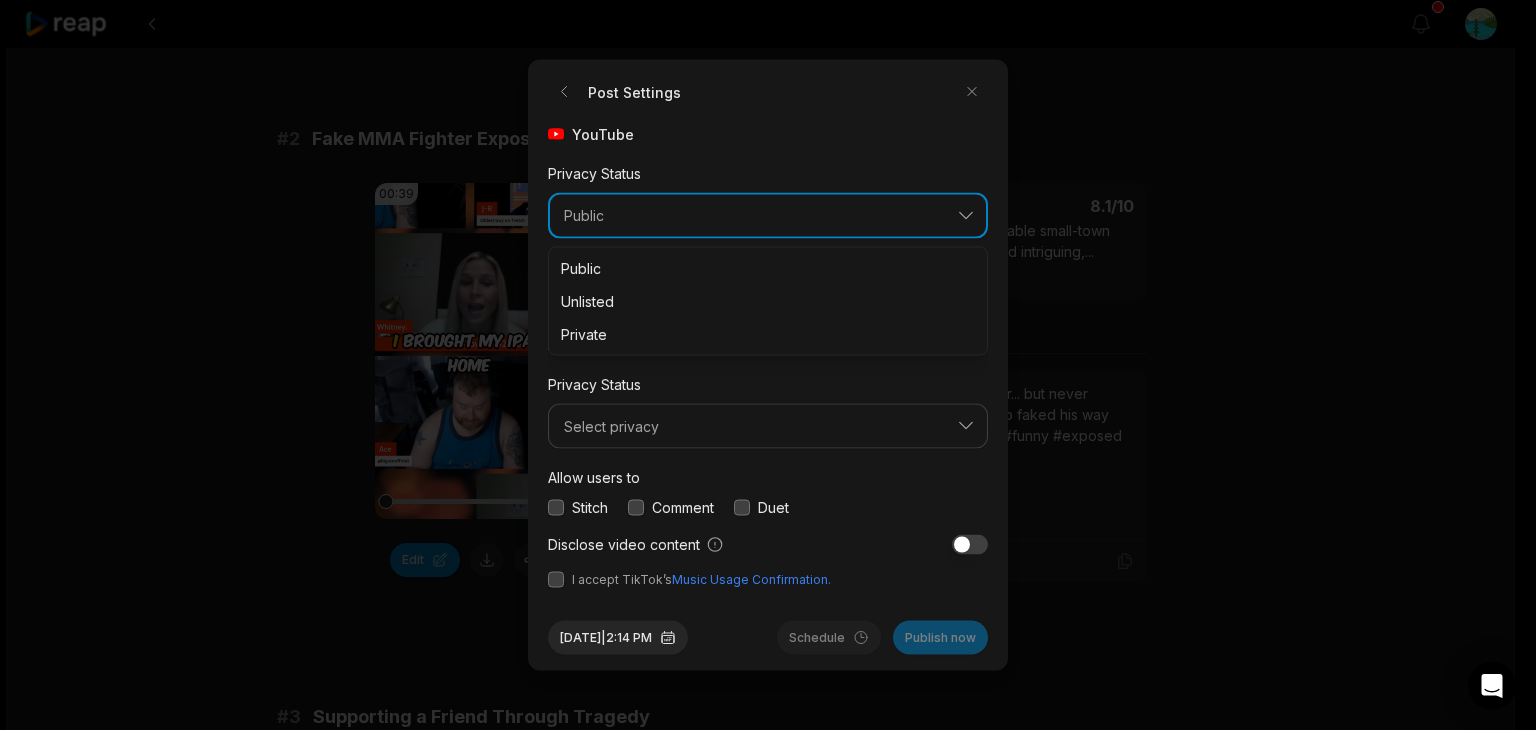 click on "Public" at bounding box center (754, 216) 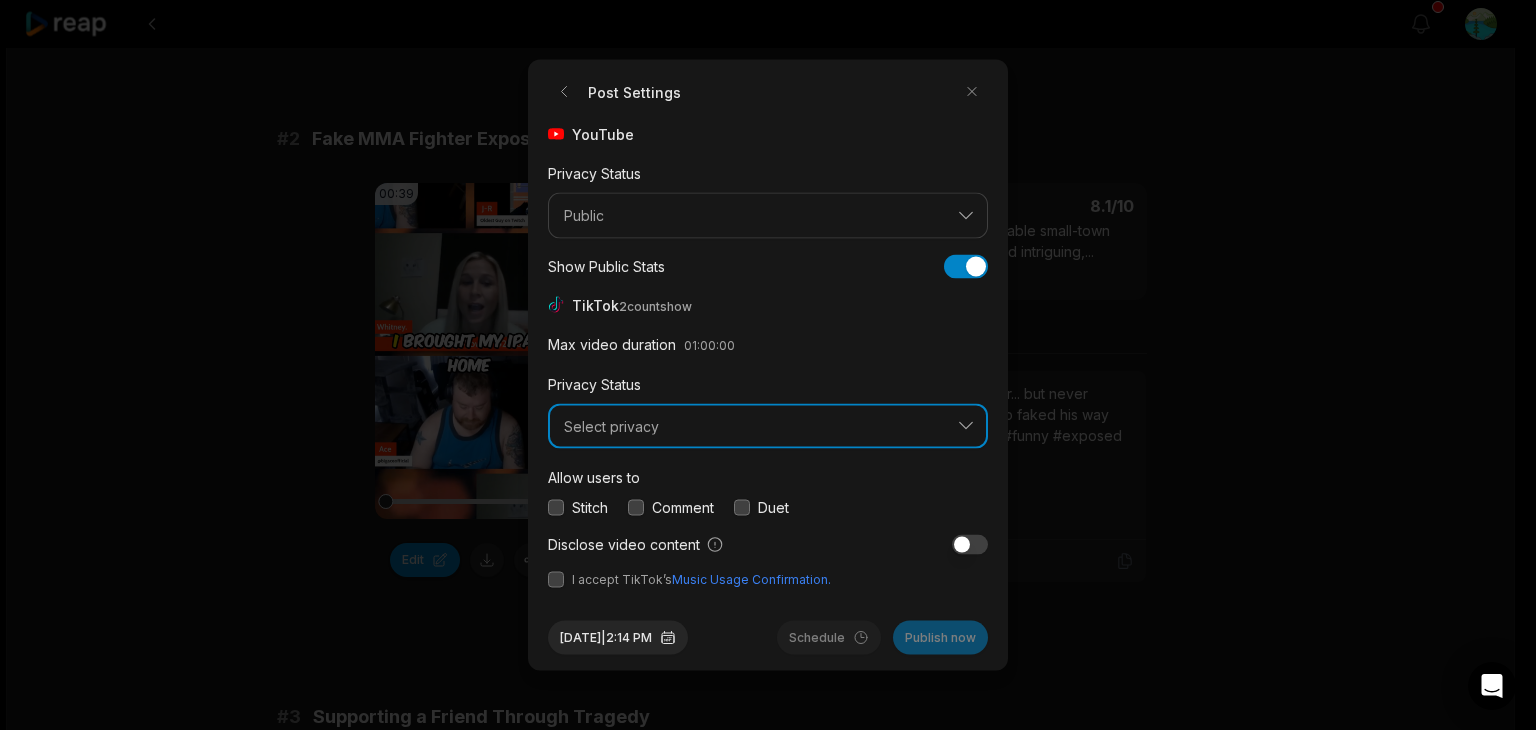 click on "Select privacy" at bounding box center [768, 426] 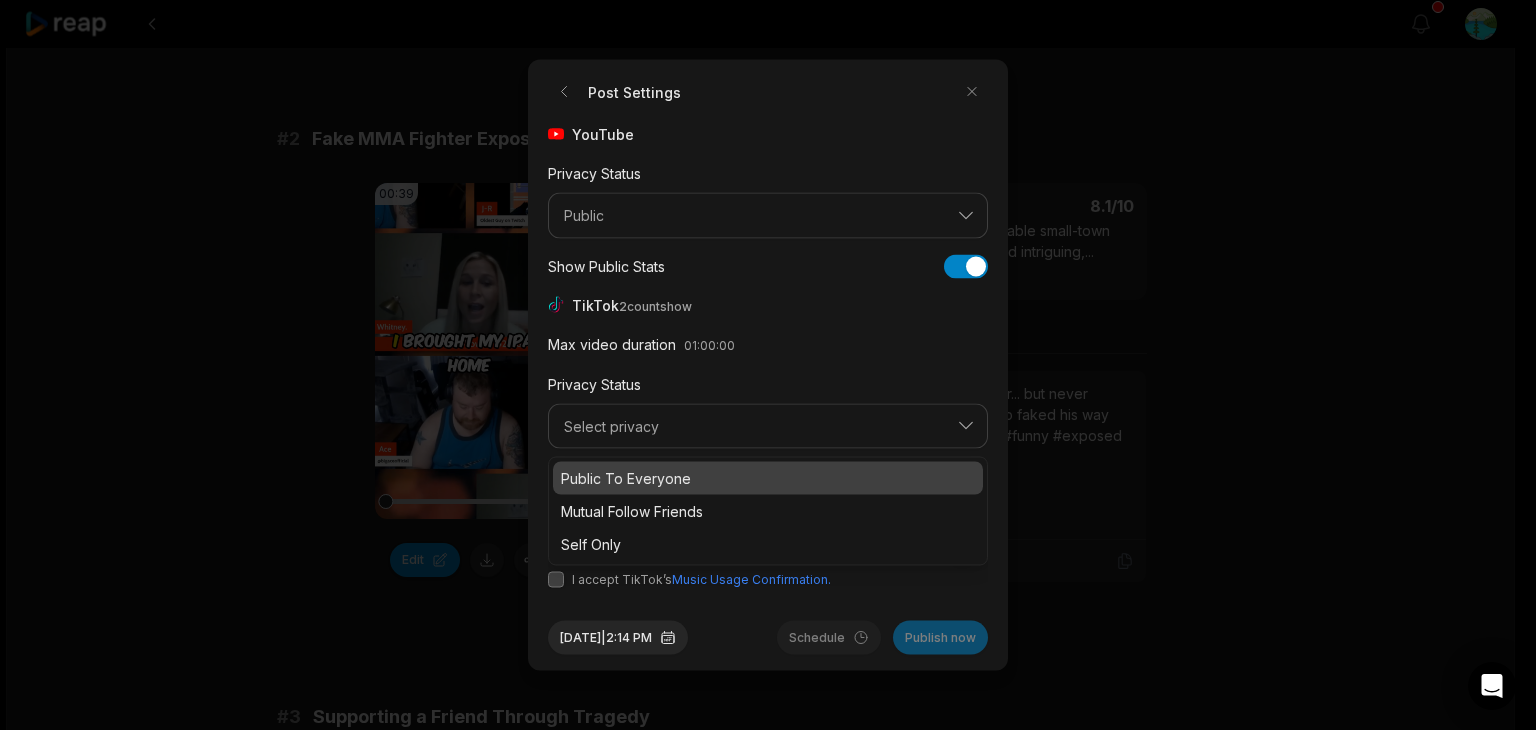 click on "Public To Everyone" at bounding box center [768, 478] 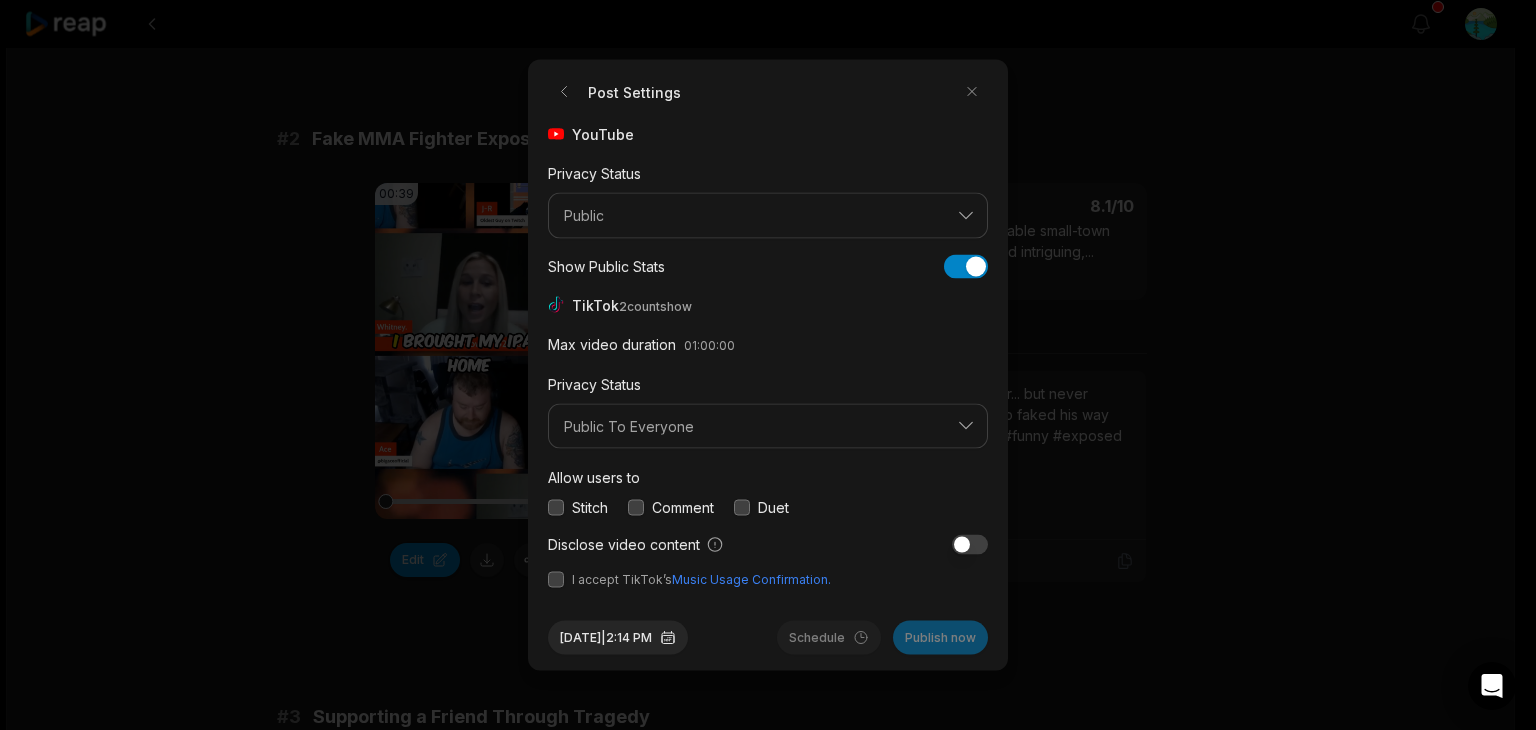 click at bounding box center (636, 507) 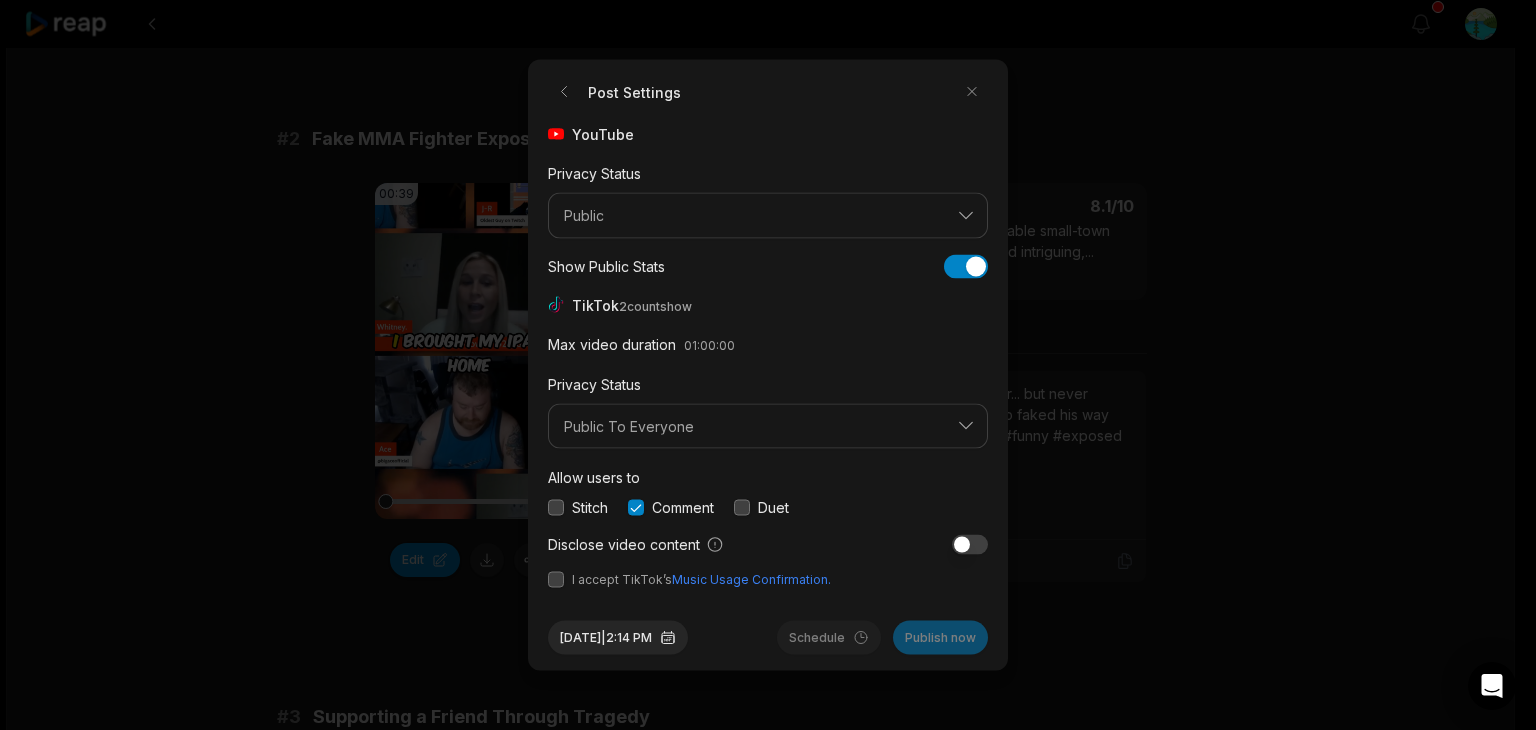 click on "Post Settings YouTube Privacy Status Public Show Public Stats Show Public Stats TikTok   2countshow   Max video duration 01:00:00 Privacy Status Public To Everyone Allow users to Stitch Comment Duet Disclose video content I accept TikTok’s  Music Usage Confirmation. Jul 7, 2025  |  2:14 PM Schedule Publish now Close" at bounding box center [768, 365] 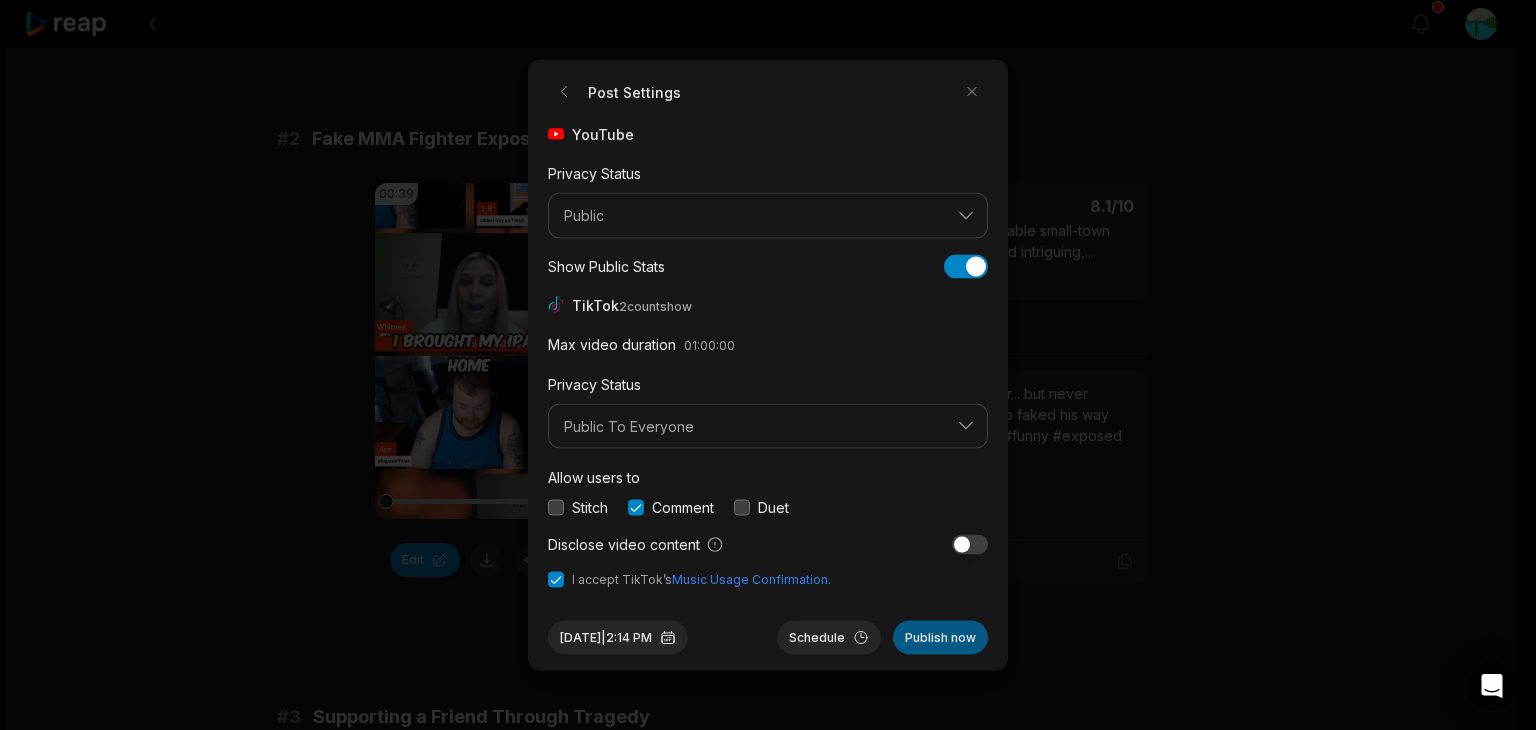 click on "Publish now" at bounding box center (940, 638) 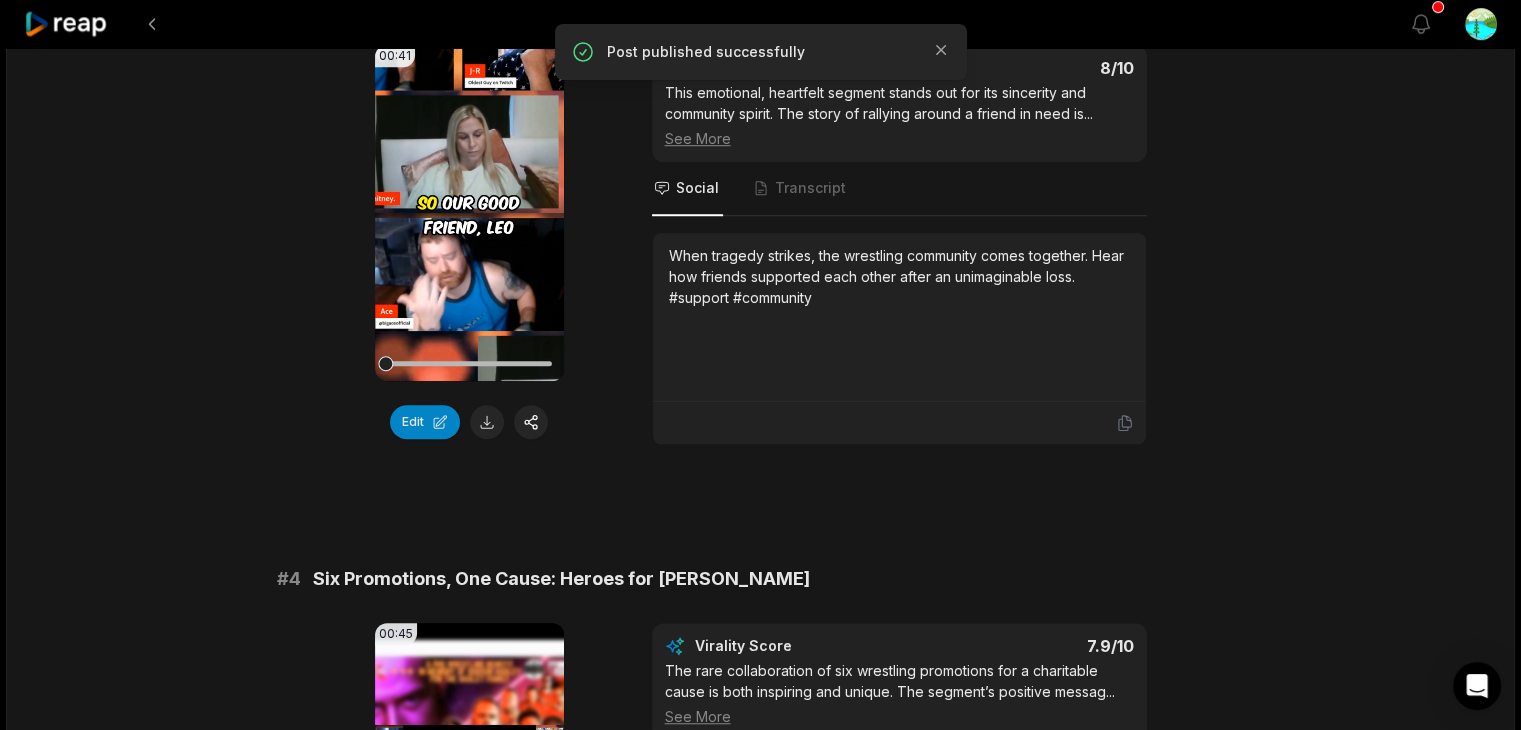 scroll, scrollTop: 1300, scrollLeft: 0, axis: vertical 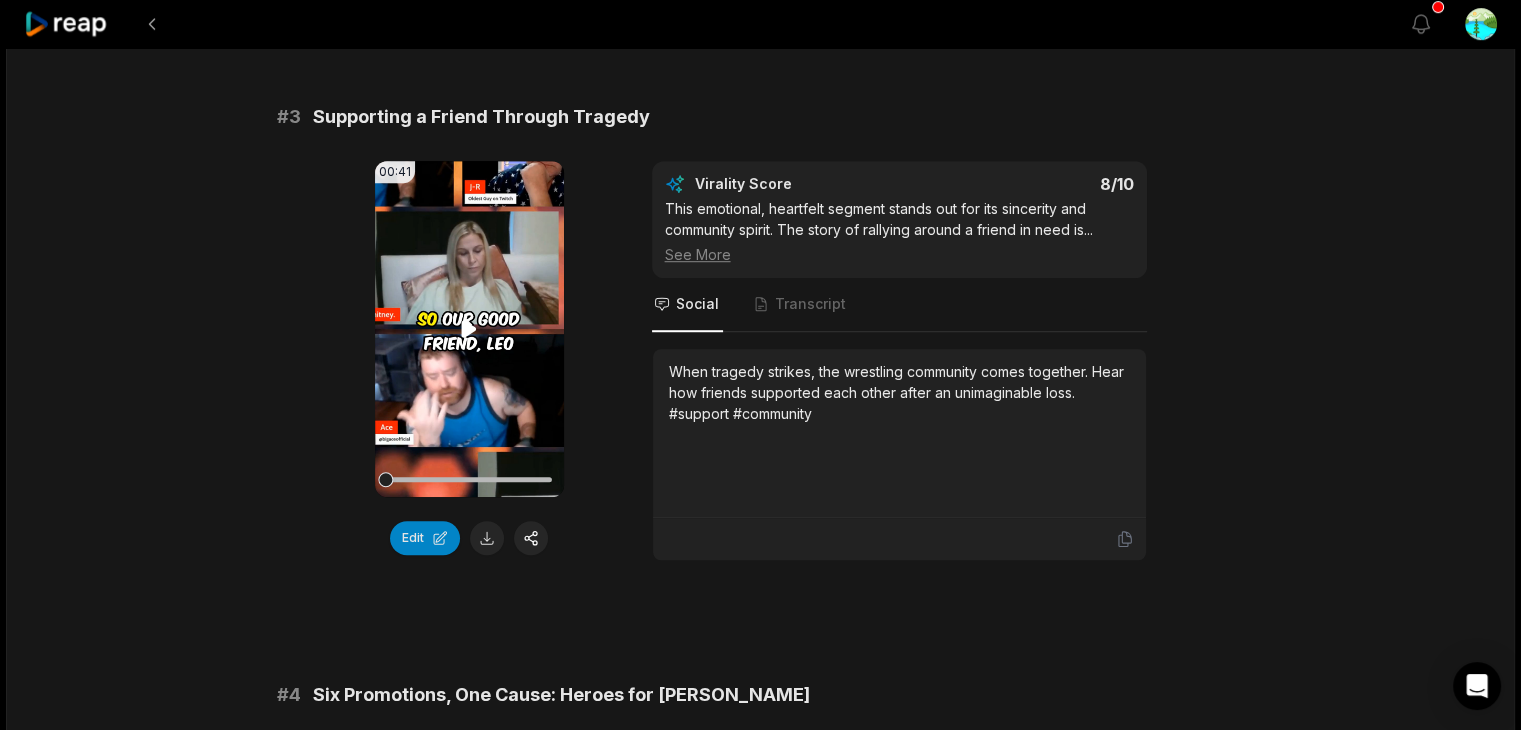 click 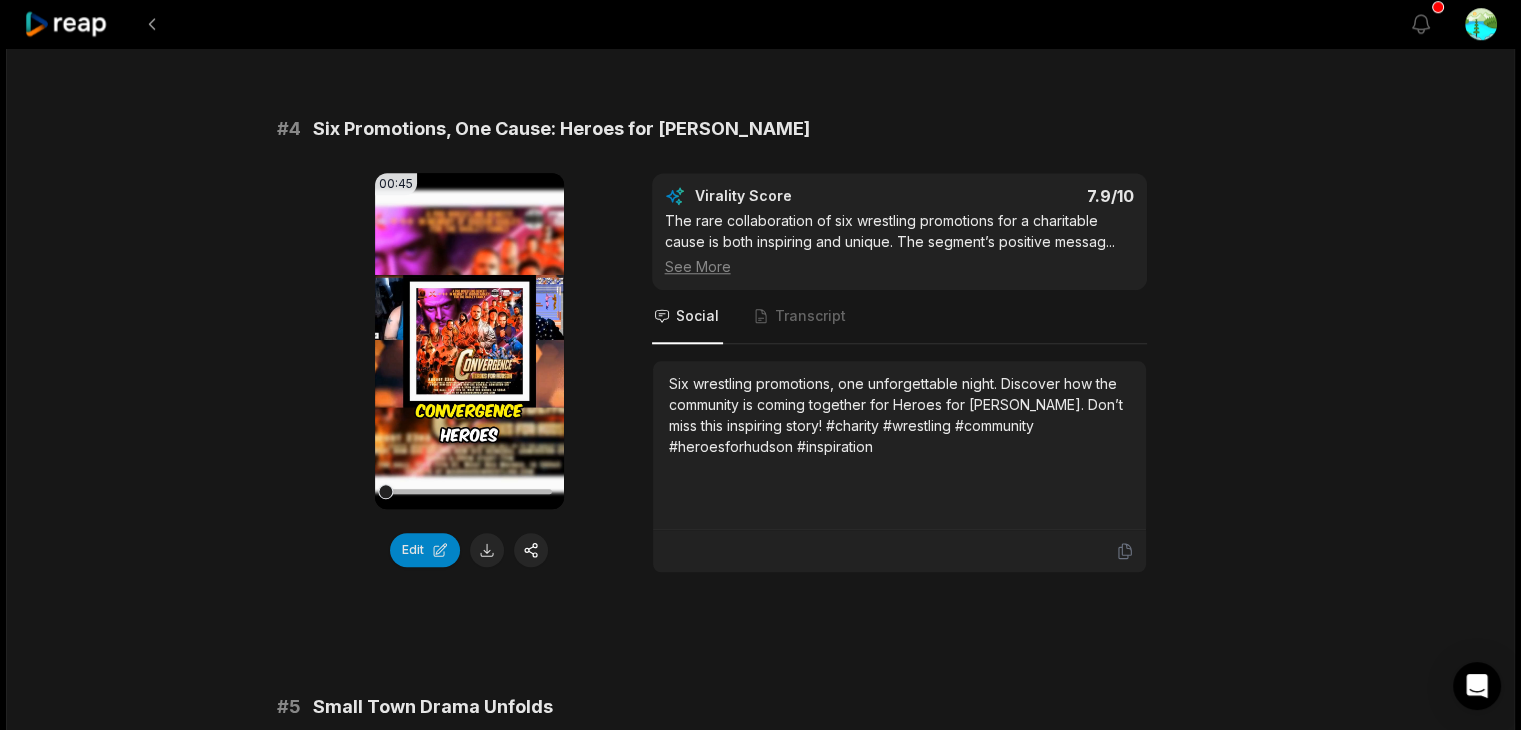 scroll, scrollTop: 1800, scrollLeft: 0, axis: vertical 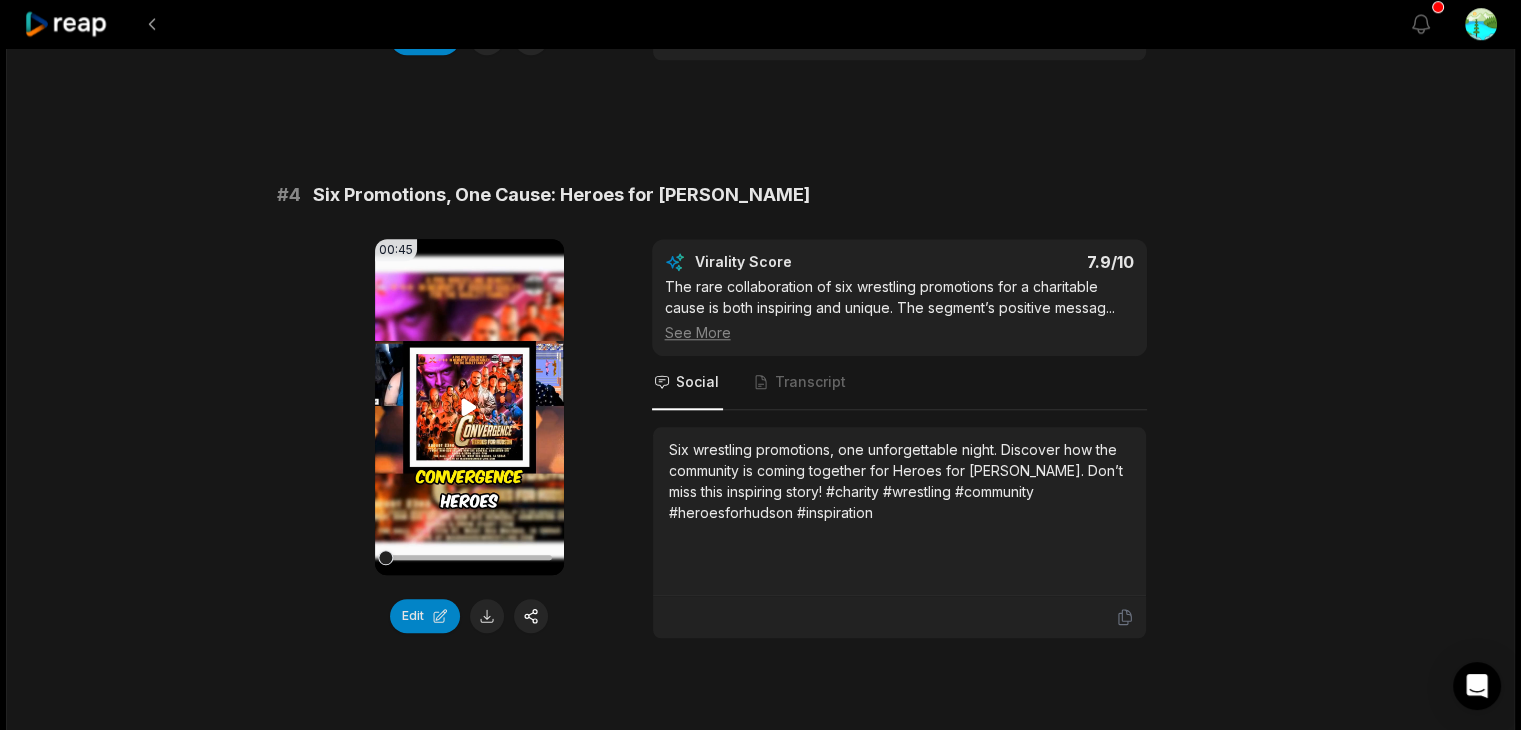 click 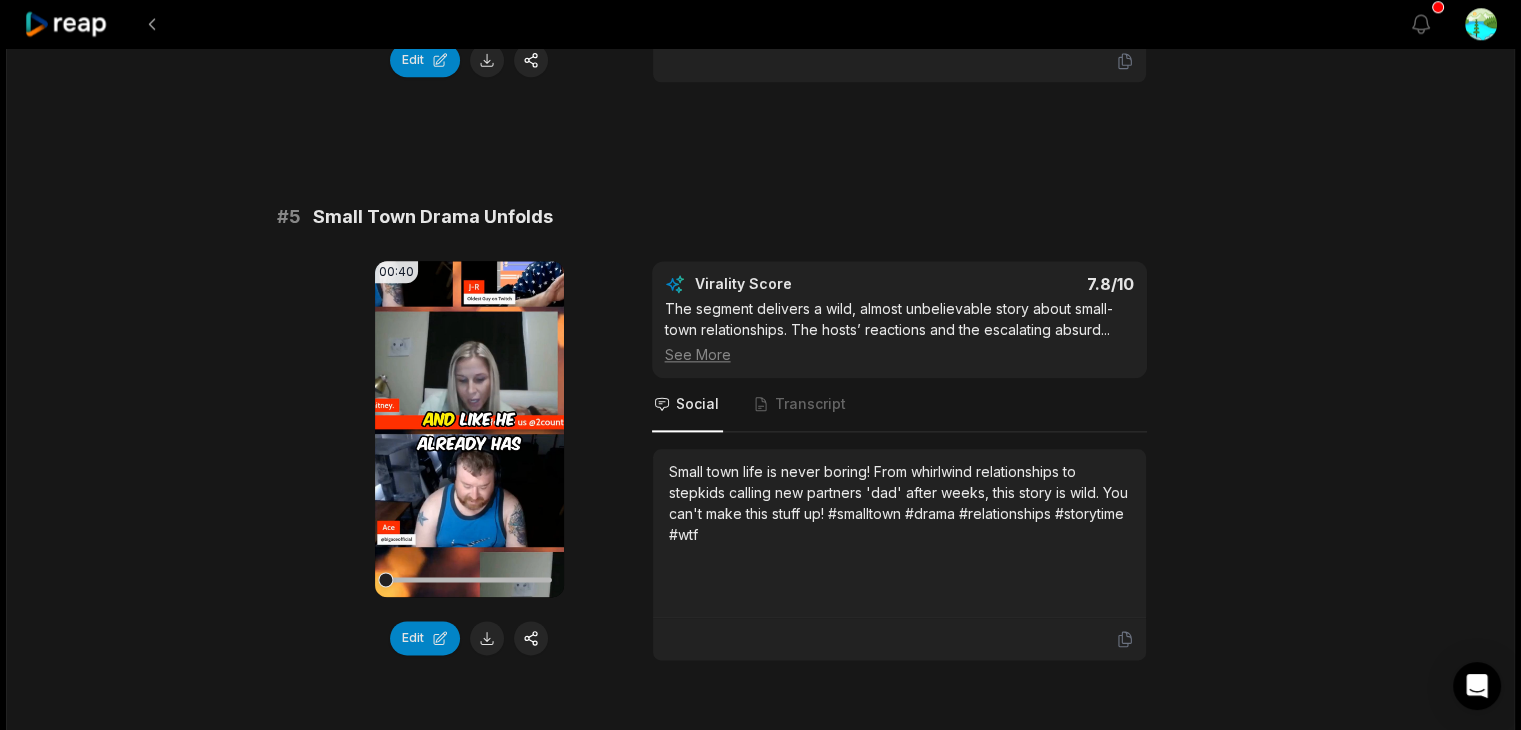scroll, scrollTop: 2400, scrollLeft: 0, axis: vertical 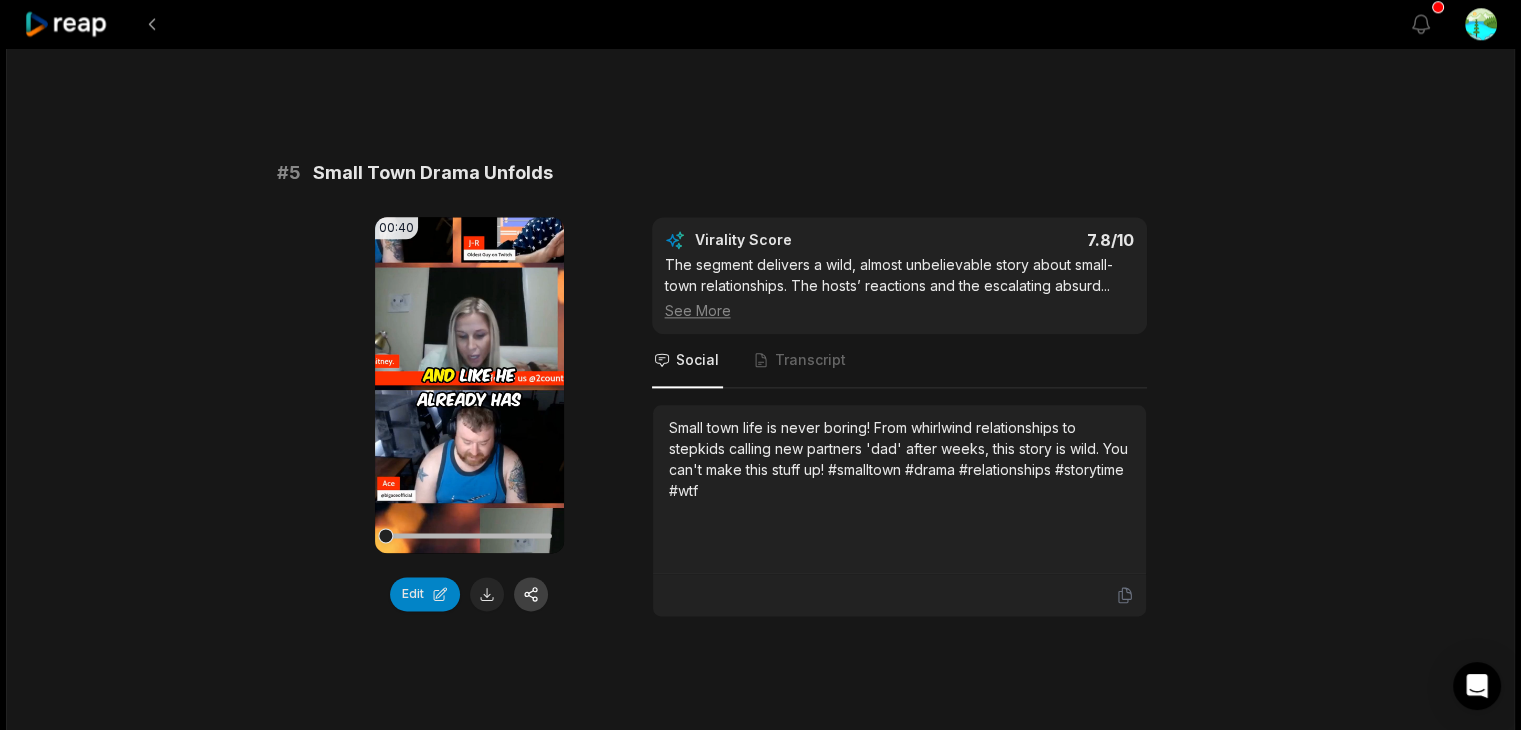 click at bounding box center [531, 594] 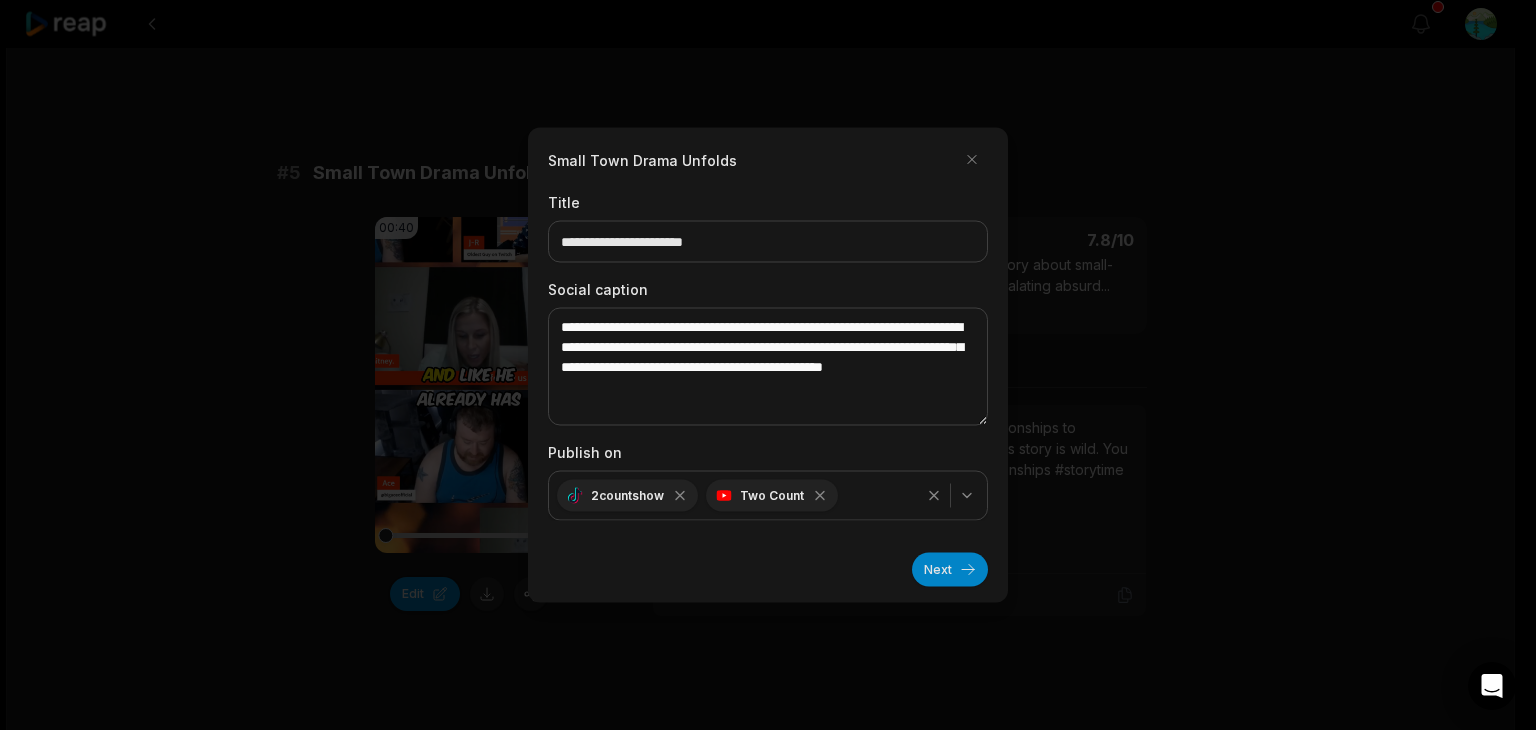 click on "Next" at bounding box center [950, 570] 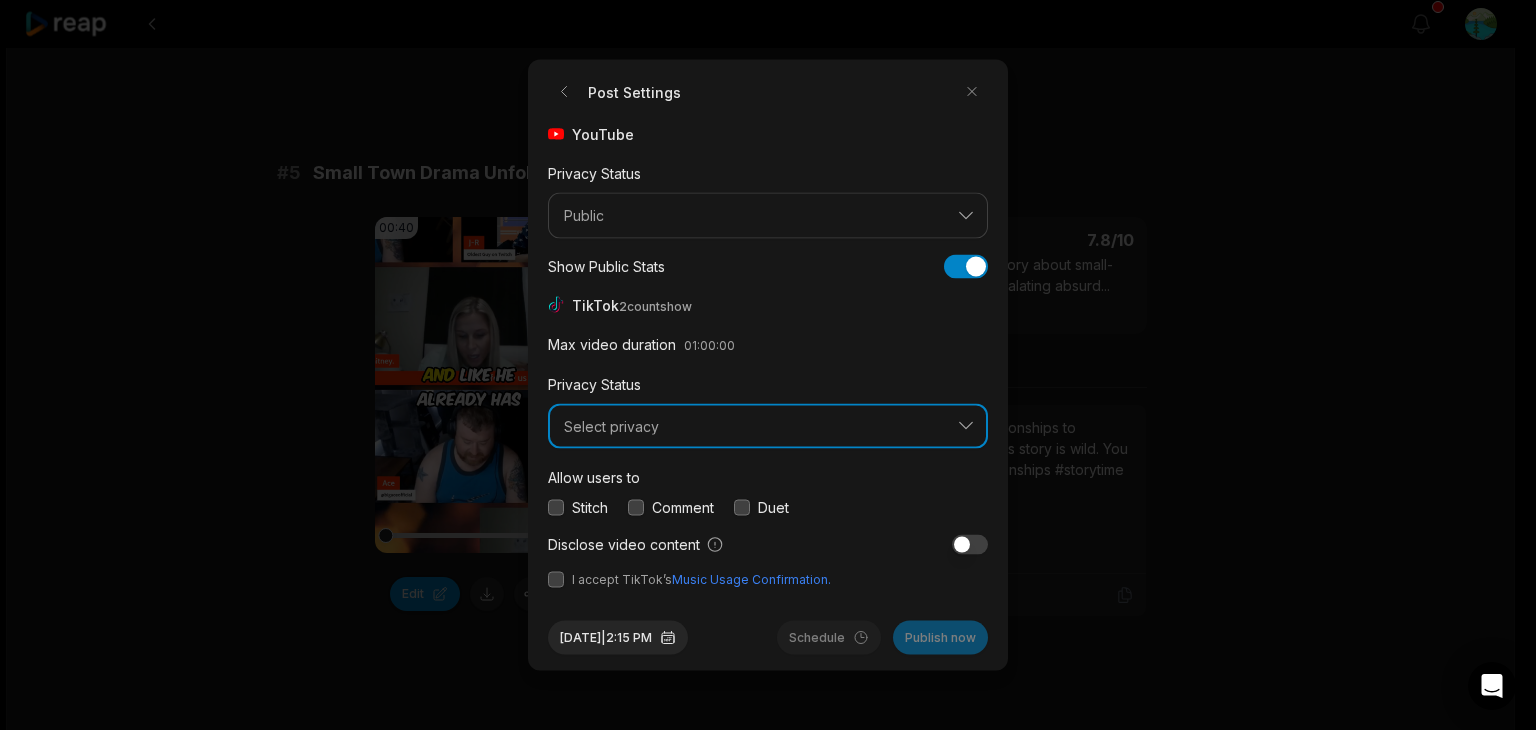 click on "Select privacy" at bounding box center [754, 426] 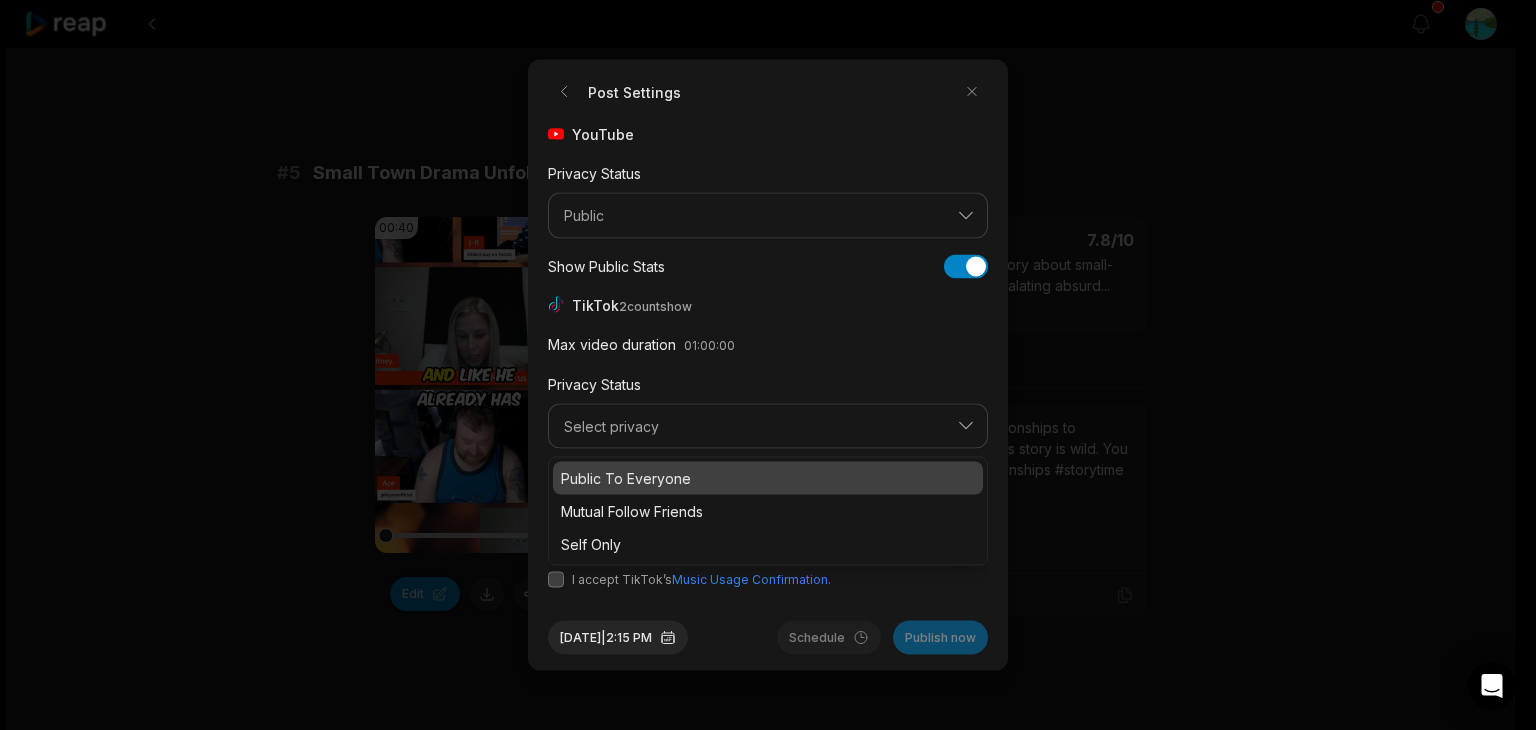 click on "Public To Everyone" at bounding box center [768, 478] 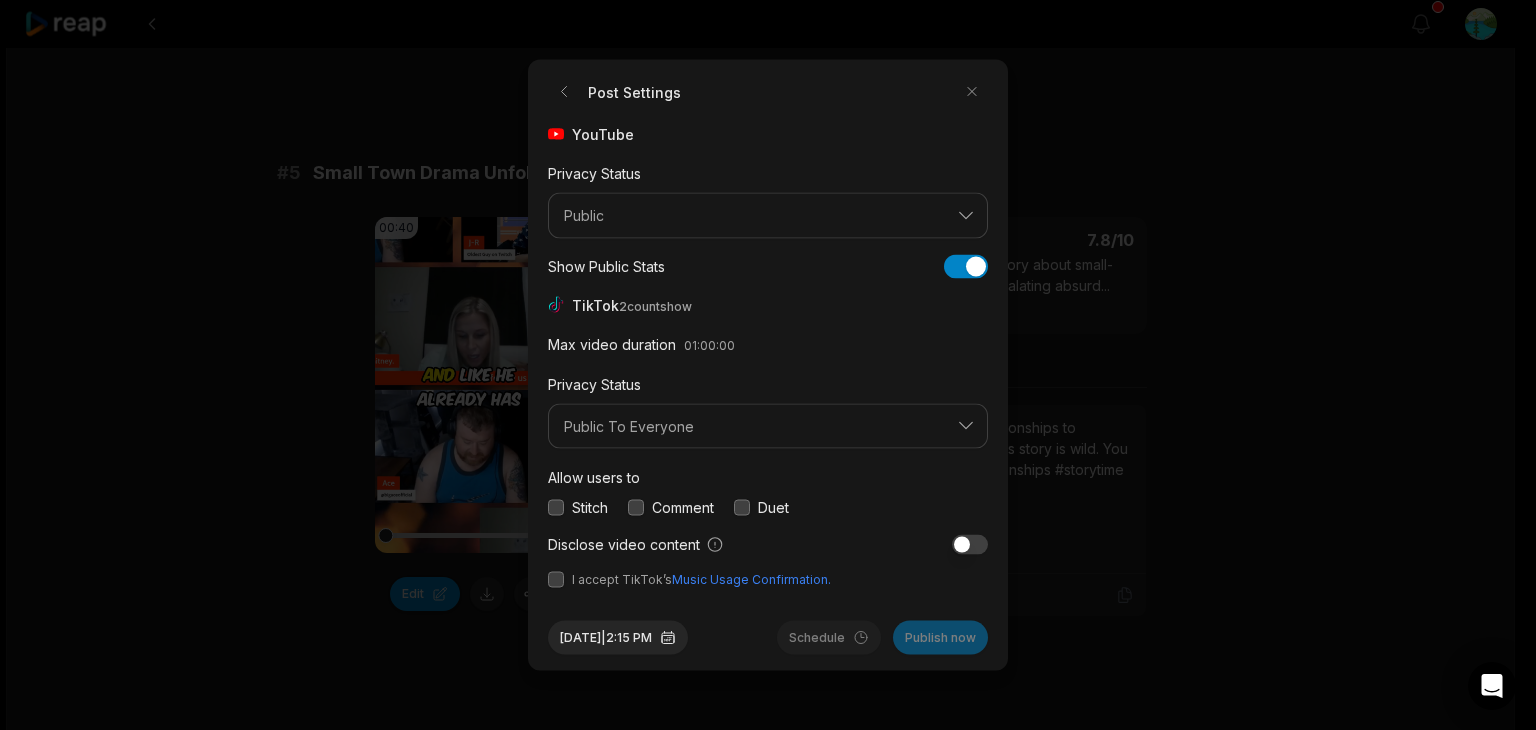 click on "Comment" at bounding box center (671, 507) 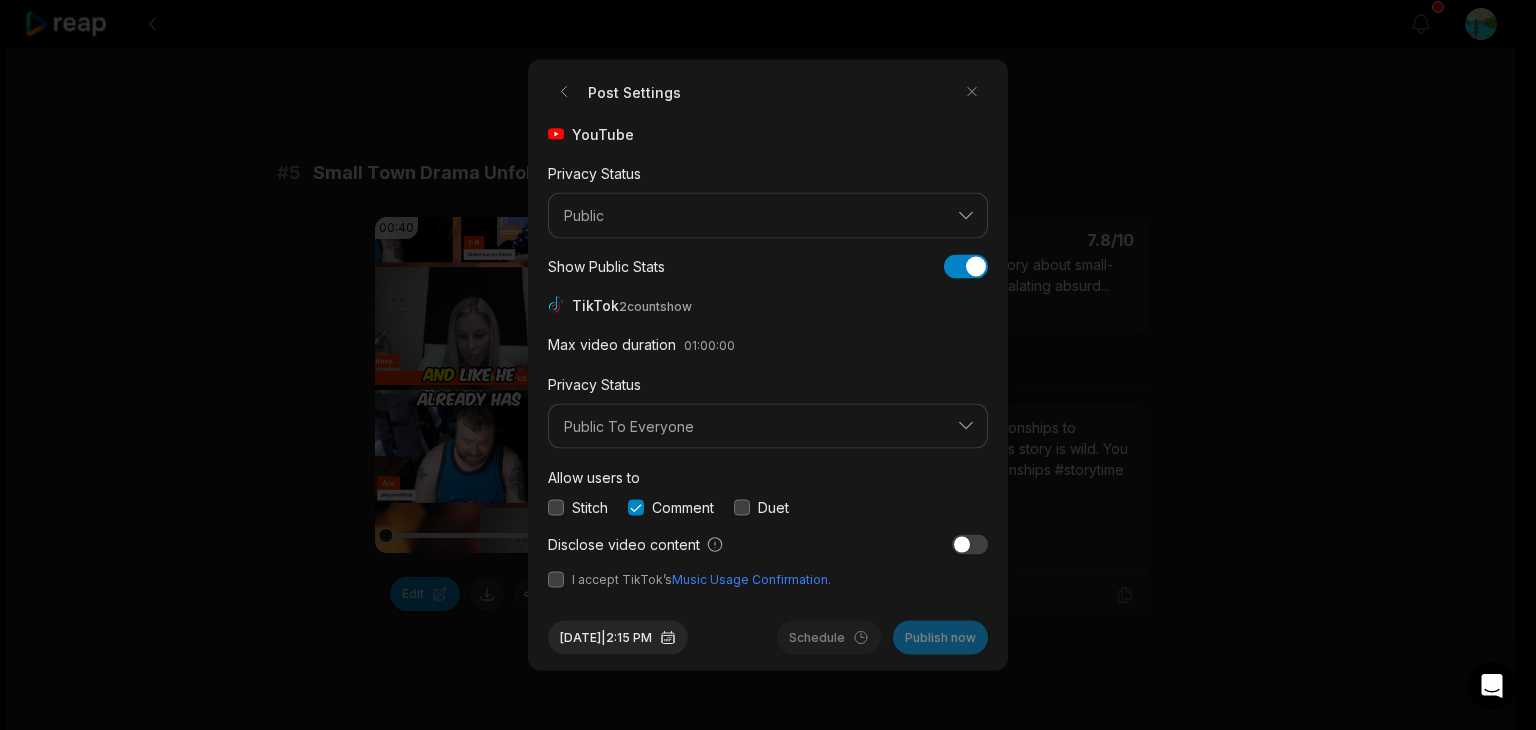 click at bounding box center [556, 507] 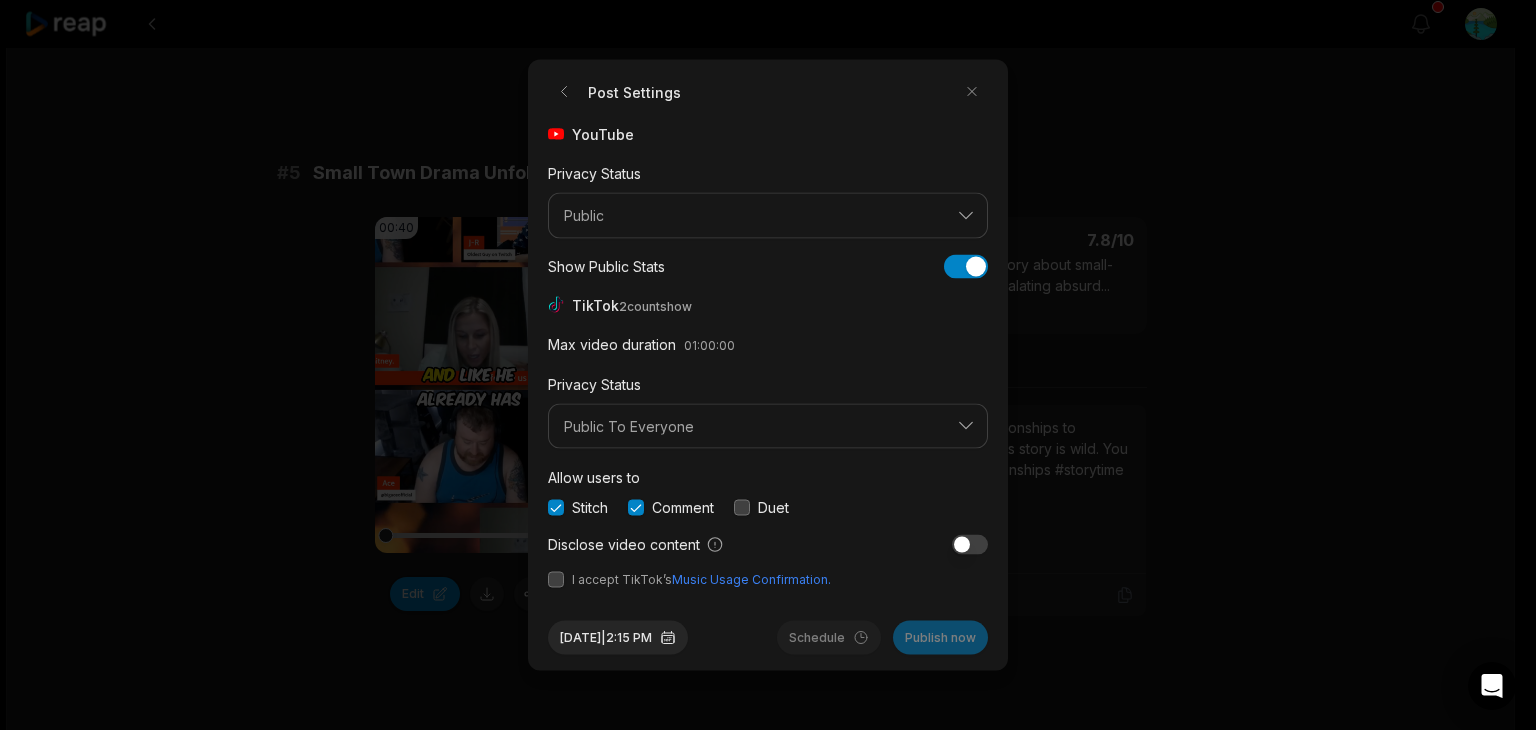 click at bounding box center [556, 580] 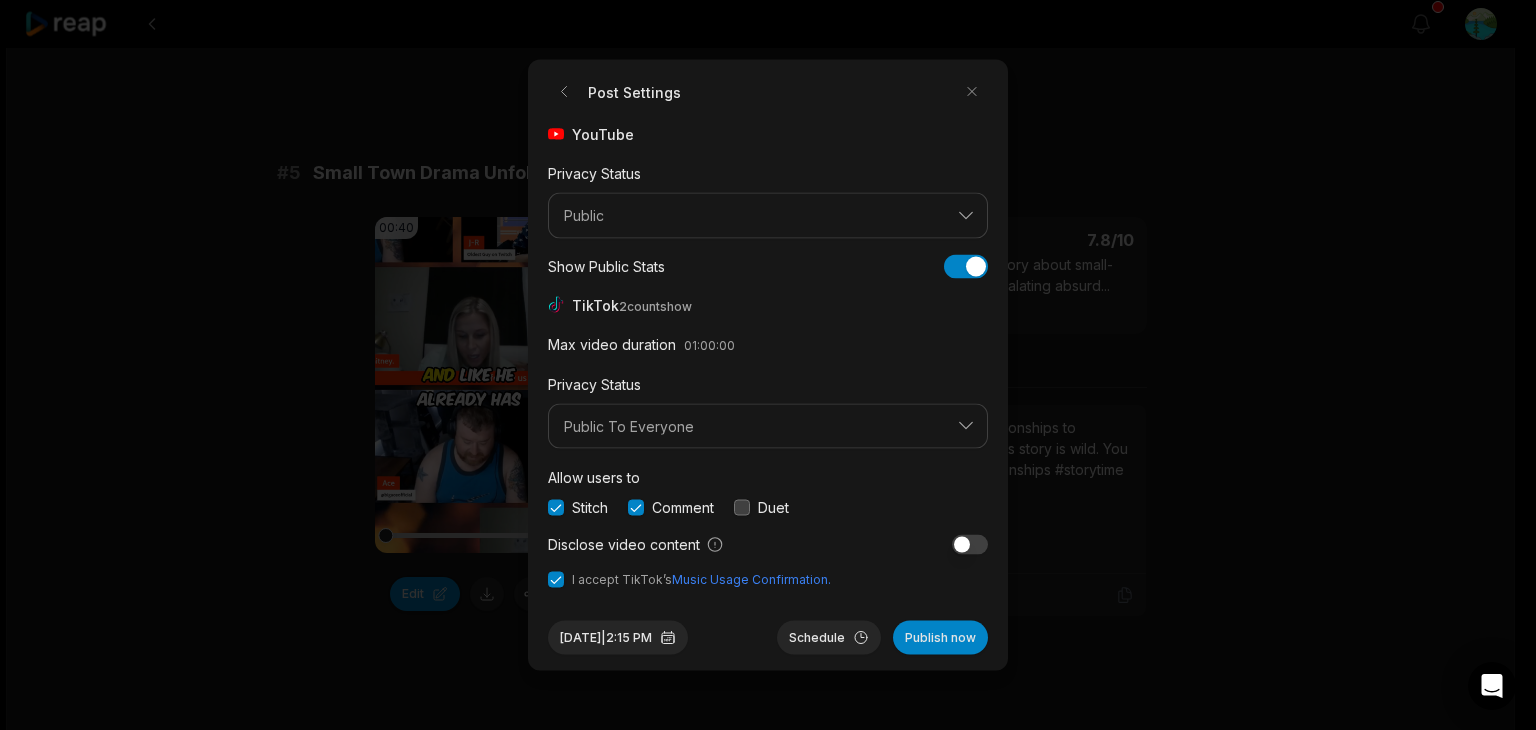 click on "Publish now" at bounding box center (940, 638) 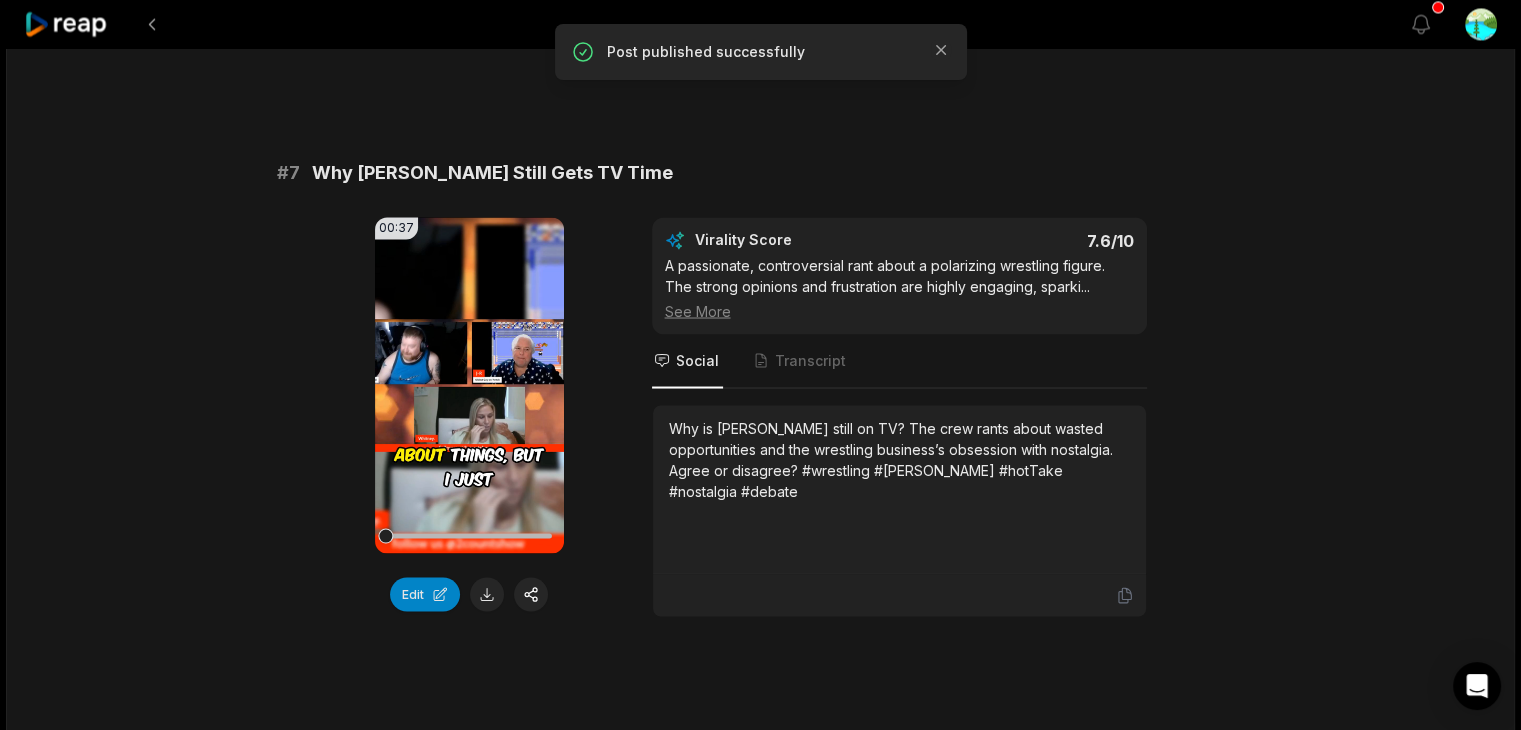 scroll, scrollTop: 3600, scrollLeft: 0, axis: vertical 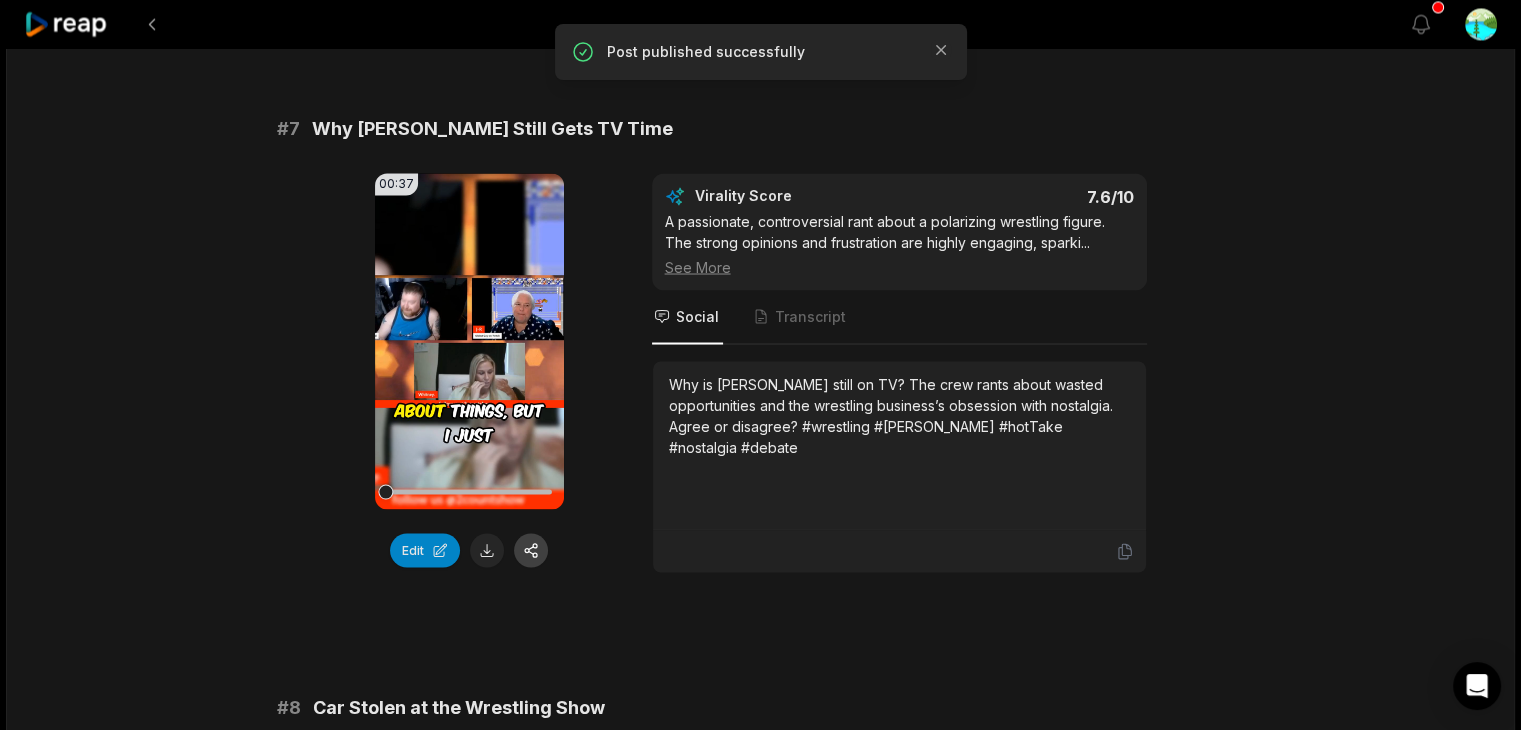 click at bounding box center [531, 550] 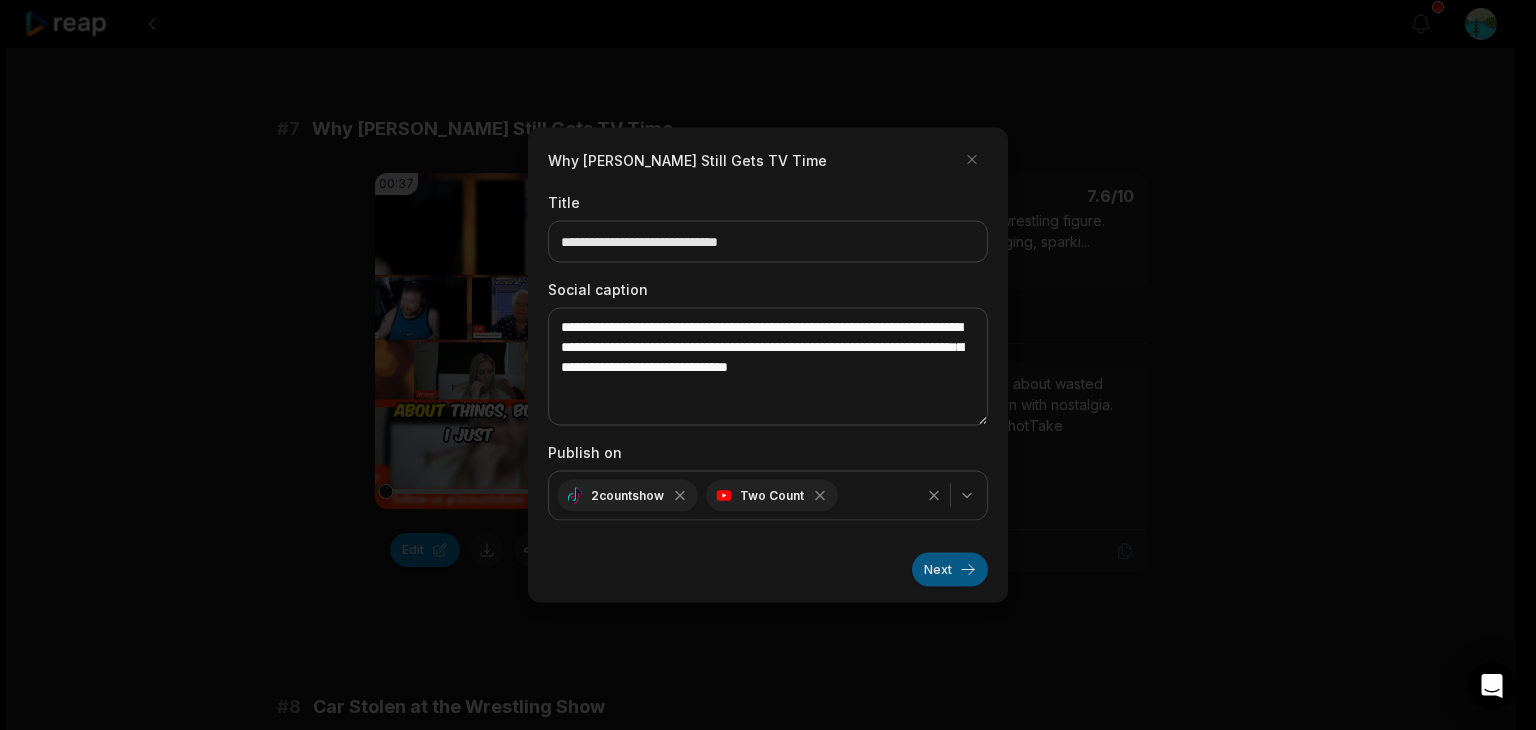 click on "Next" at bounding box center (950, 570) 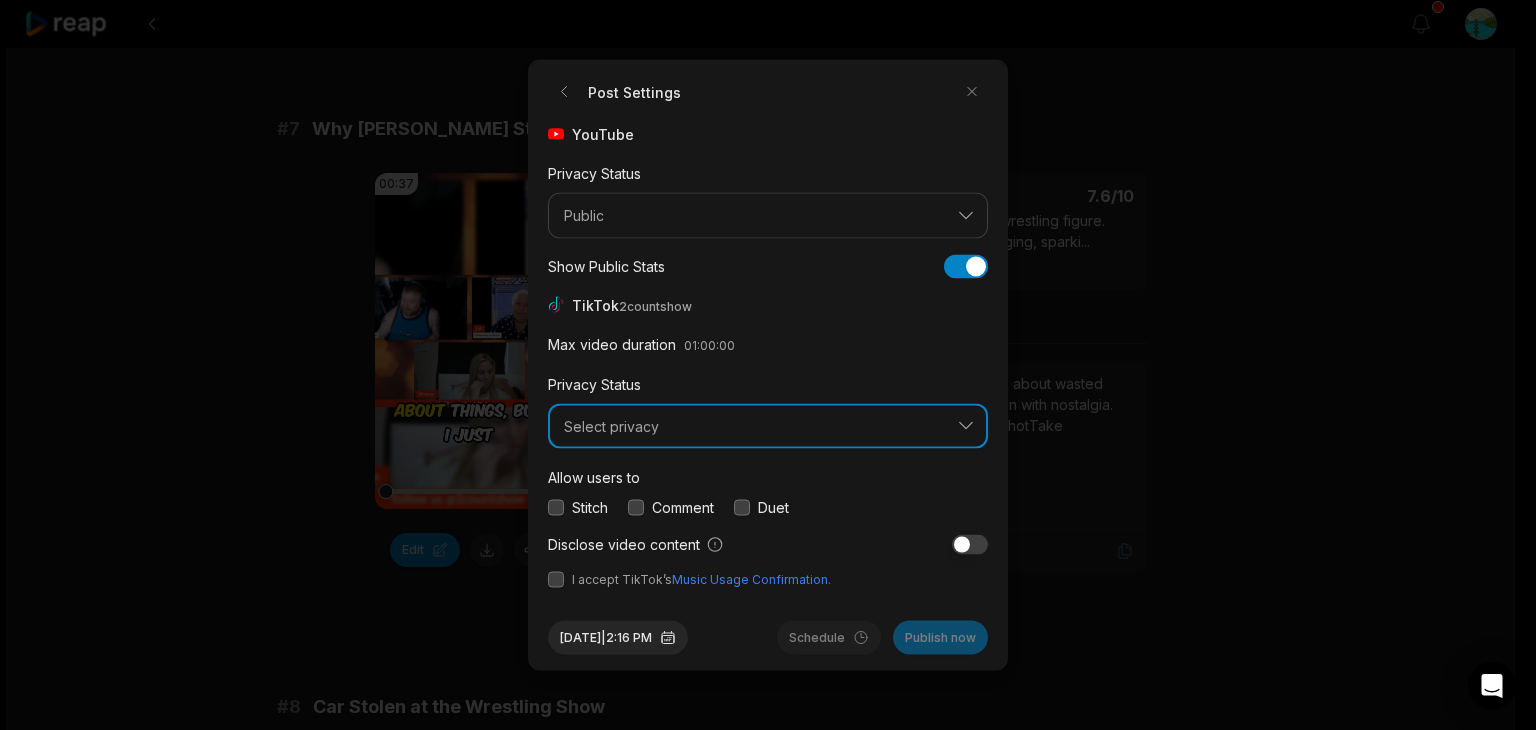 click on "Select privacy" at bounding box center (768, 426) 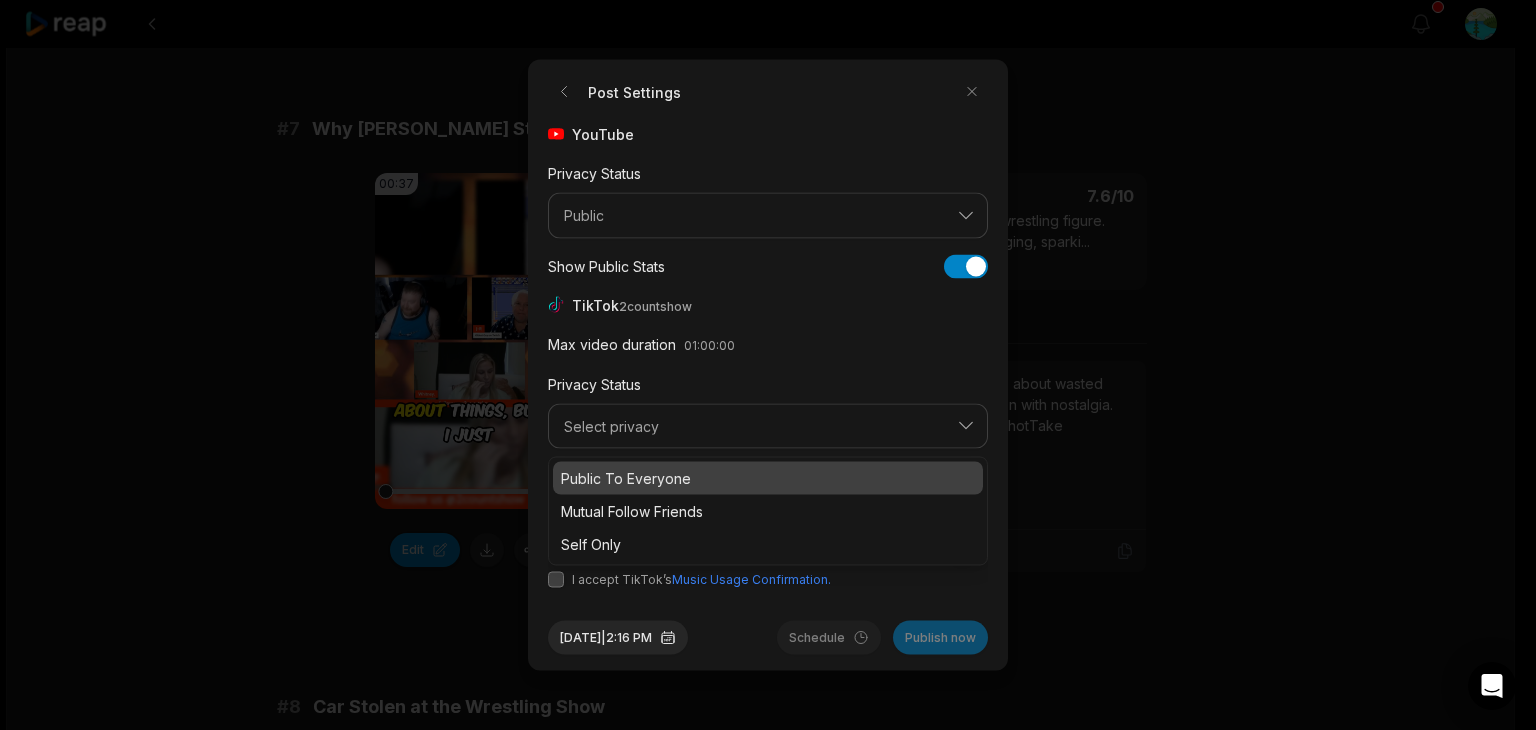 click on "Public To Everyone" at bounding box center (768, 478) 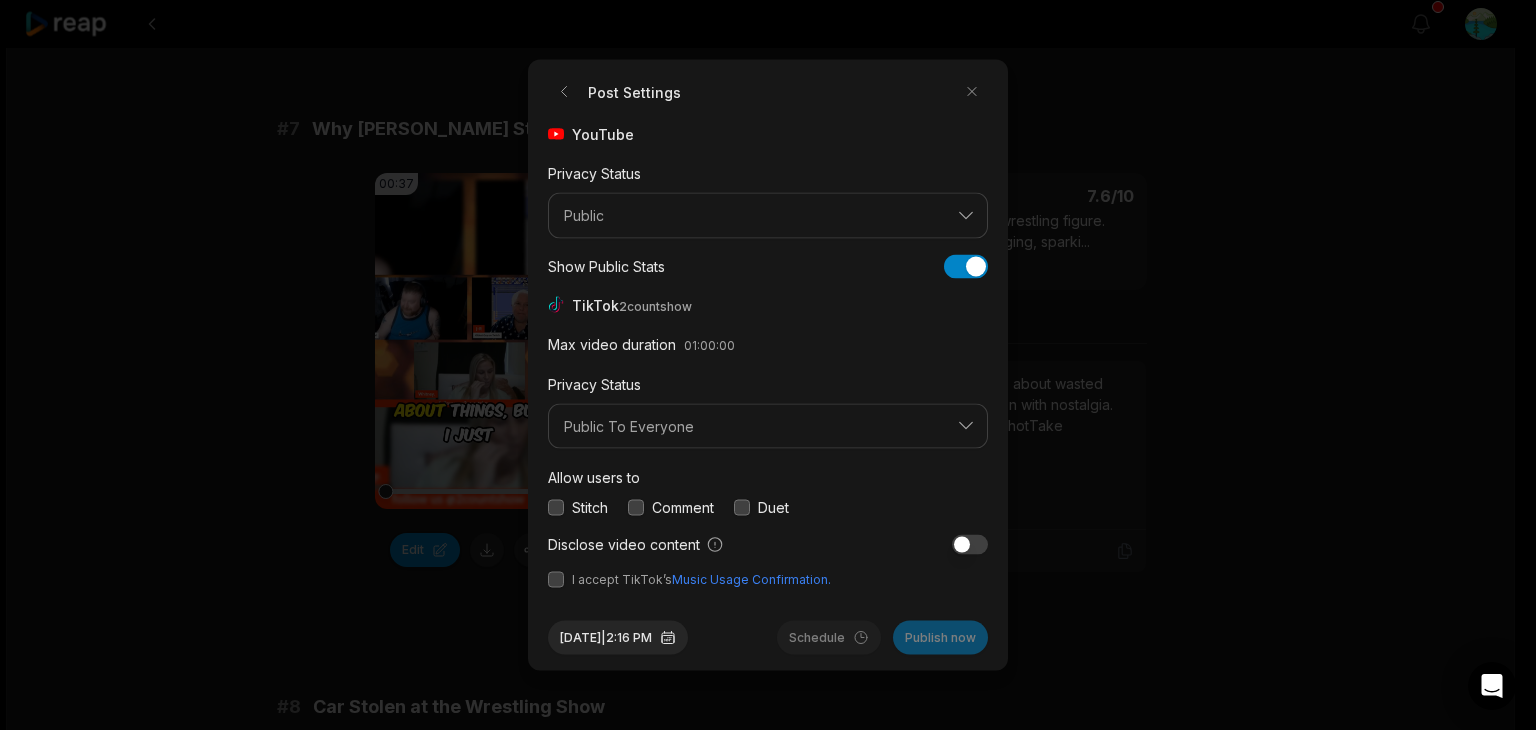 click at bounding box center [636, 507] 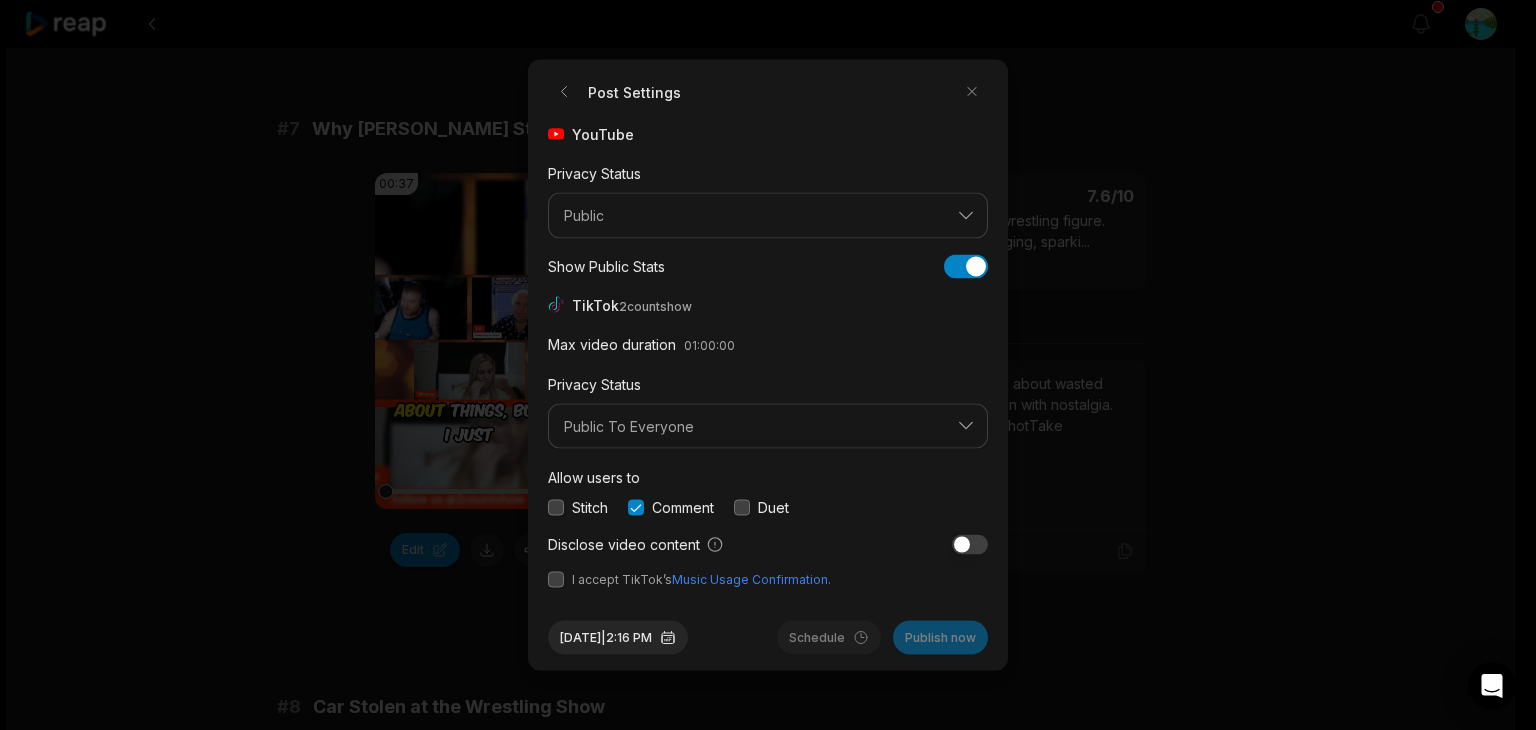 click at bounding box center [556, 580] 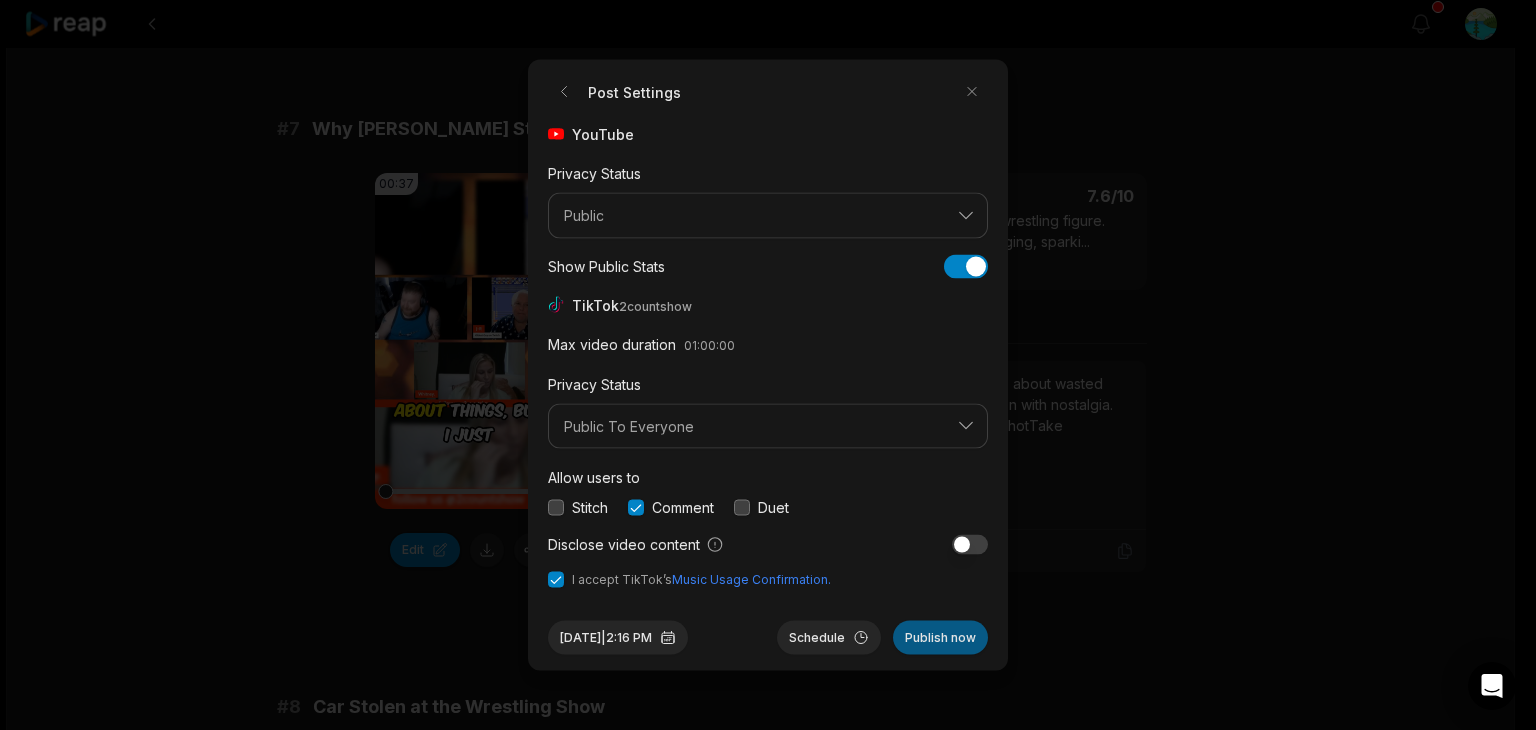 click on "Publish now" at bounding box center [940, 638] 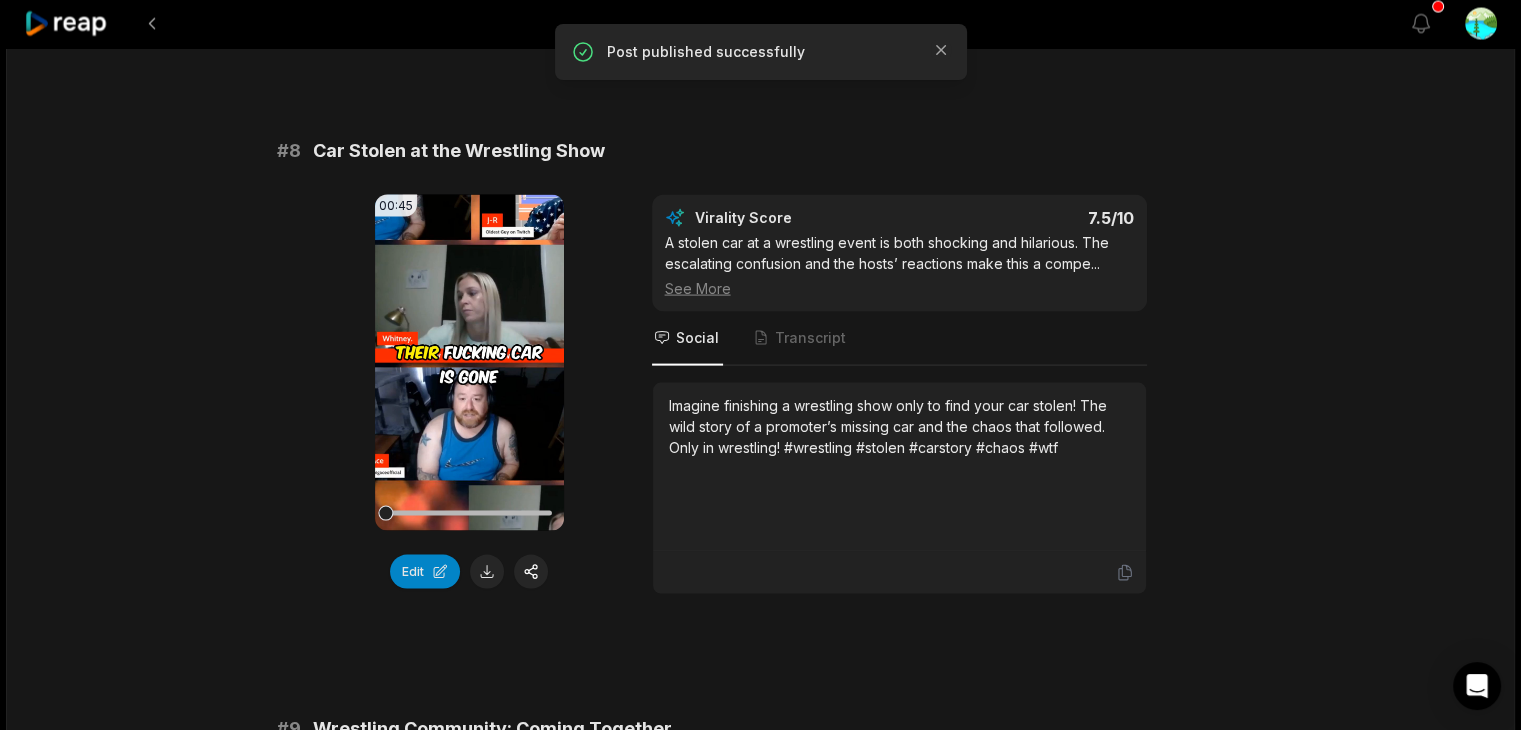 scroll, scrollTop: 4200, scrollLeft: 0, axis: vertical 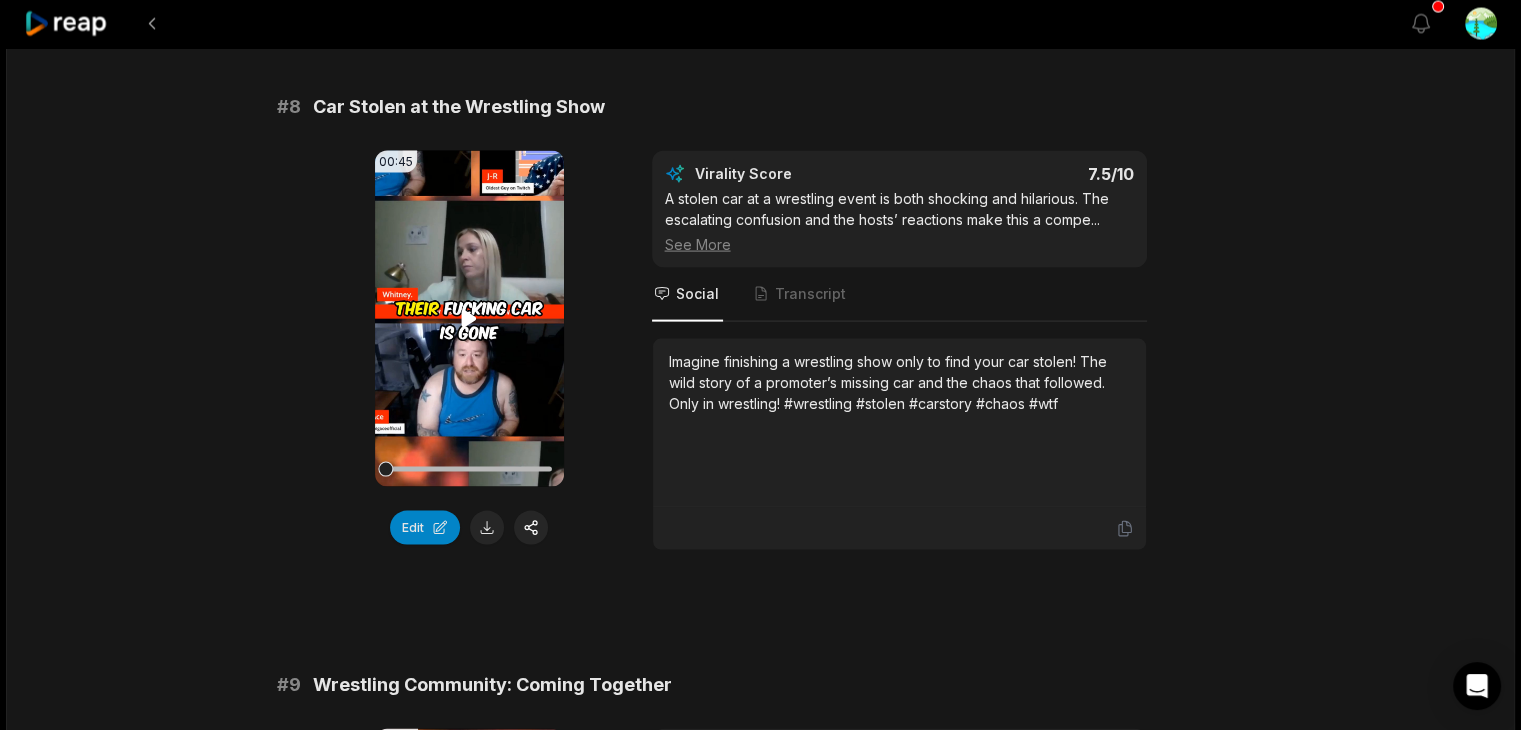 click 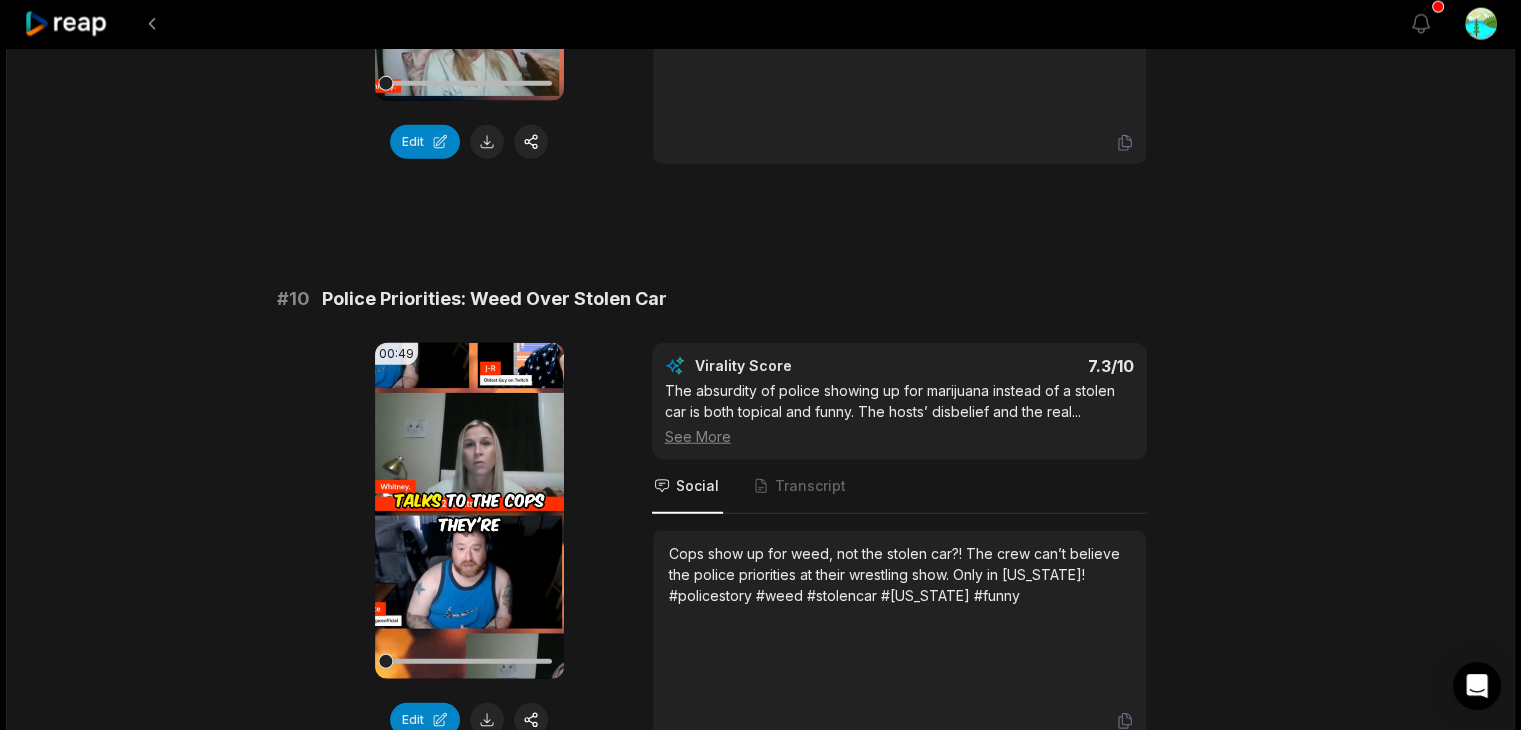 scroll, scrollTop: 5200, scrollLeft: 0, axis: vertical 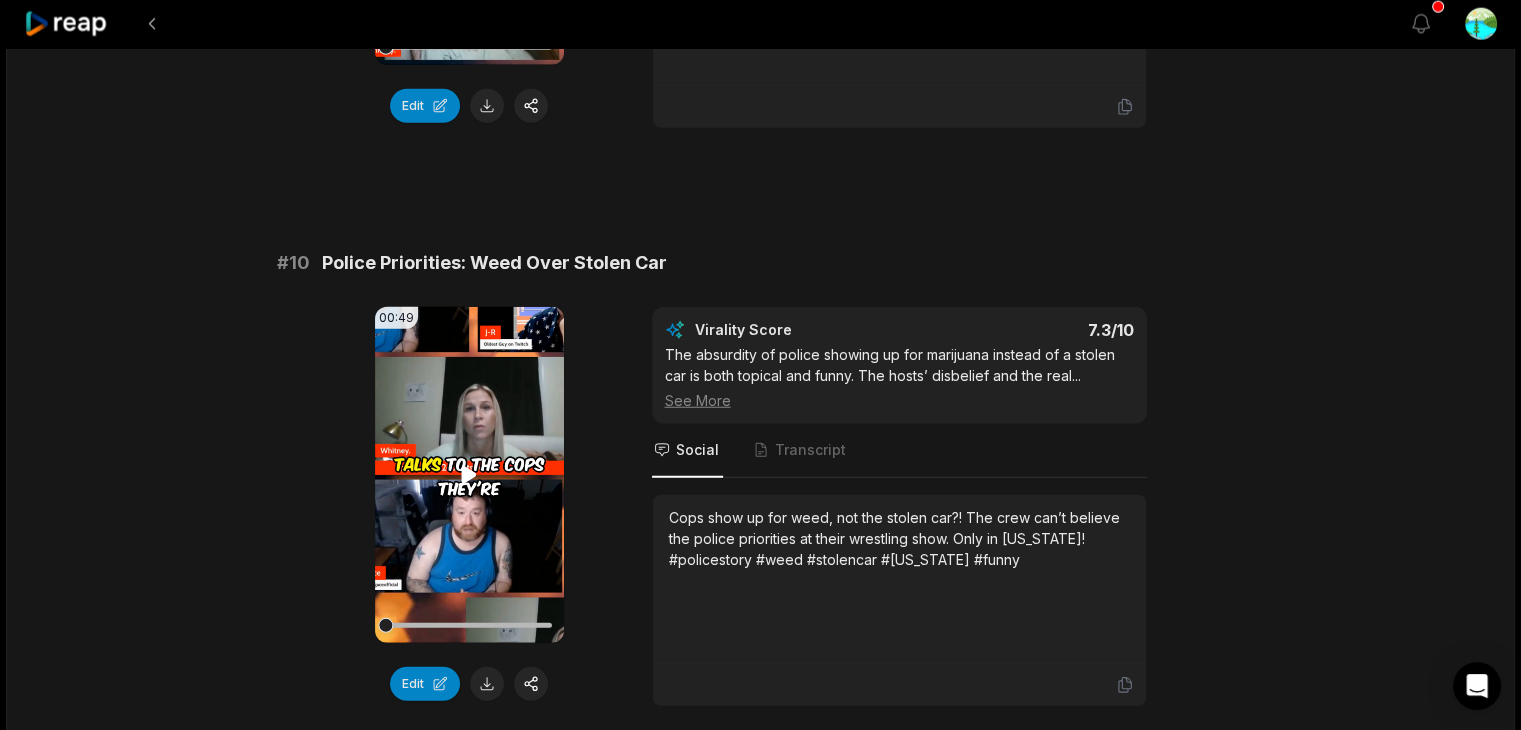 click 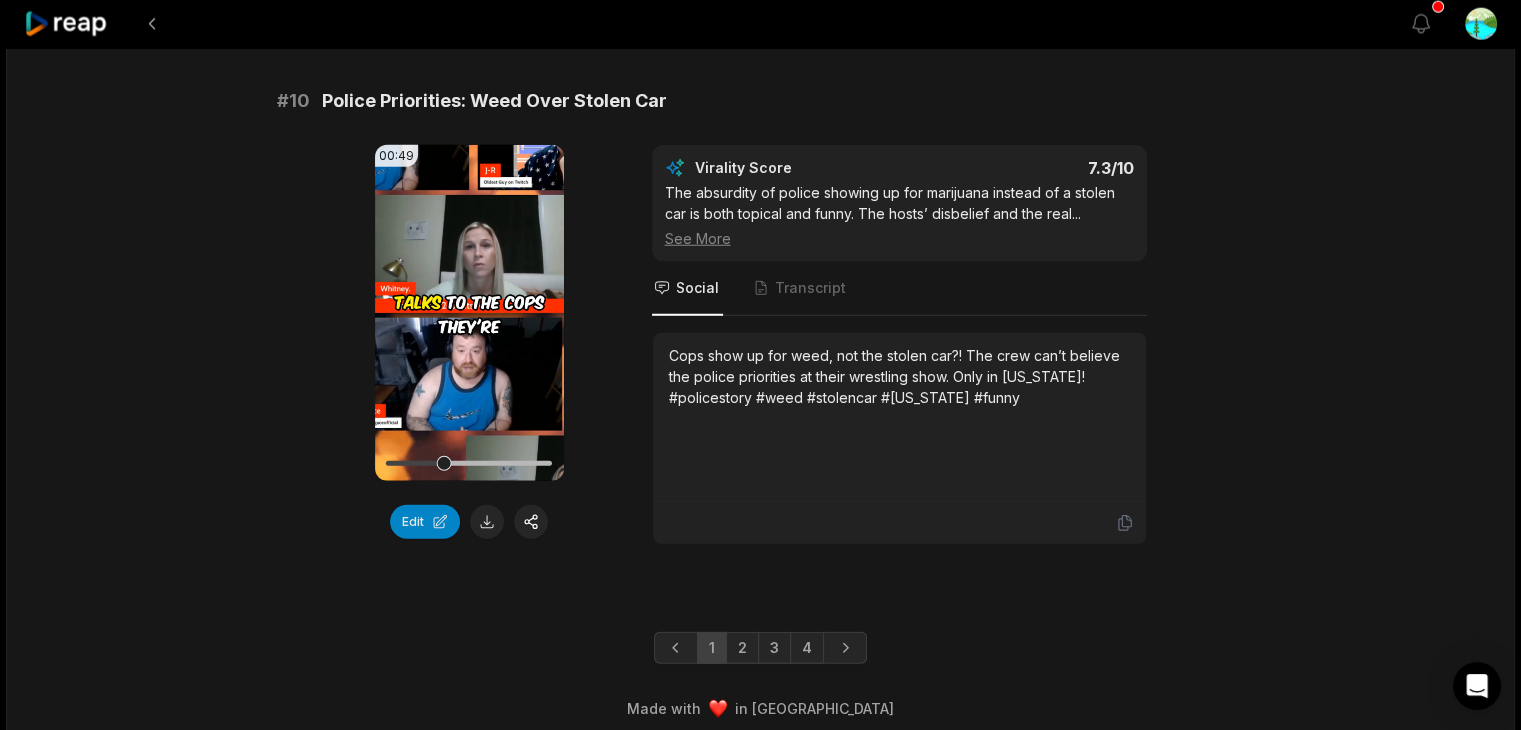 scroll, scrollTop: 5262, scrollLeft: 0, axis: vertical 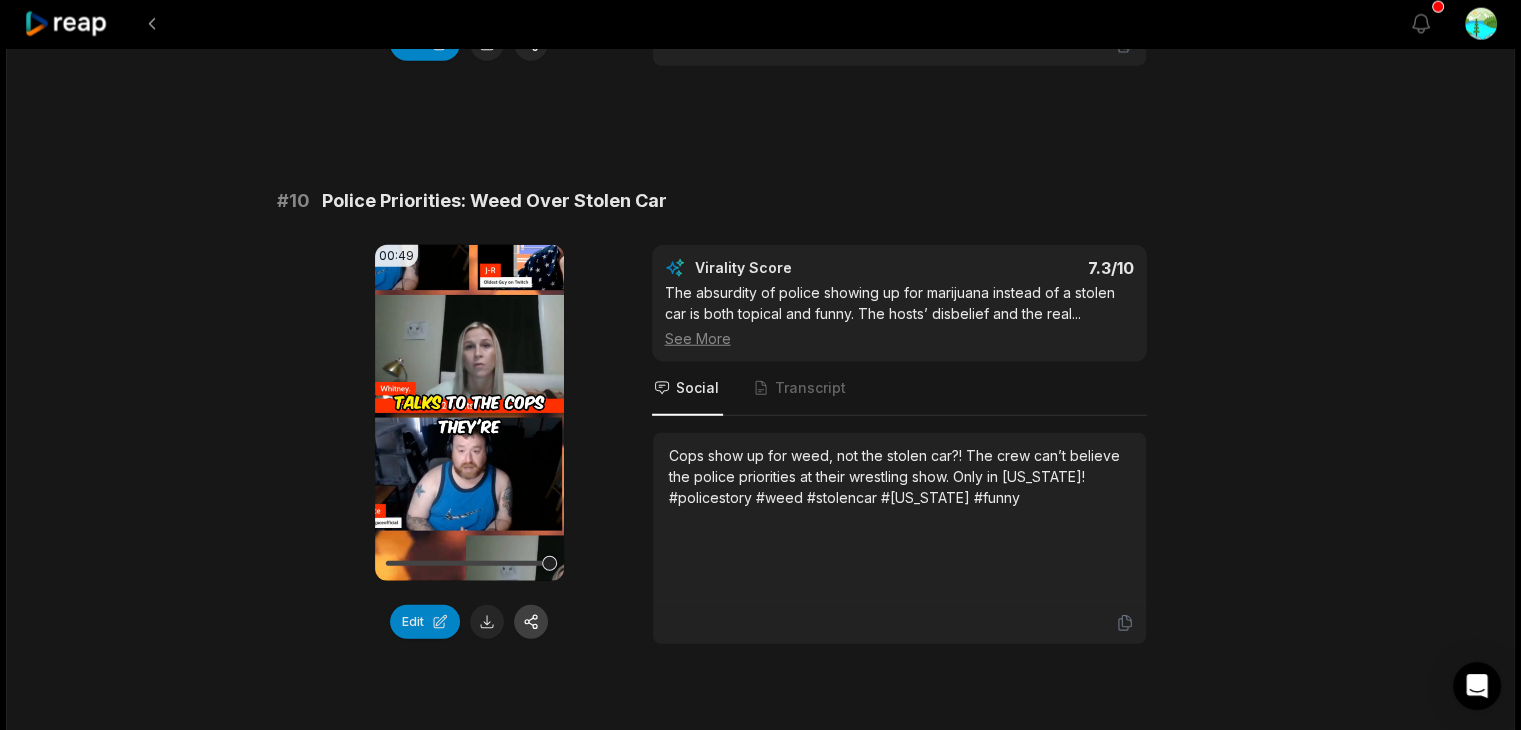 click at bounding box center [531, 622] 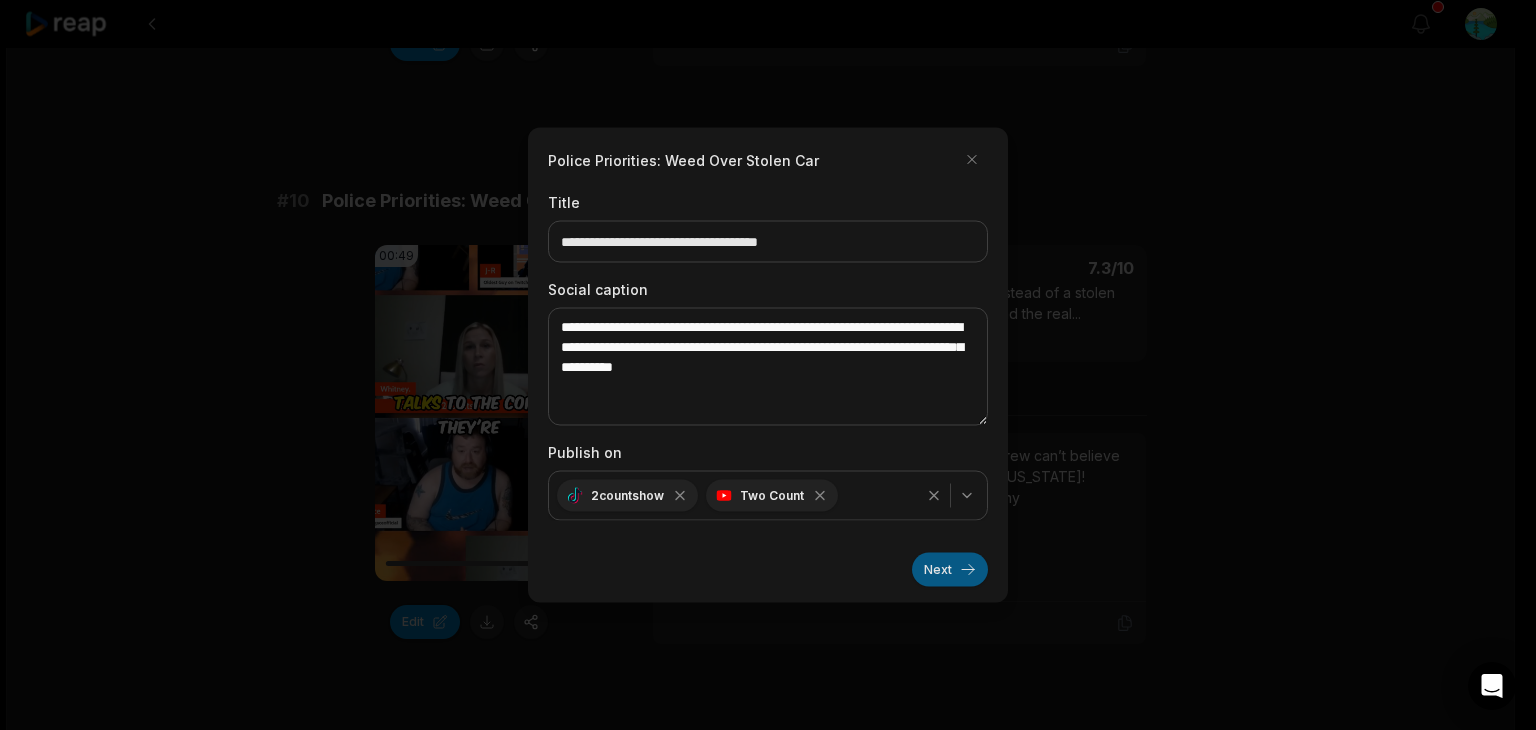 click on "Next" at bounding box center (950, 570) 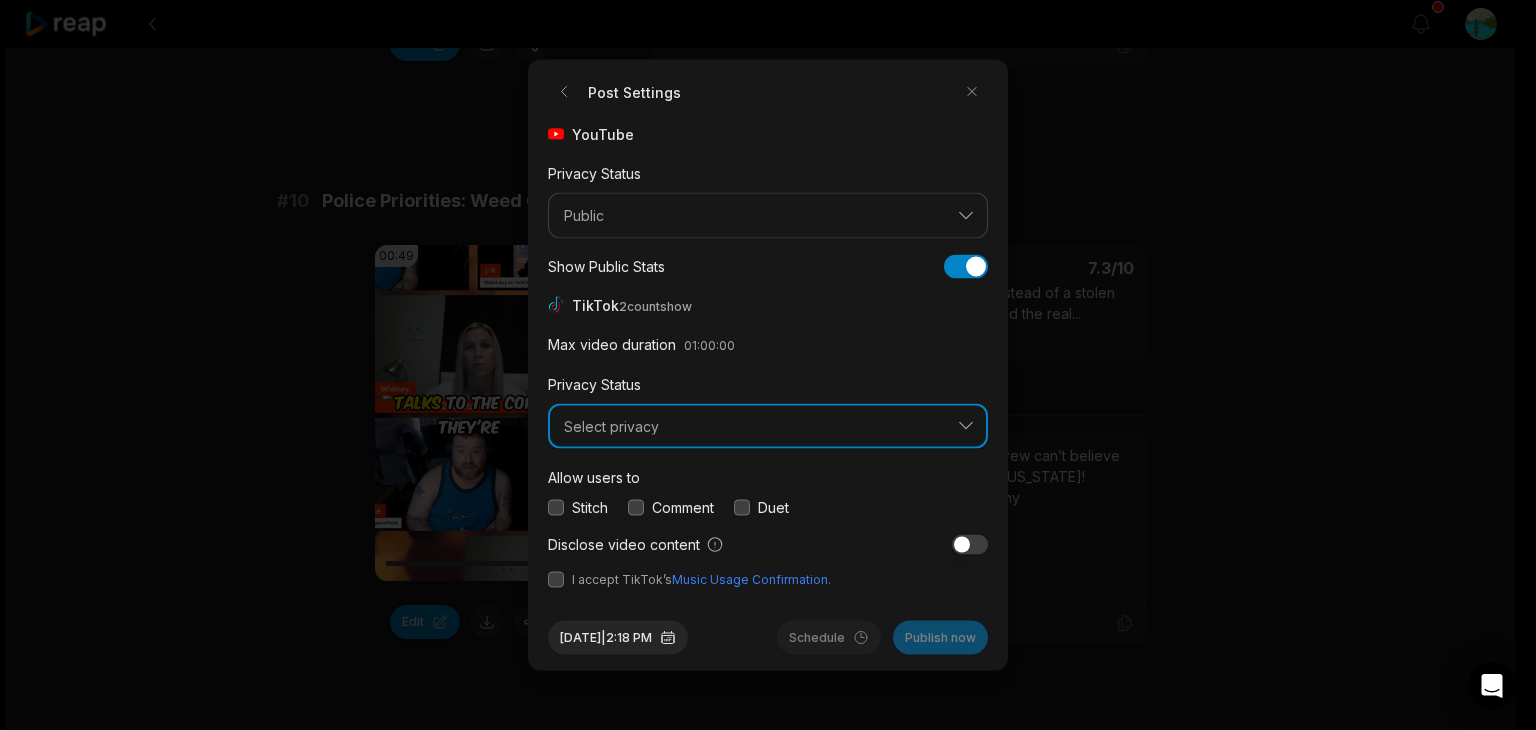 click on "Select privacy" at bounding box center (768, 426) 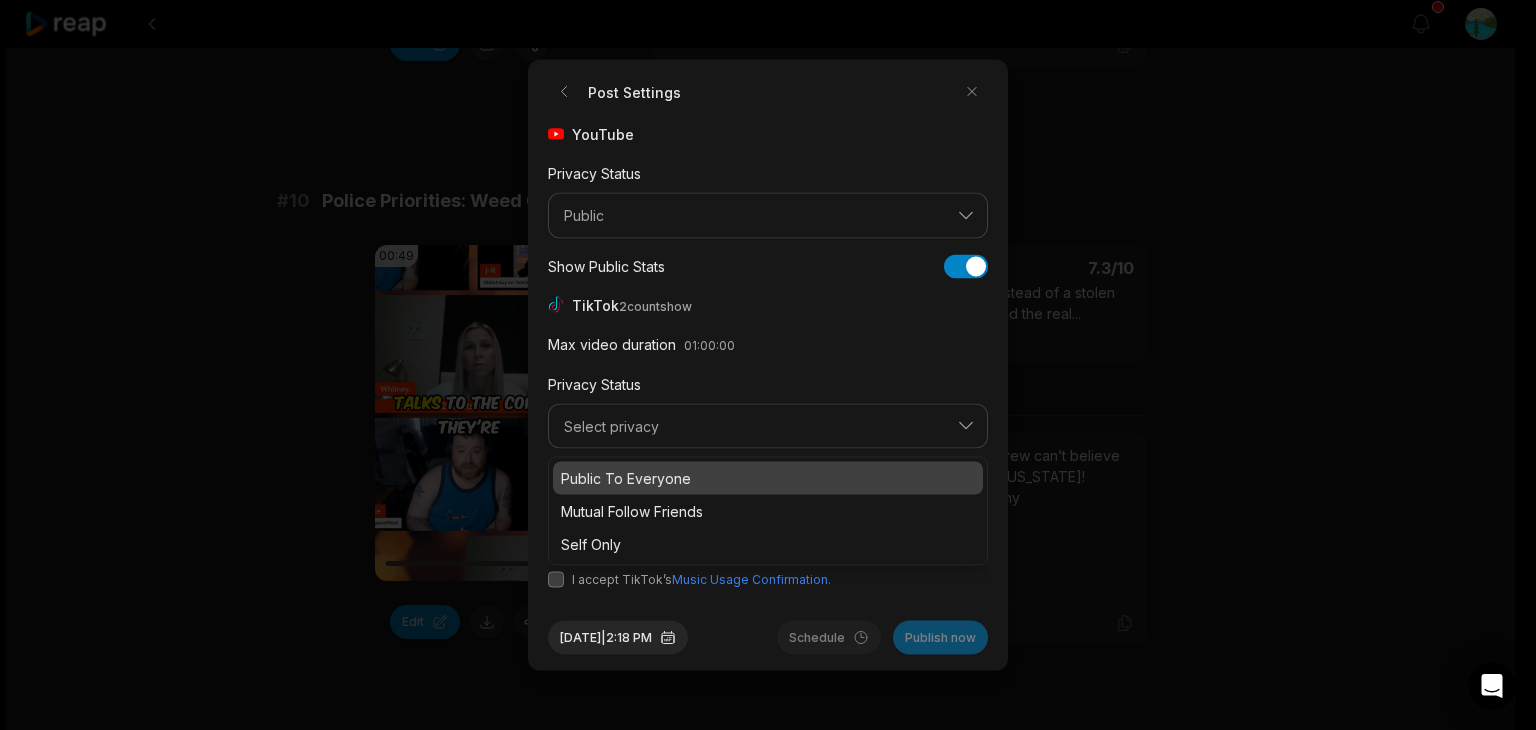 click on "Public To Everyone" at bounding box center (768, 478) 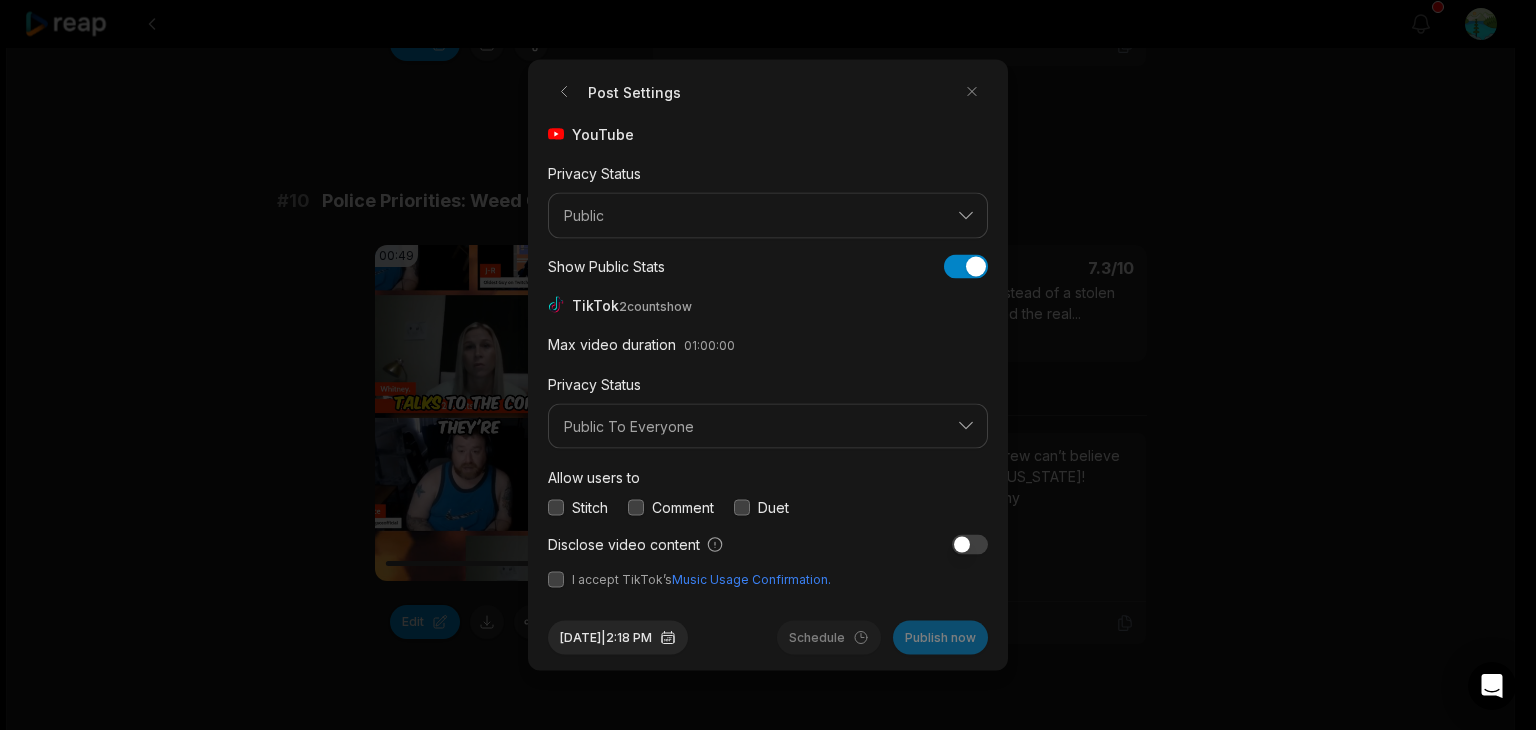 click at bounding box center (636, 507) 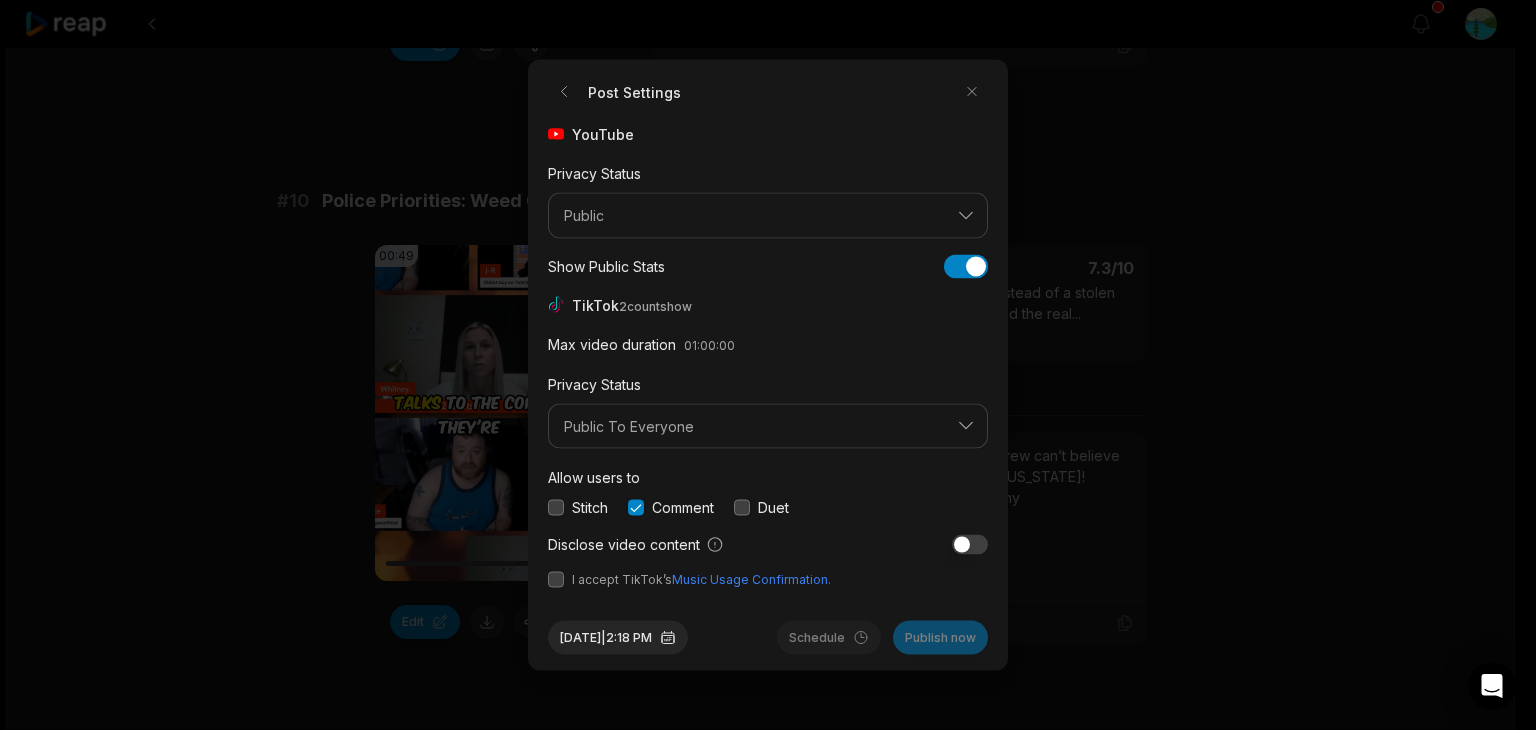 click at bounding box center [556, 580] 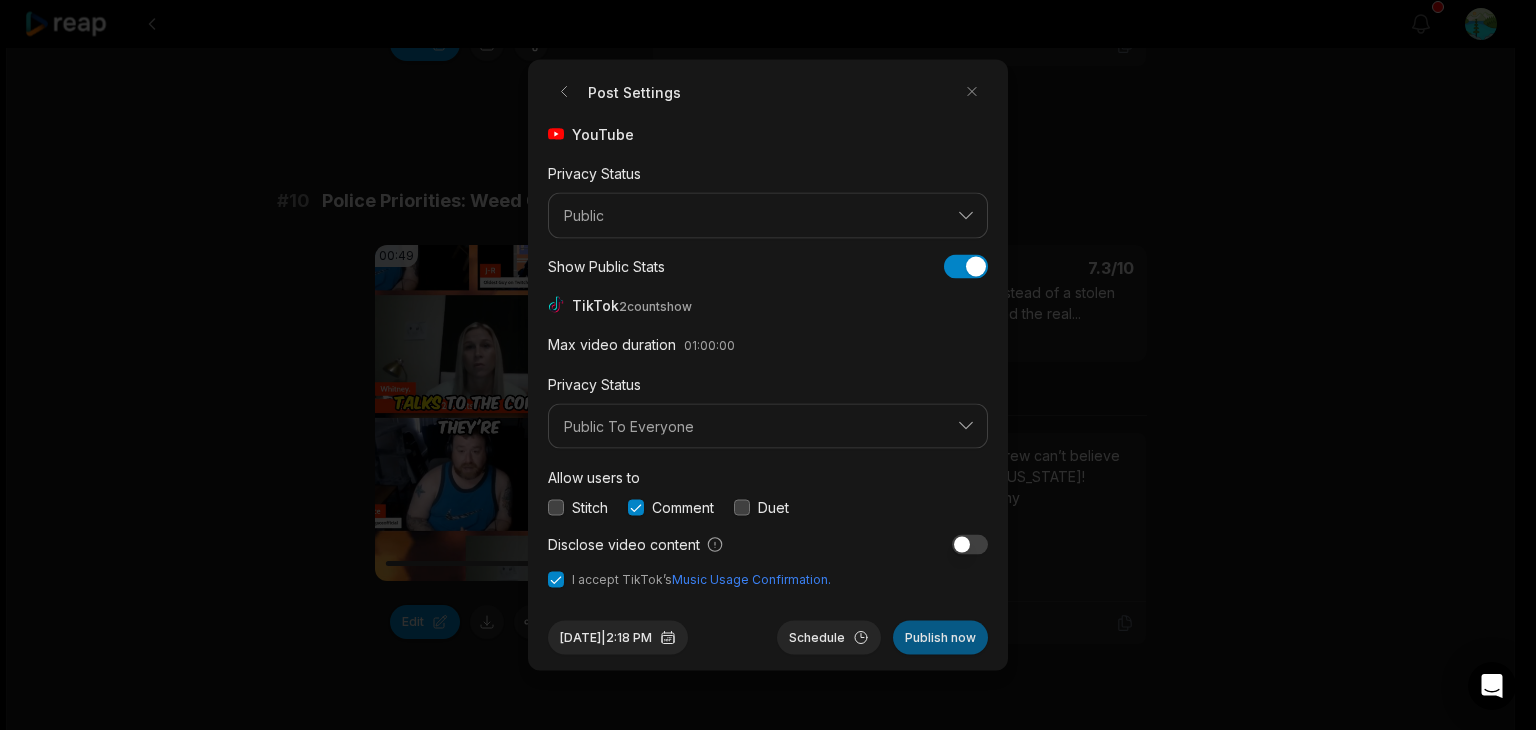 click on "Publish now" at bounding box center [940, 638] 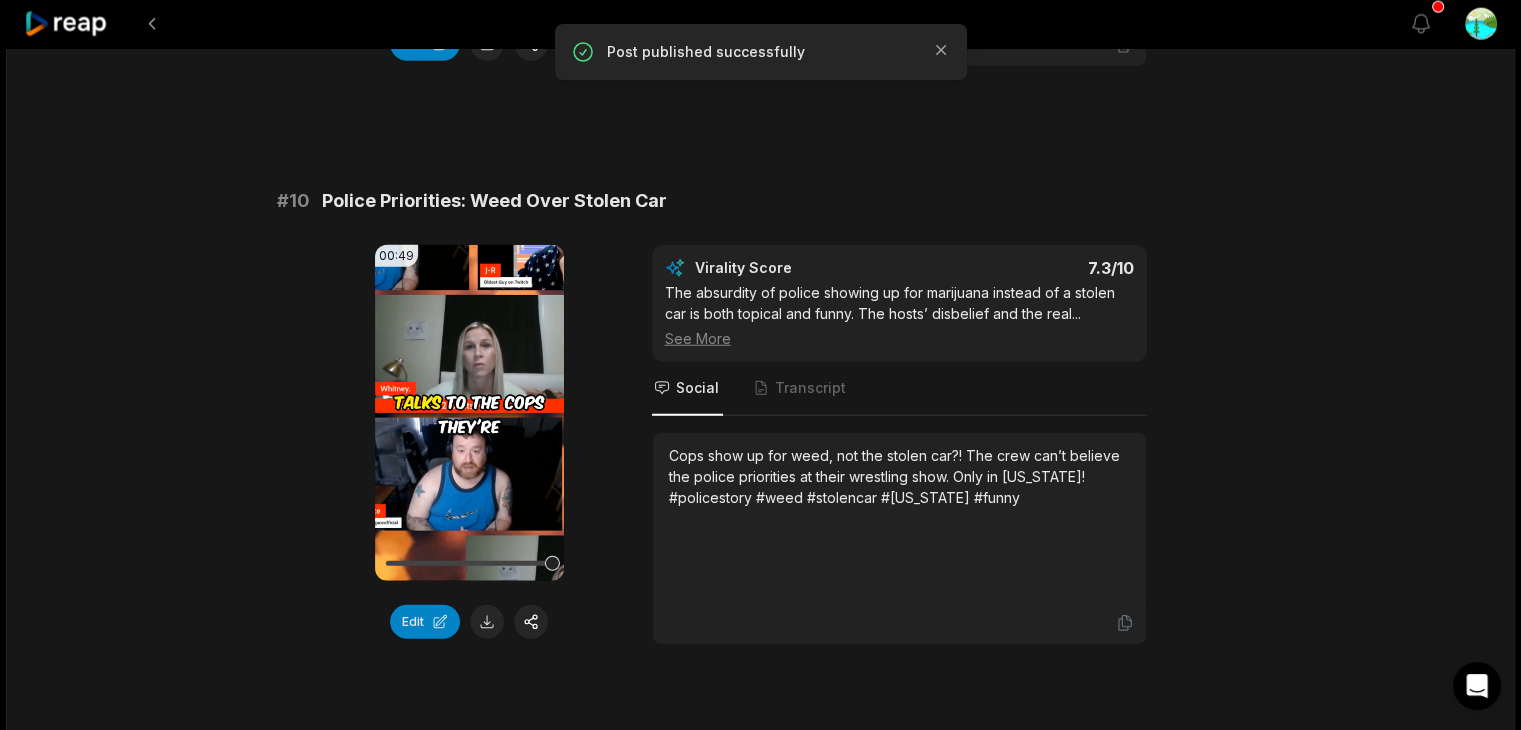 scroll, scrollTop: 5362, scrollLeft: 0, axis: vertical 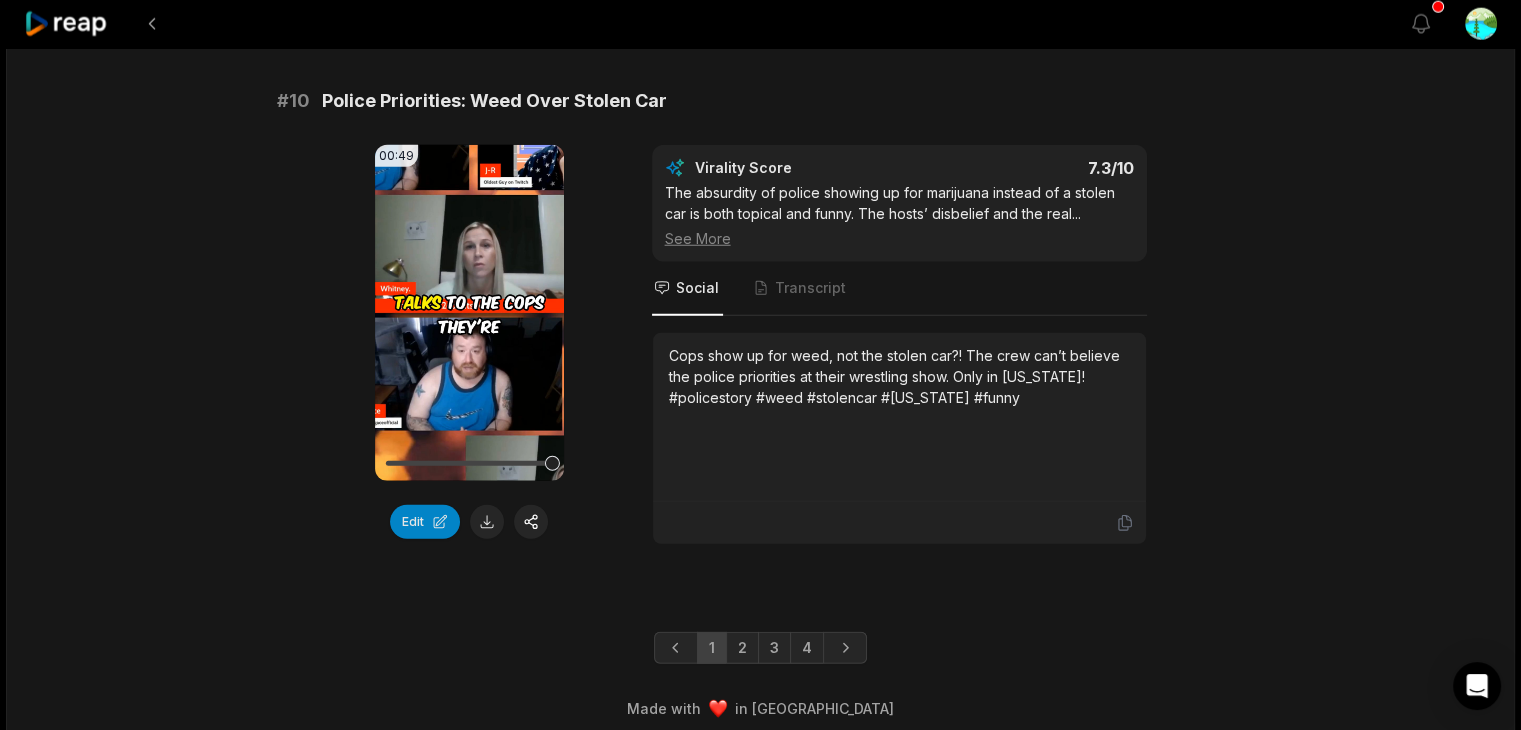 click on "2" at bounding box center (742, 648) 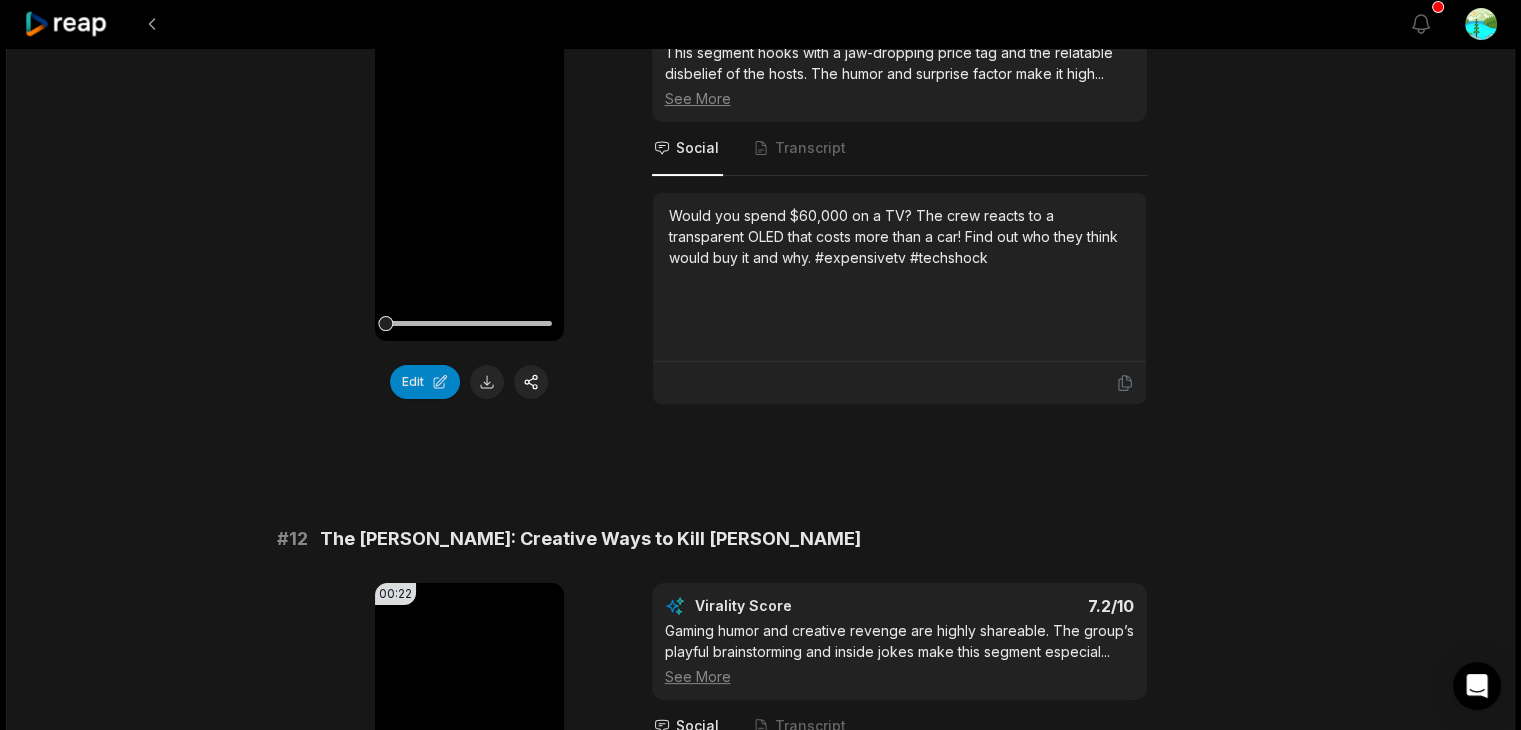 scroll, scrollTop: 211, scrollLeft: 0, axis: vertical 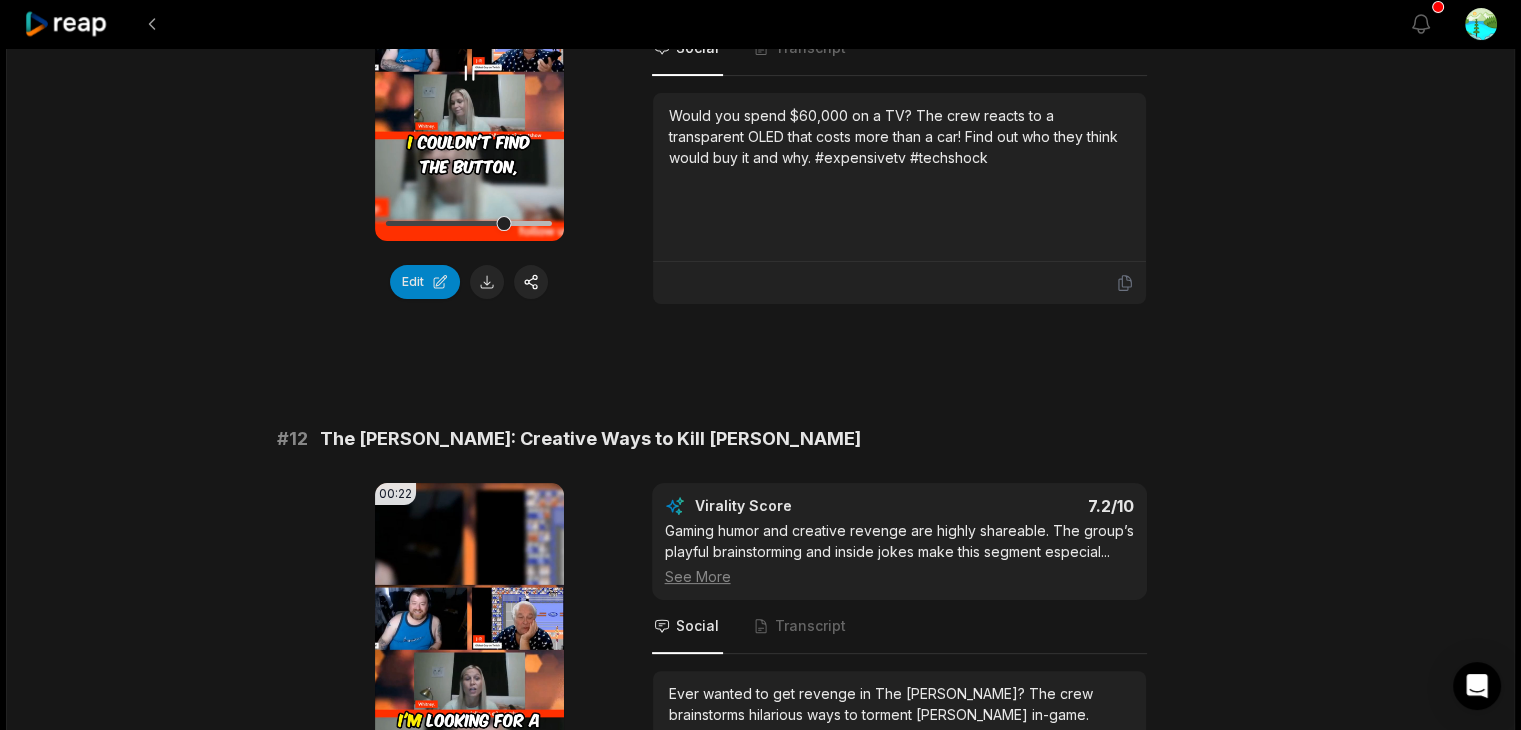 click on "Your browser does not support mp4 format." at bounding box center [469, 73] 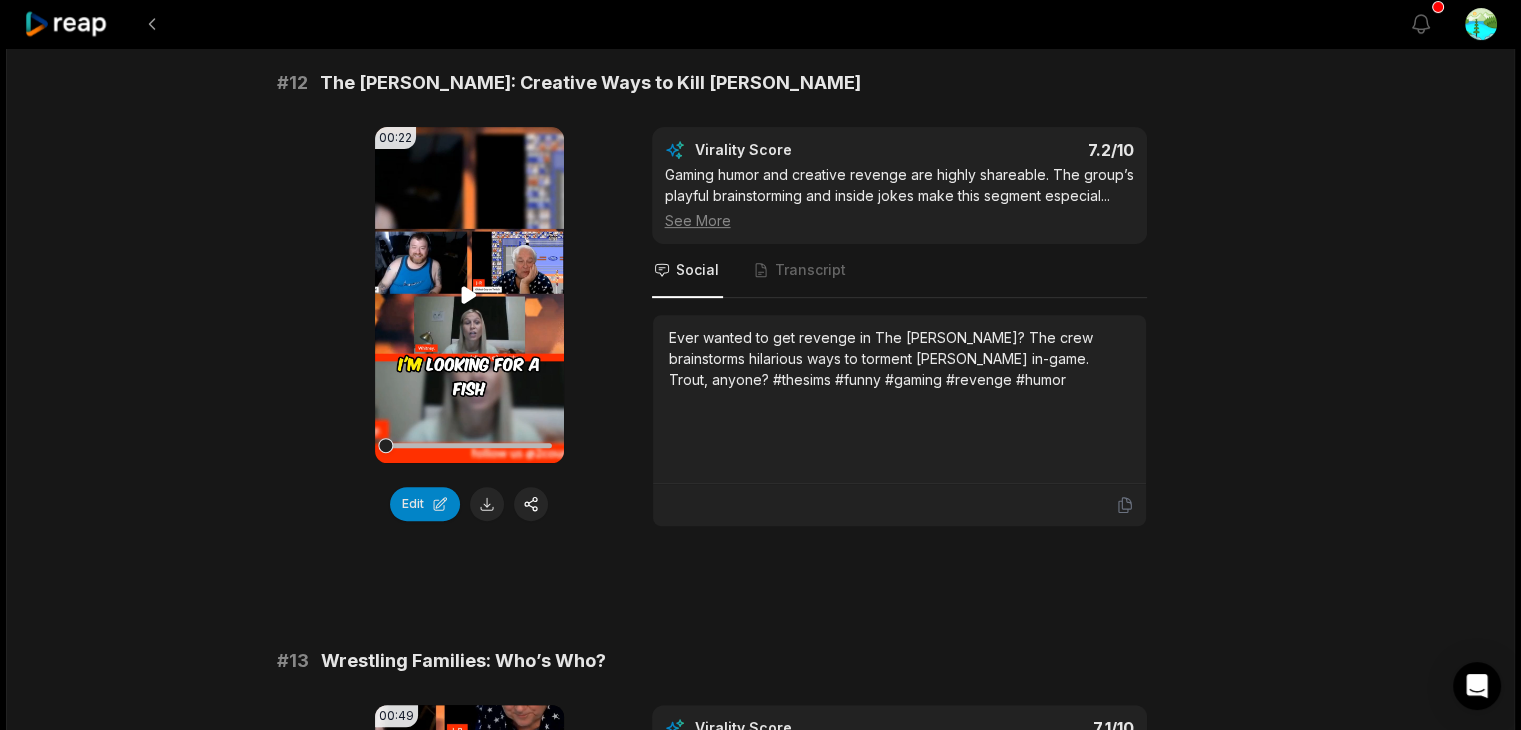 scroll, scrollTop: 800, scrollLeft: 0, axis: vertical 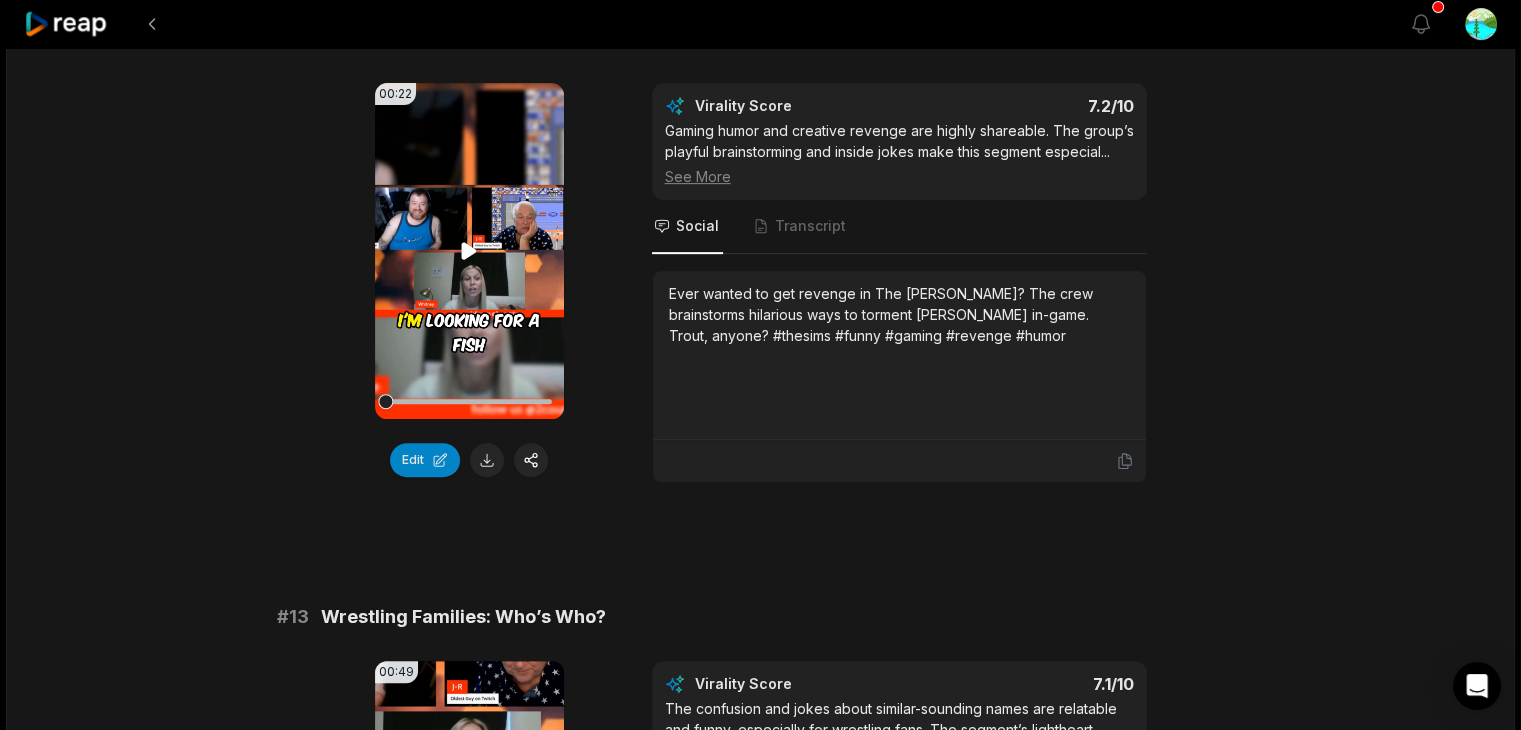 click 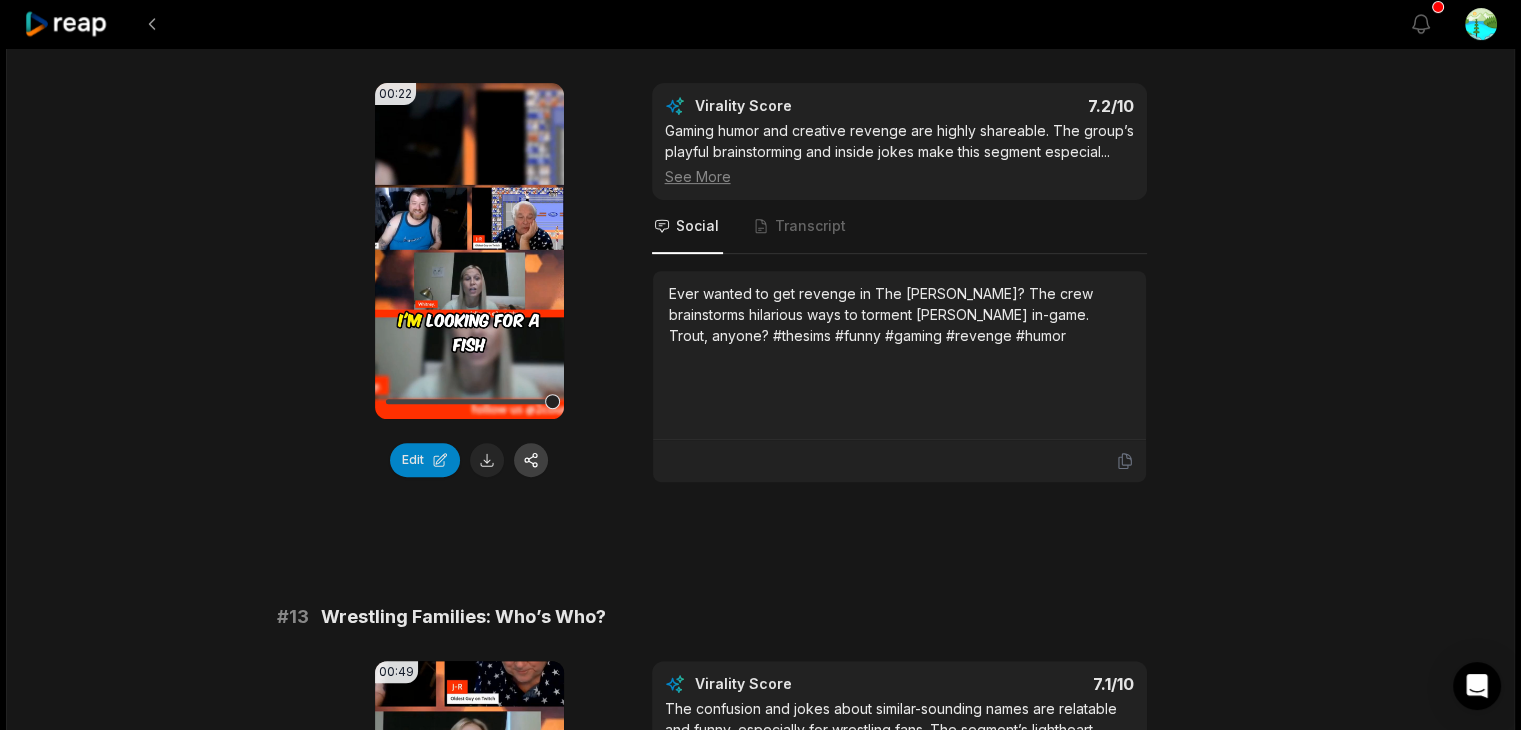 click at bounding box center [531, 460] 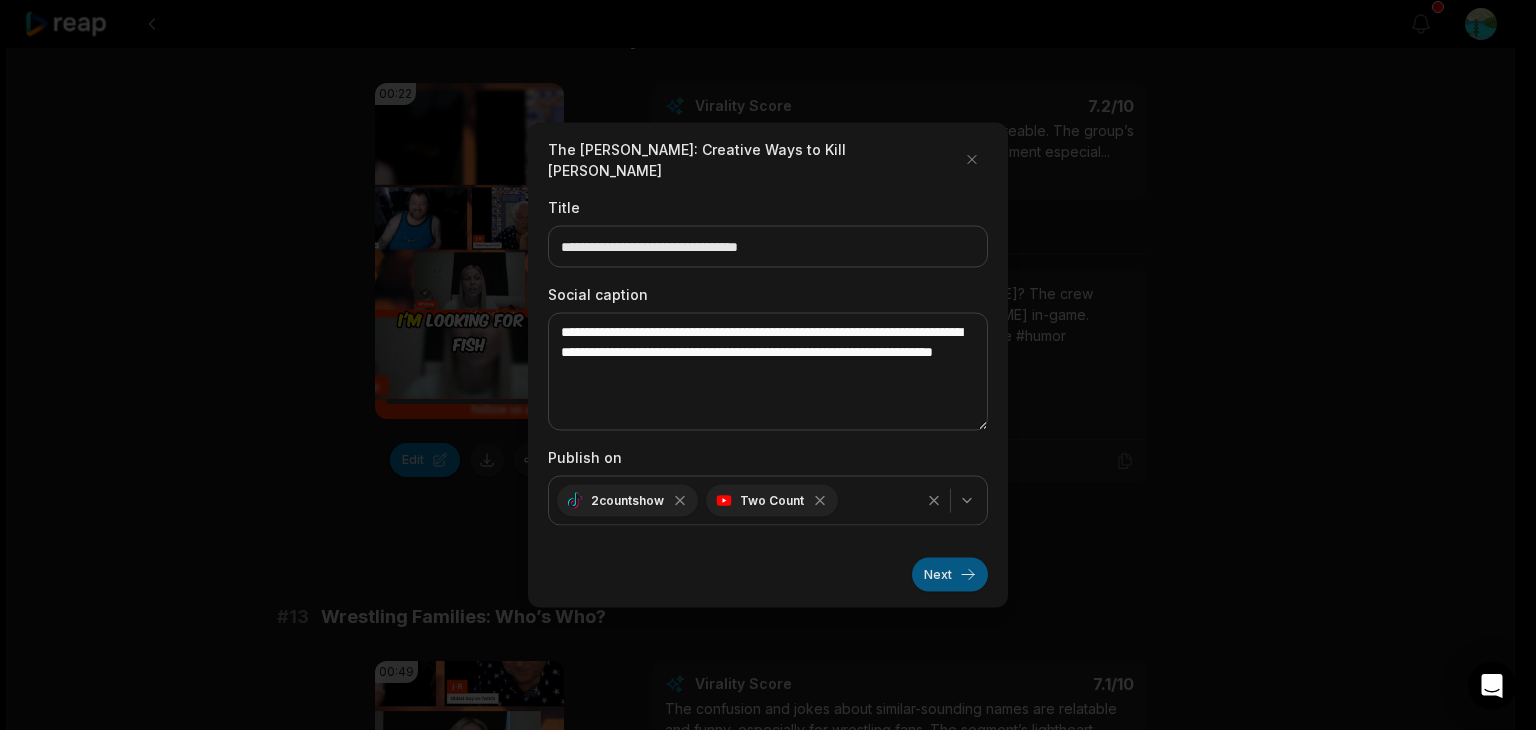 click on "Next" at bounding box center [950, 575] 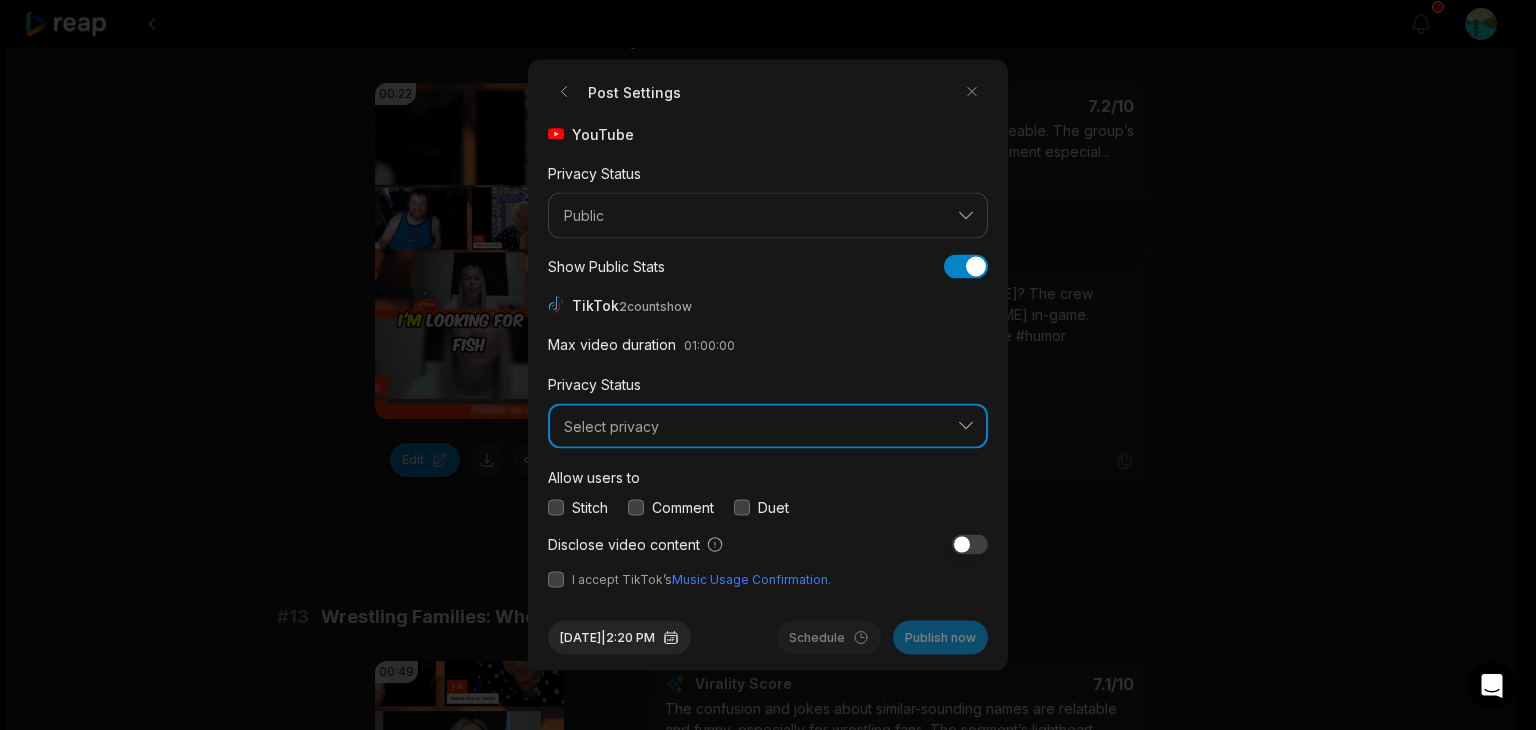 click on "Select privacy" at bounding box center [754, 426] 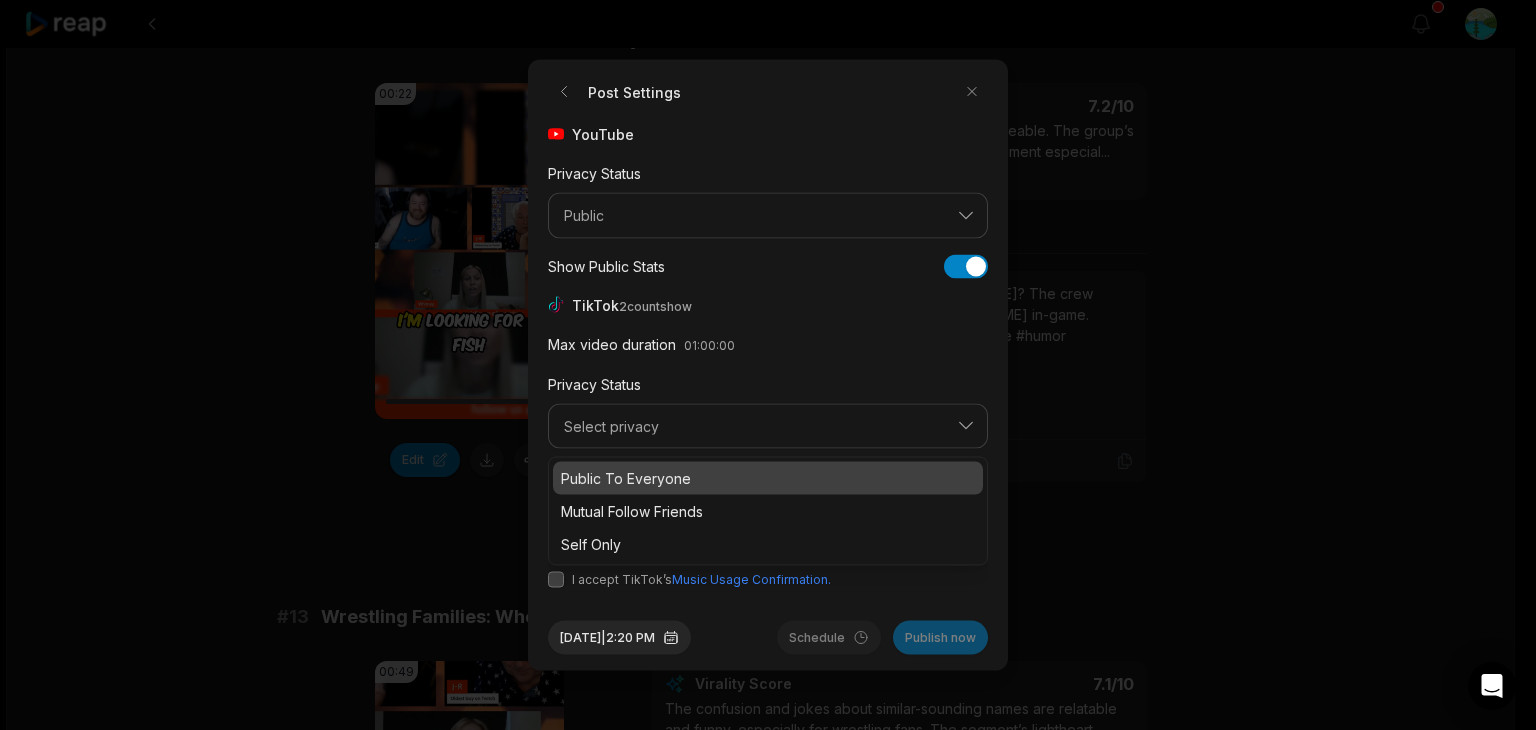 click on "Public To Everyone" at bounding box center [768, 478] 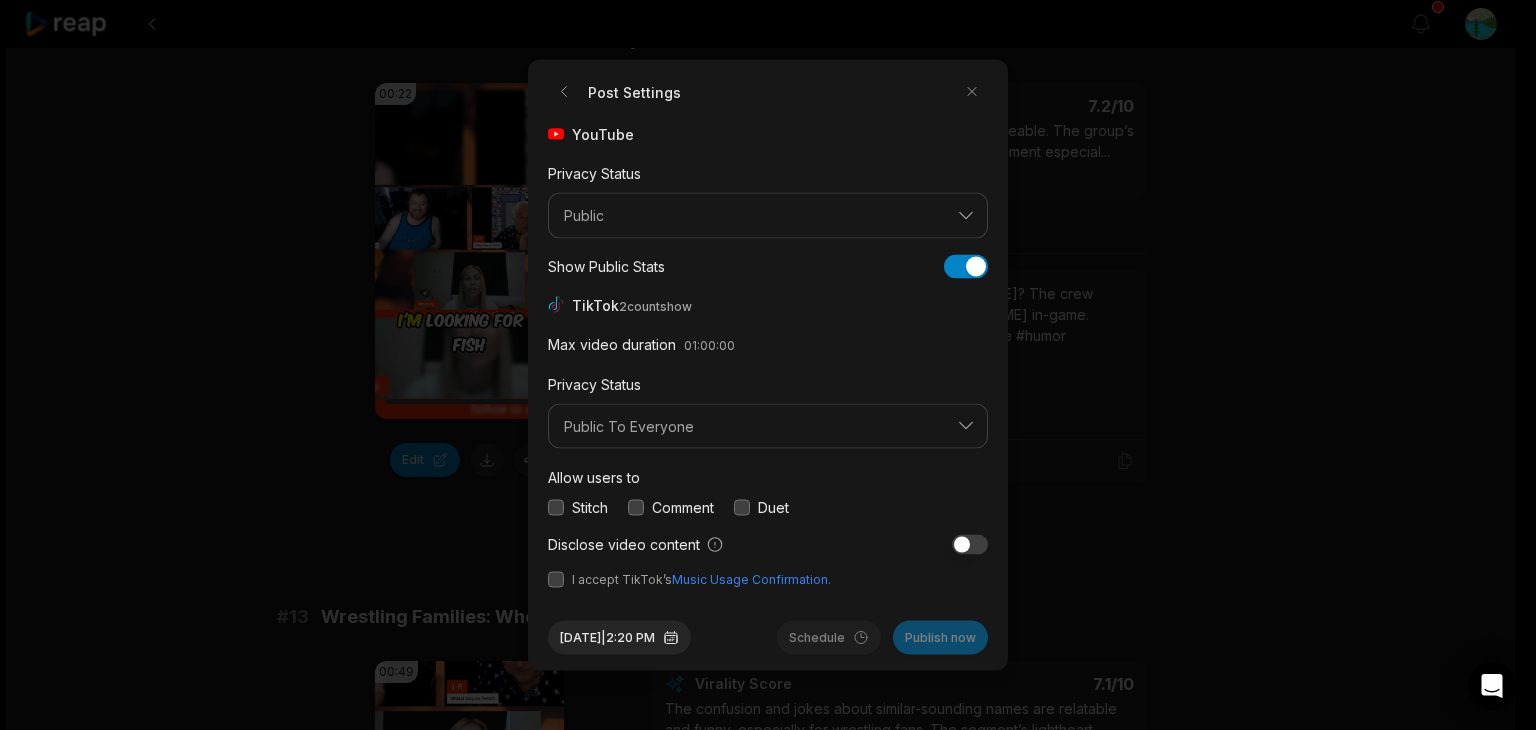 click at bounding box center [636, 507] 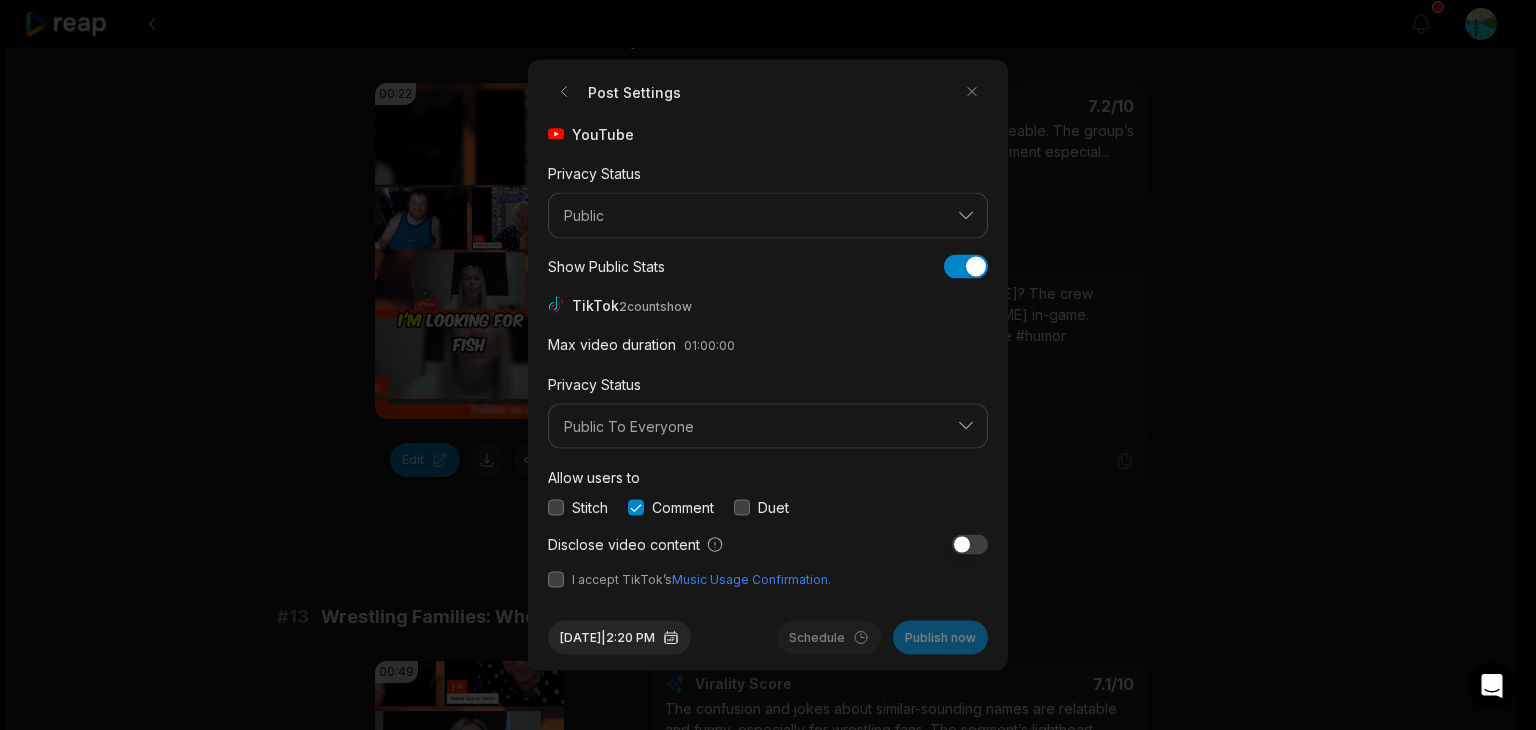 click on "I accept TikTok’s  Music Usage Confirmation." at bounding box center (768, 580) 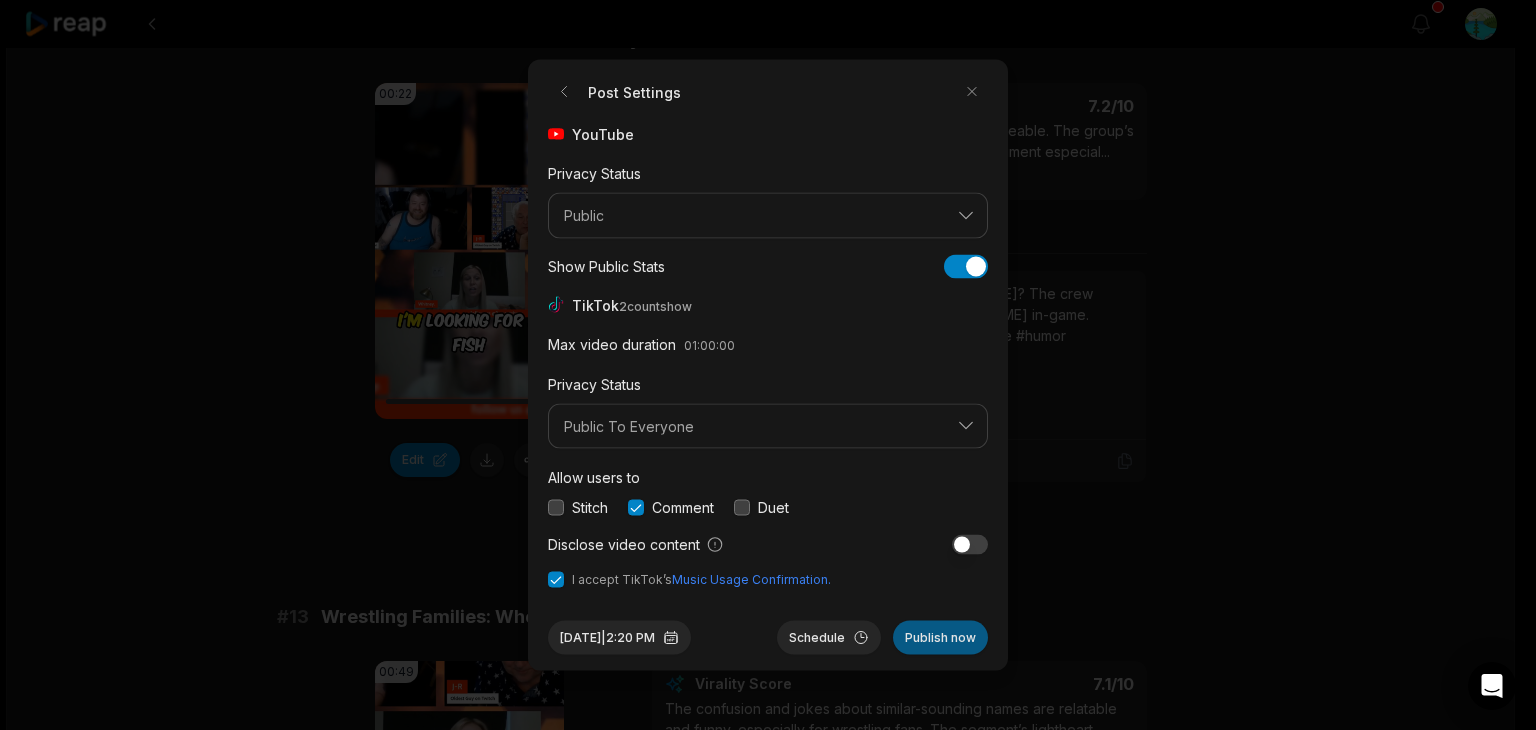 click on "Publish now" at bounding box center [940, 638] 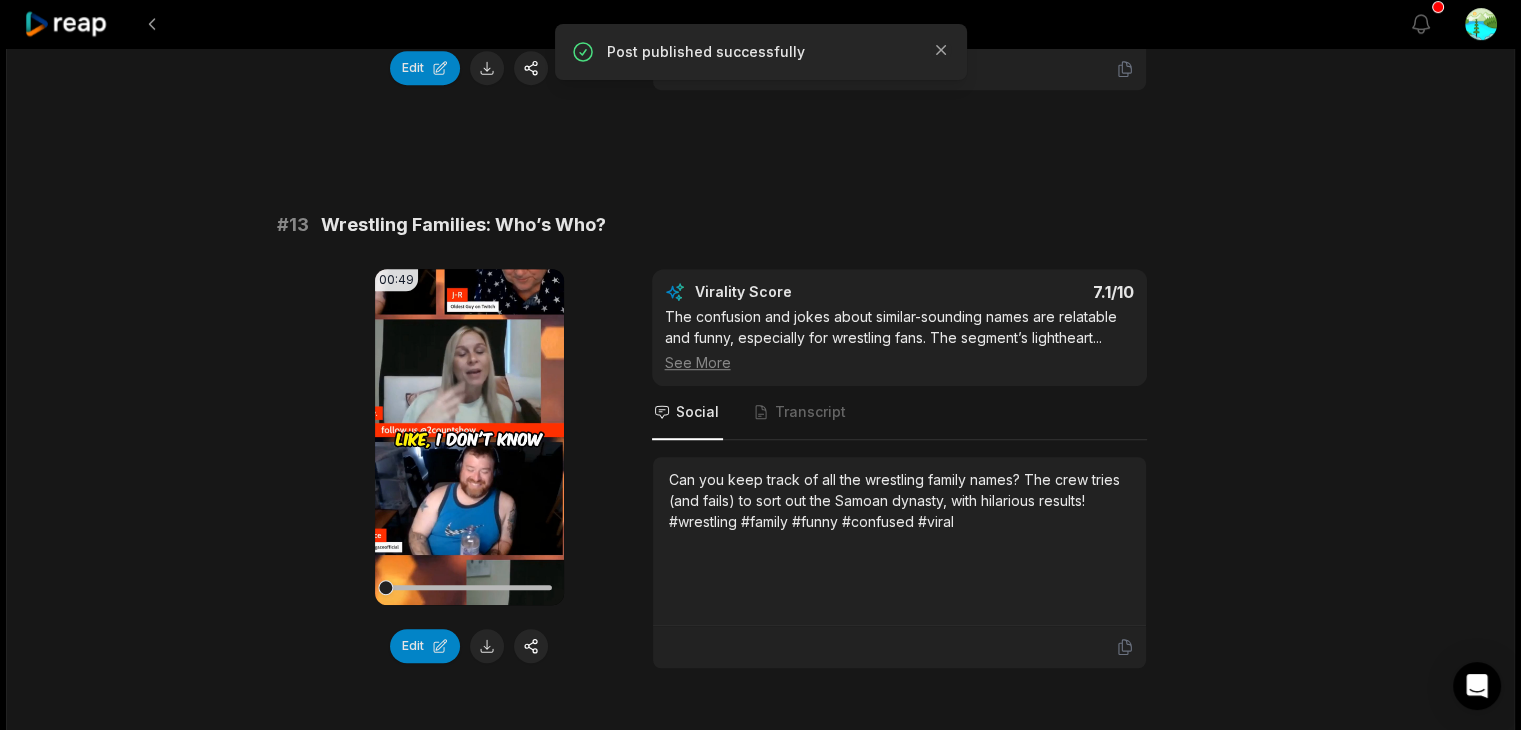 scroll, scrollTop: 1200, scrollLeft: 0, axis: vertical 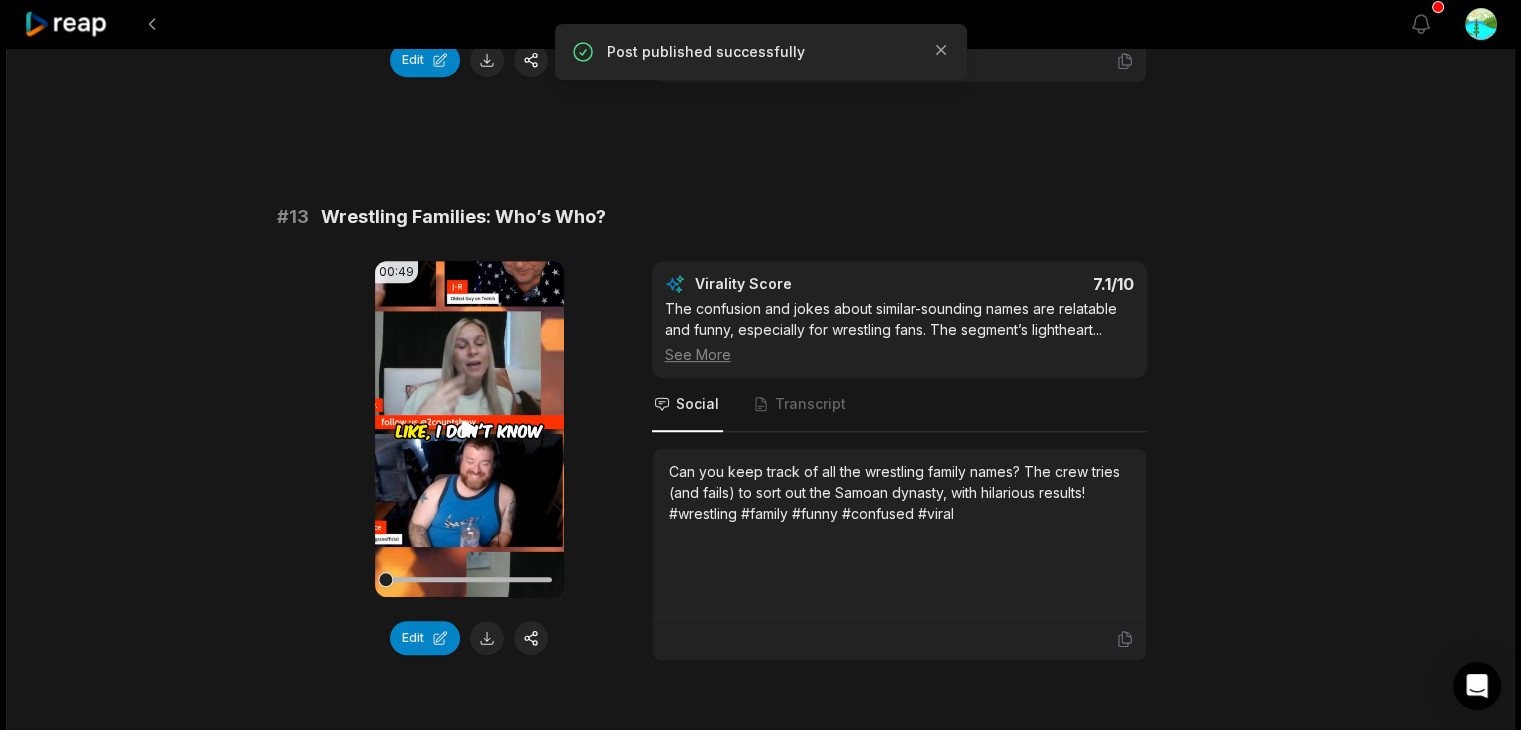drag, startPoint x: 473, startPoint y: 420, endPoint x: 463, endPoint y: 427, distance: 12.206555 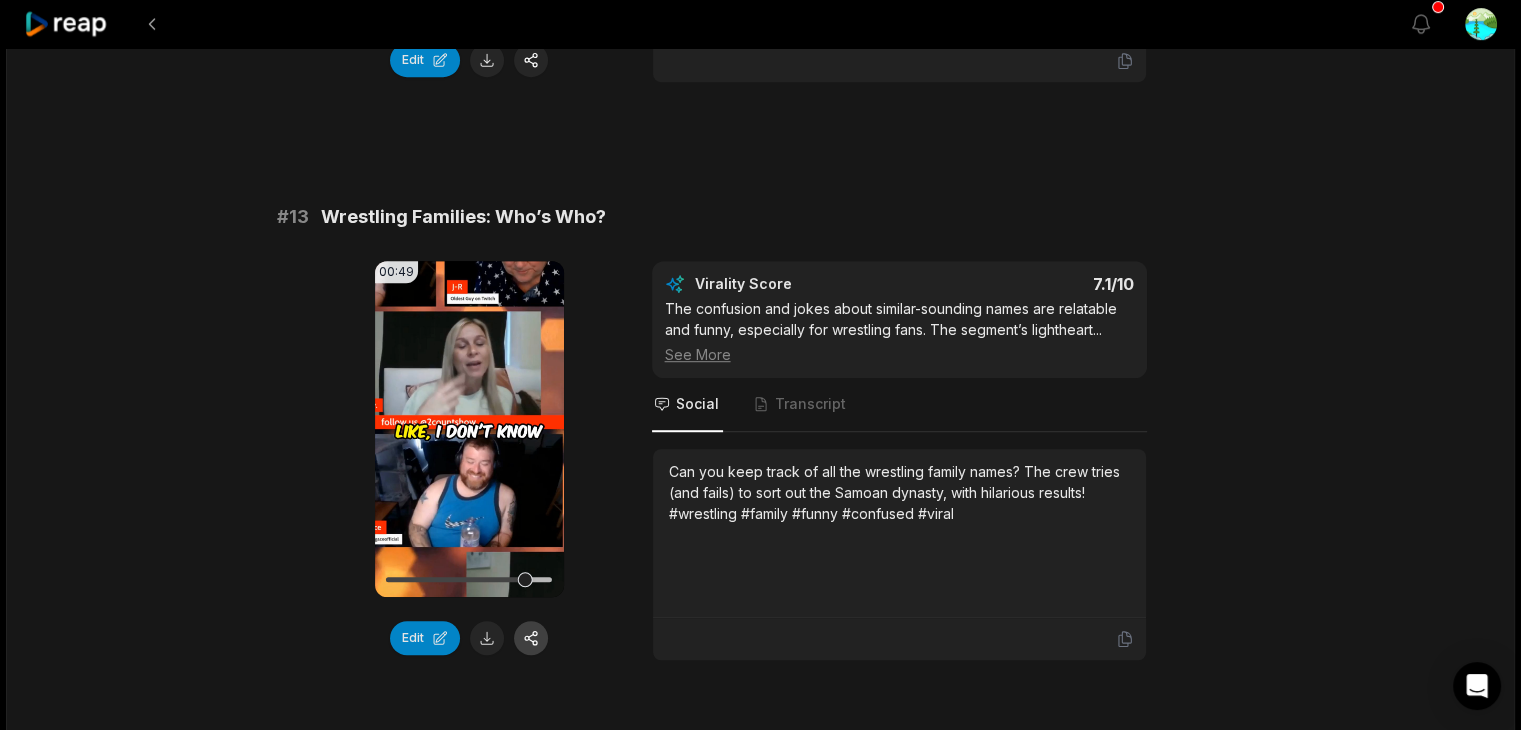 click at bounding box center (531, 638) 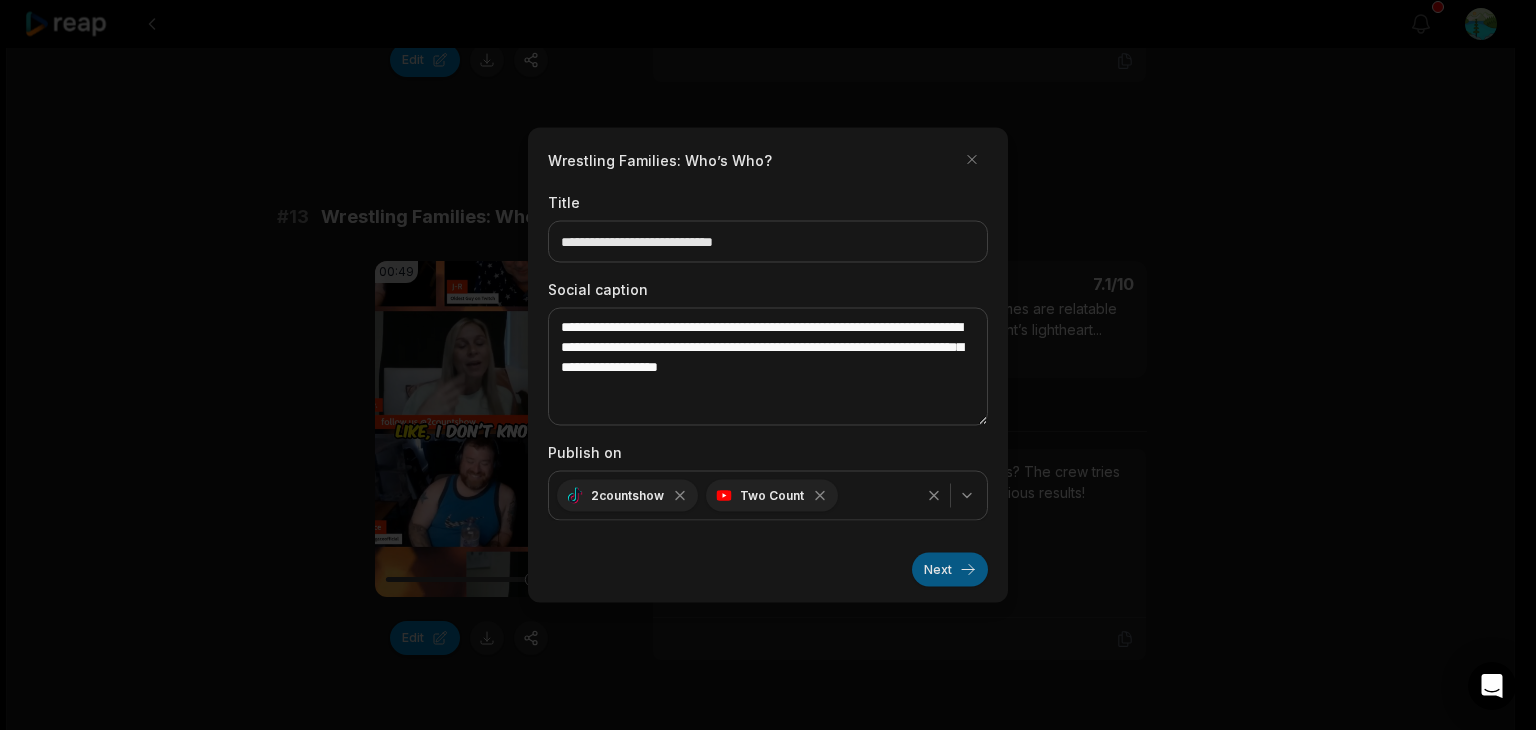 click on "Next" at bounding box center (950, 570) 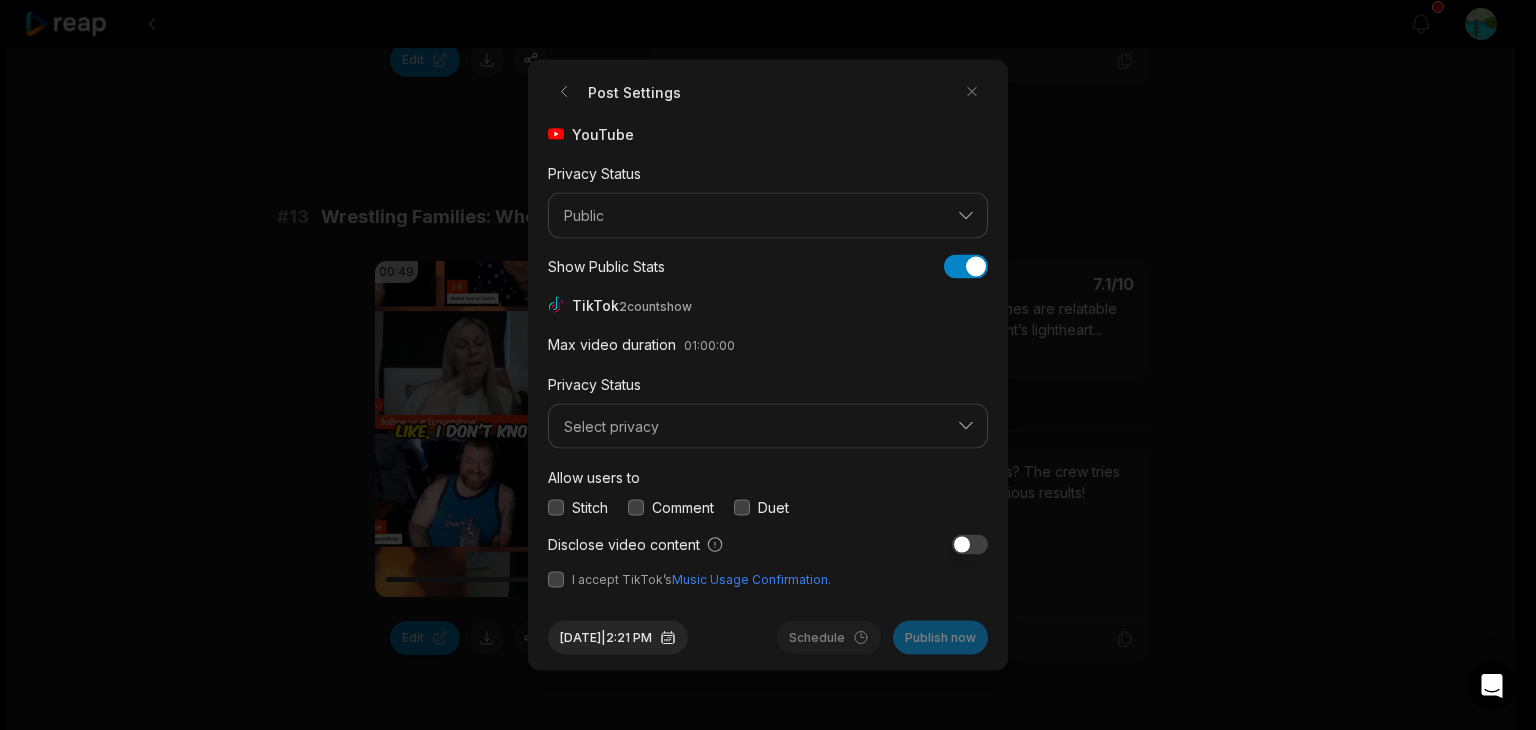 drag, startPoint x: 639, startPoint y: 505, endPoint x: 639, endPoint y: 493, distance: 12 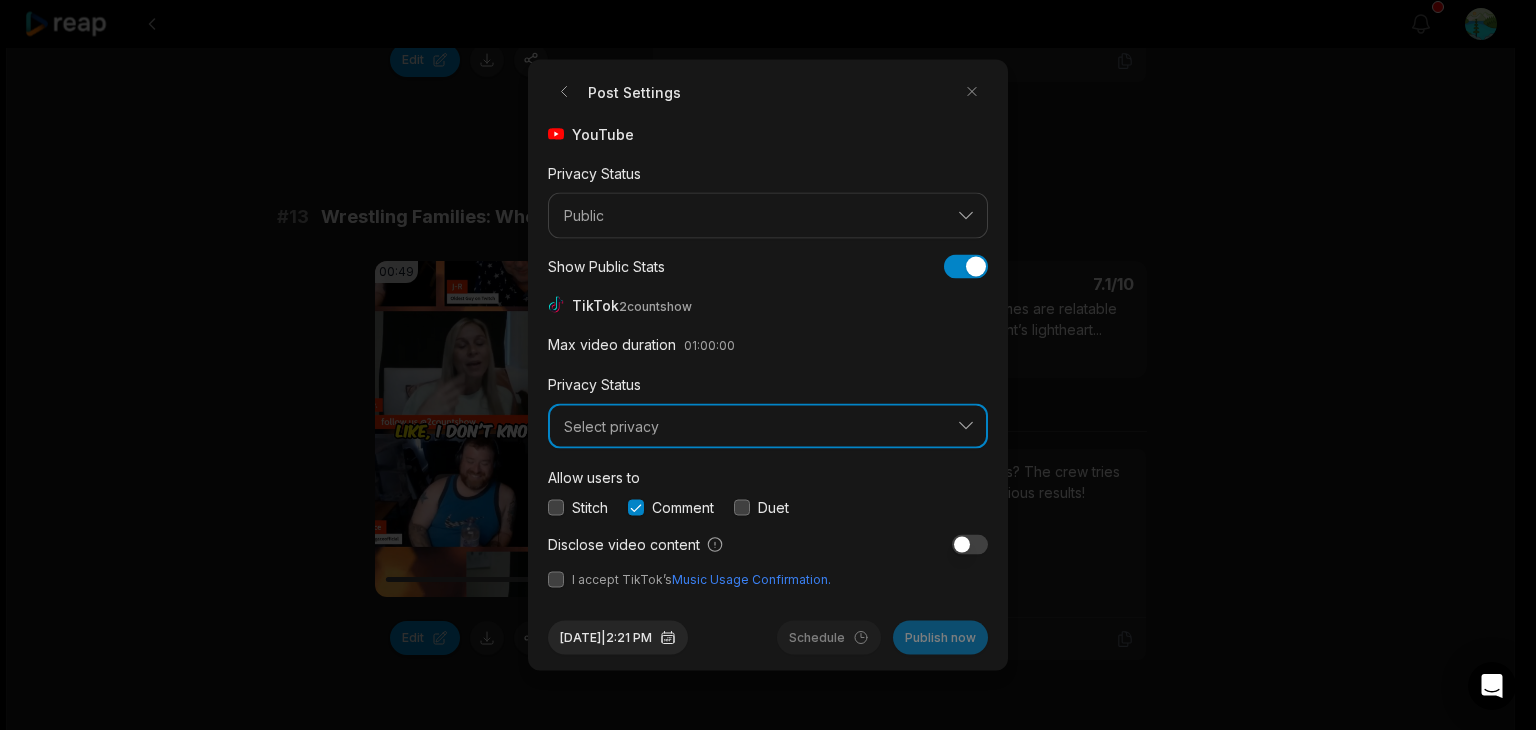 click on "Select privacy" at bounding box center [754, 426] 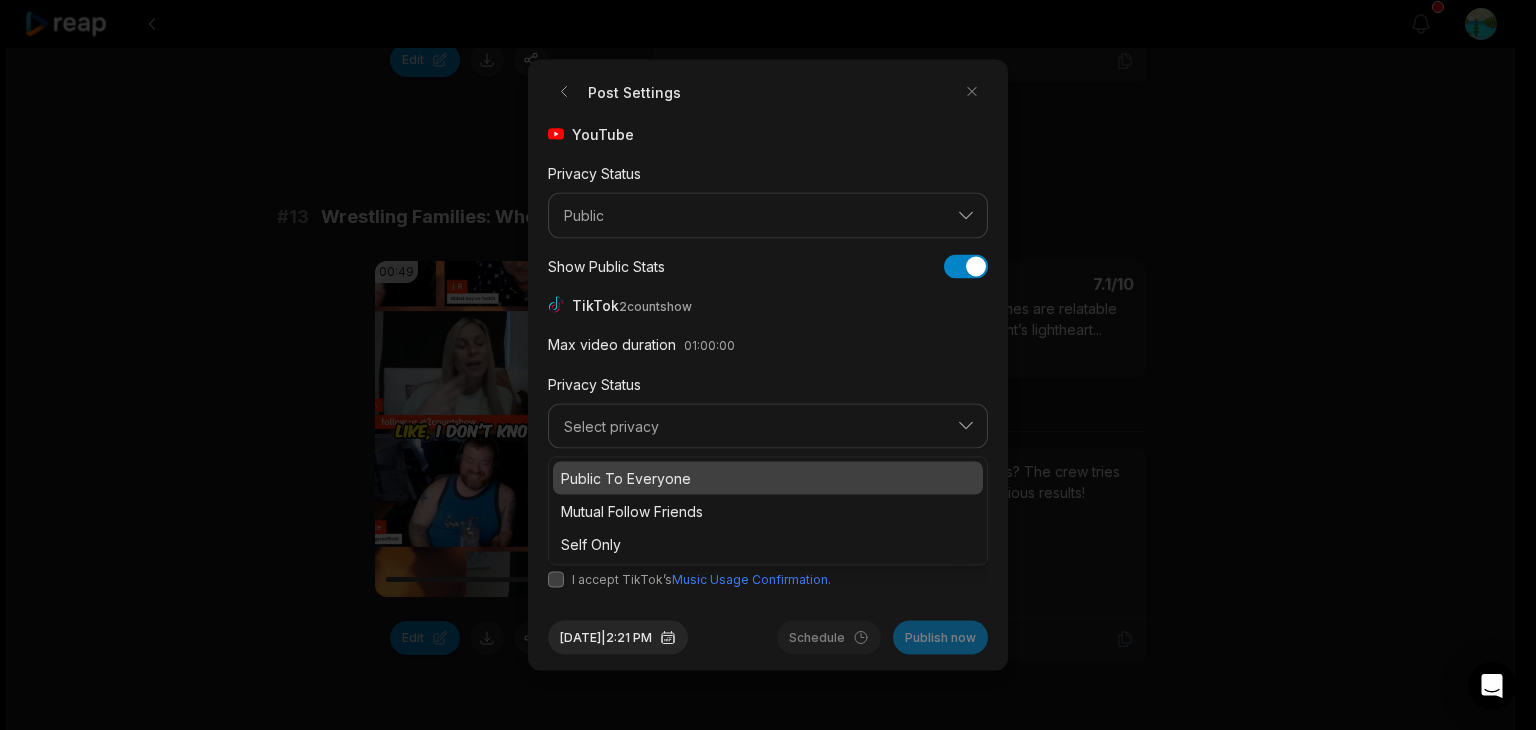 click on "Public To Everyone" at bounding box center [768, 478] 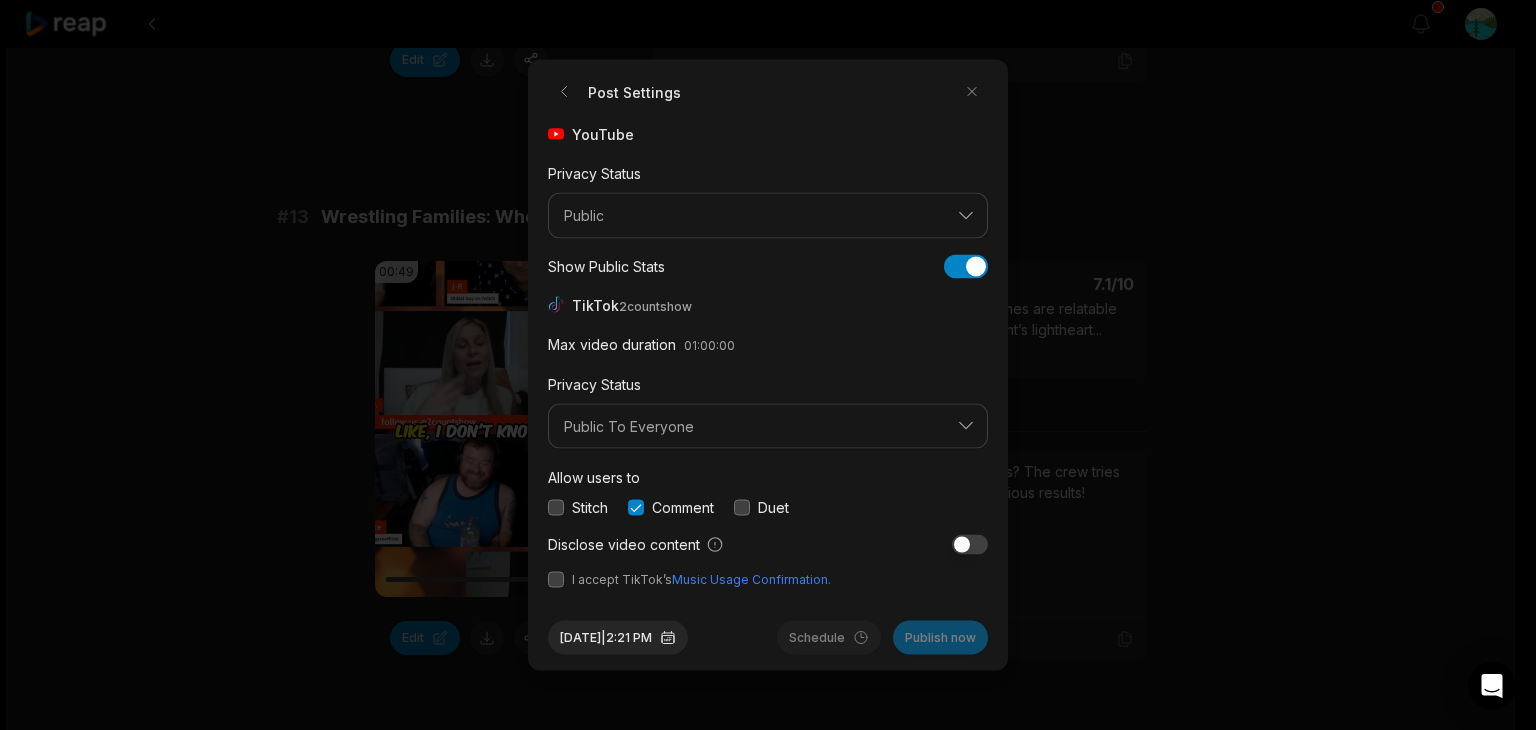click at bounding box center [556, 580] 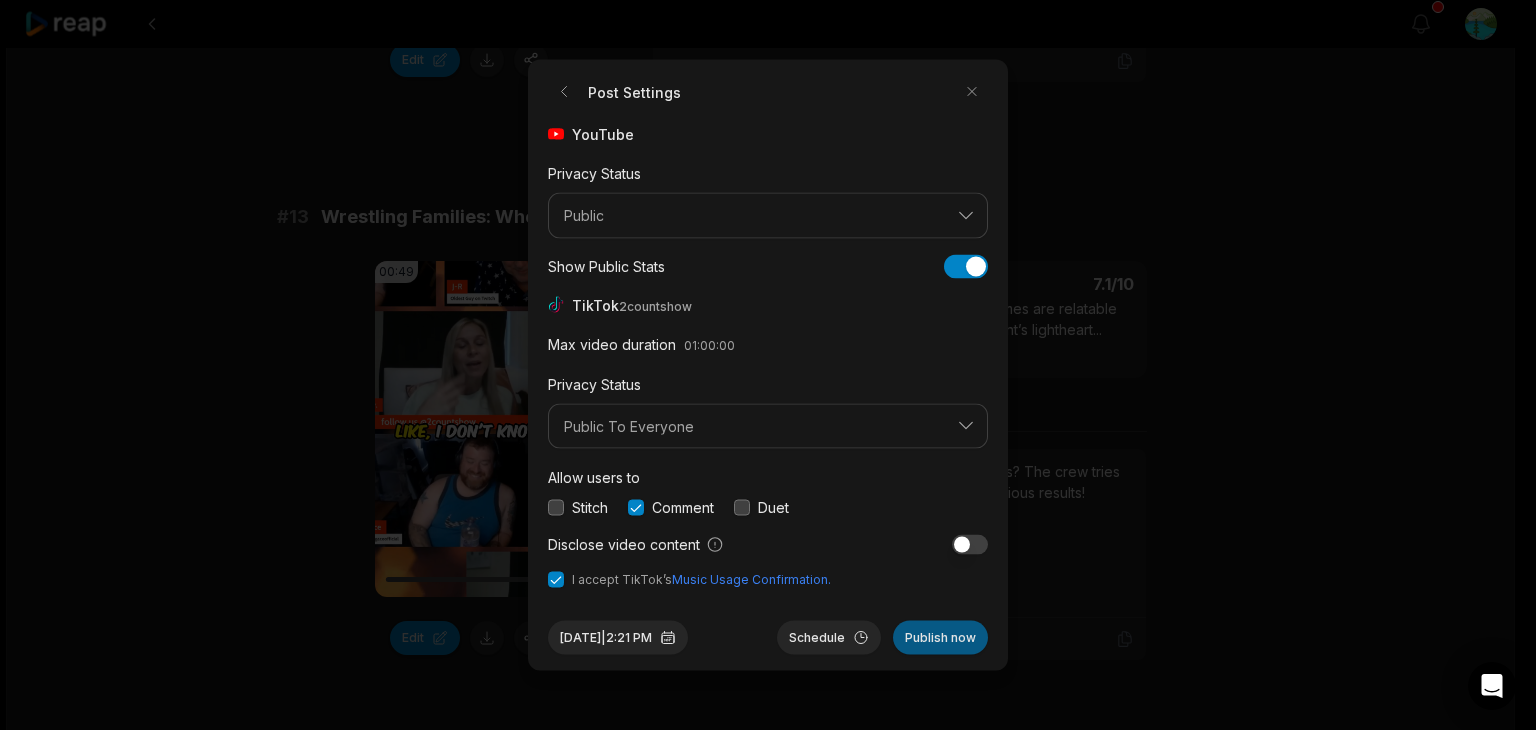 click on "Publish now" at bounding box center (940, 638) 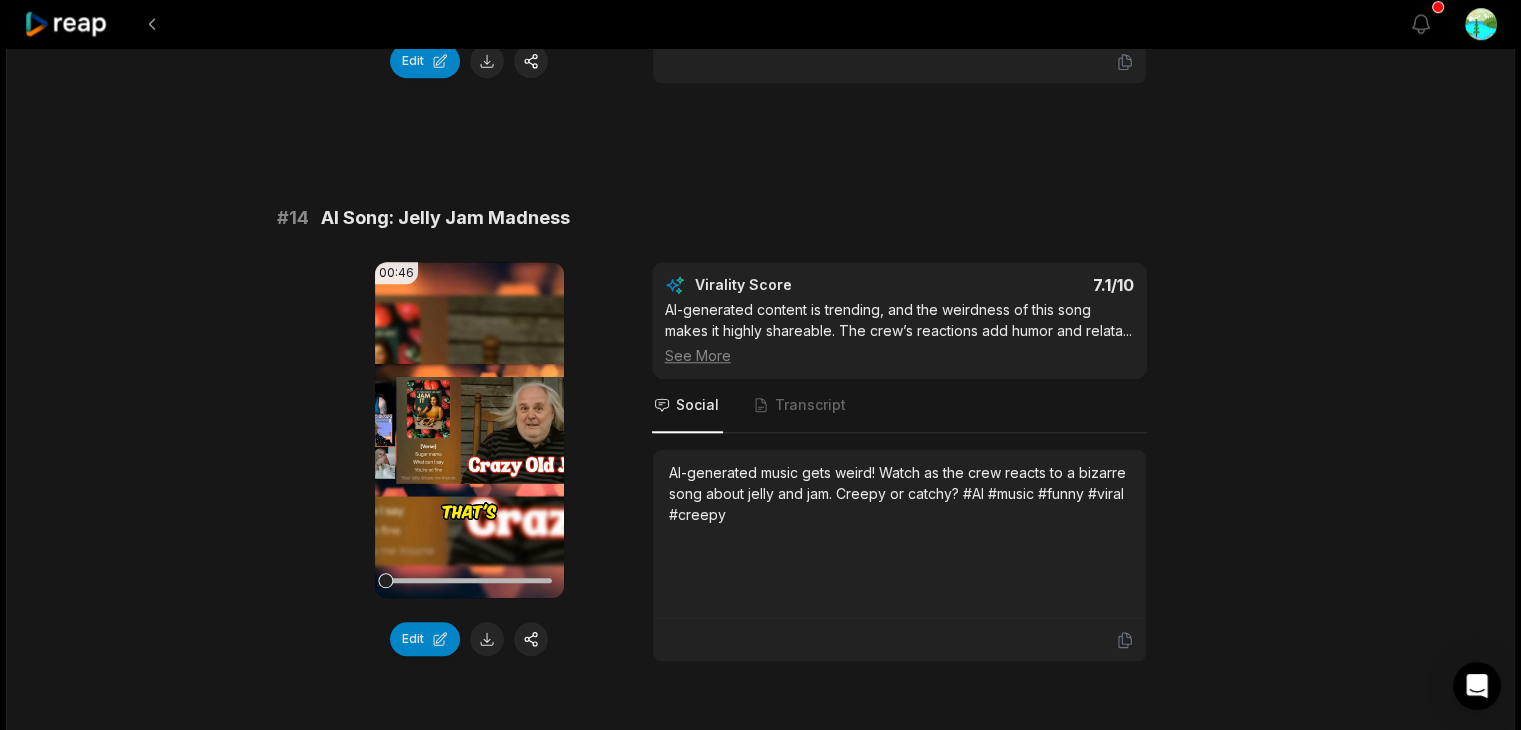 scroll, scrollTop: 1800, scrollLeft: 0, axis: vertical 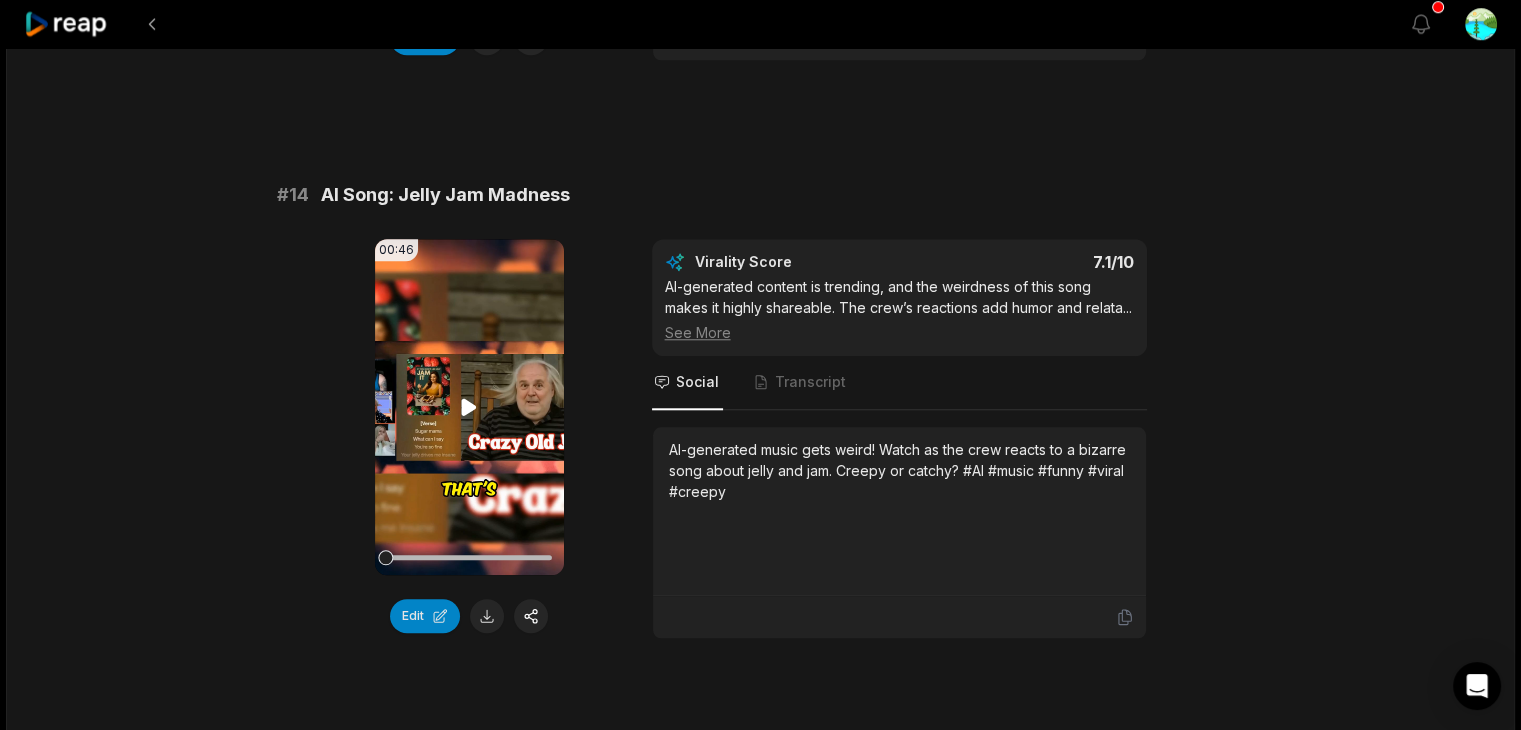 click 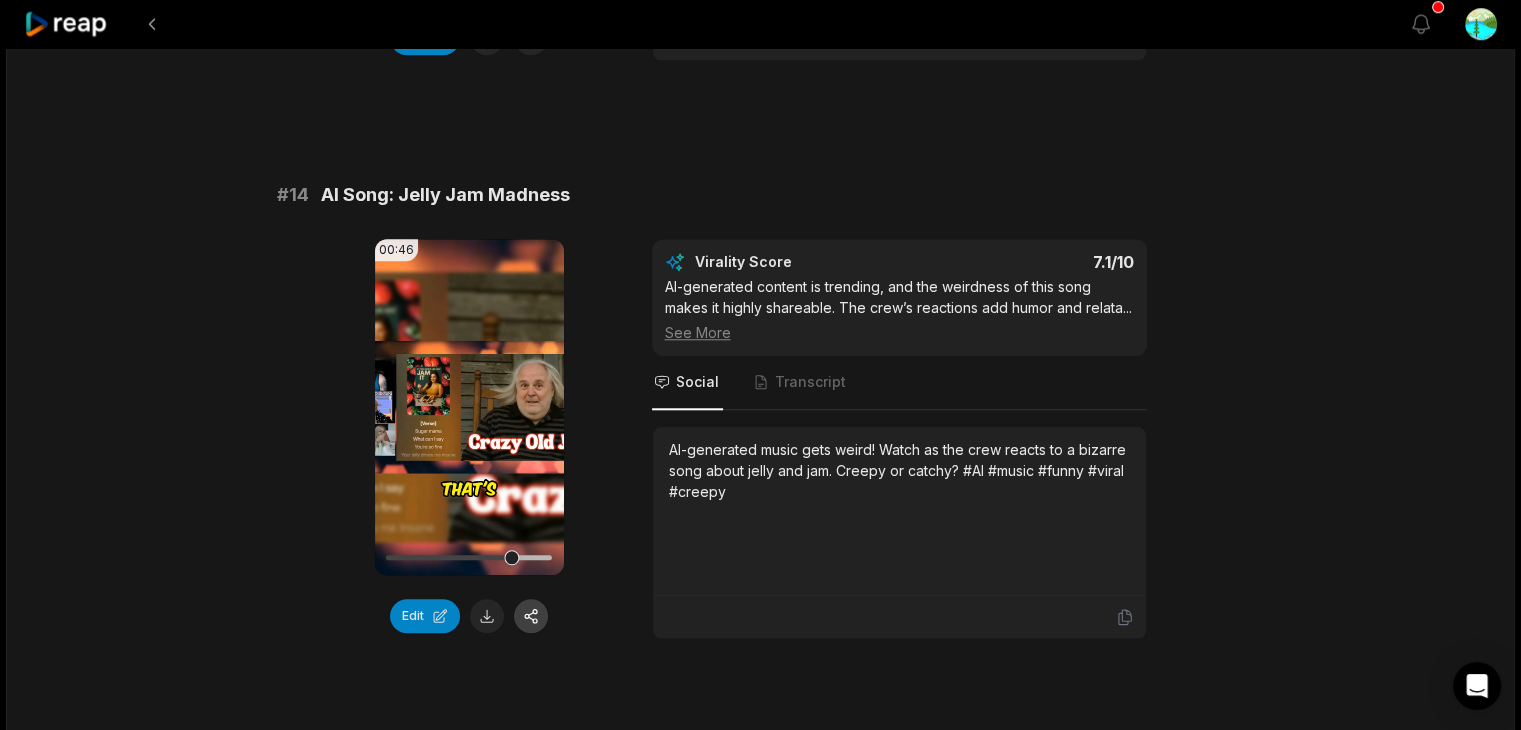 click at bounding box center (531, 616) 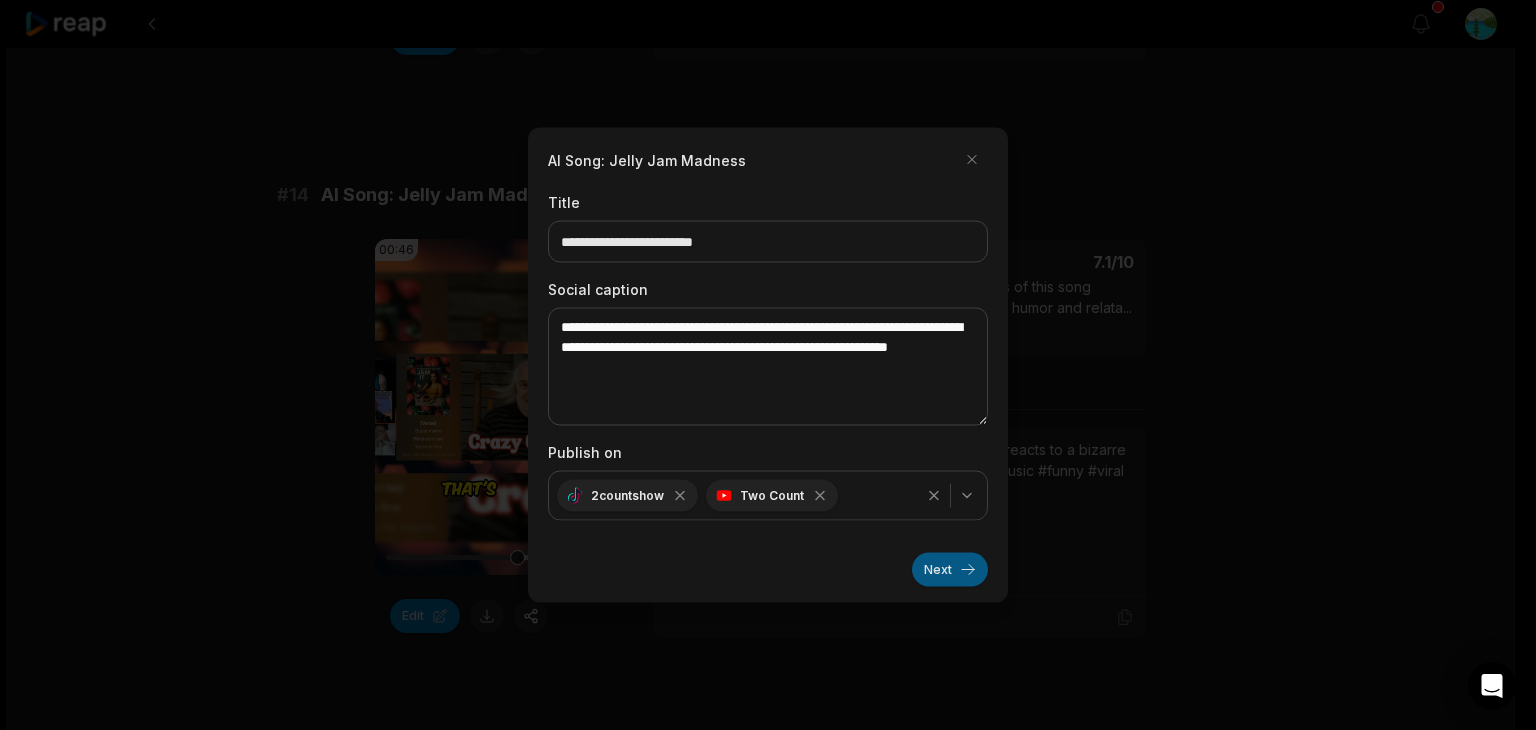 click on "Next" at bounding box center [950, 570] 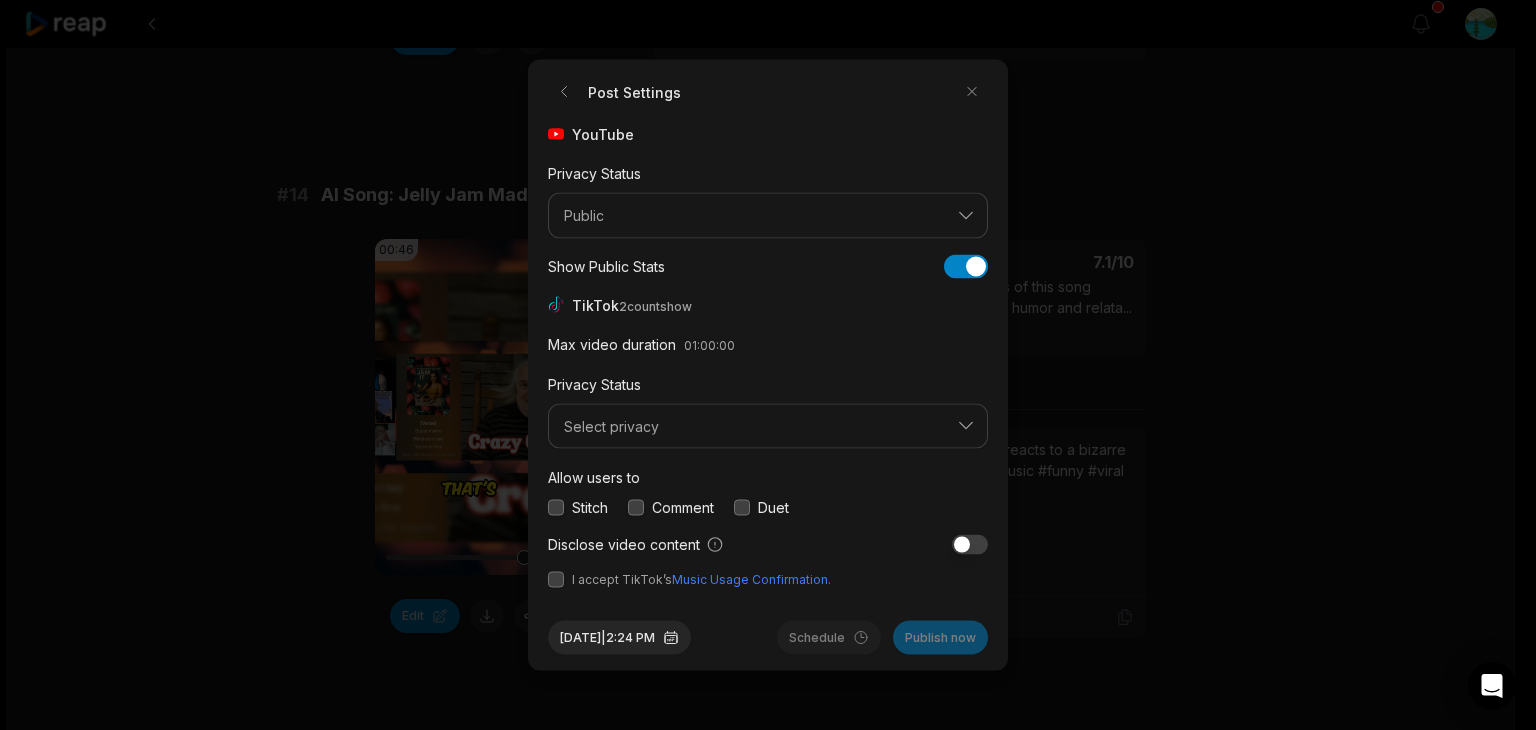 click at bounding box center [636, 507] 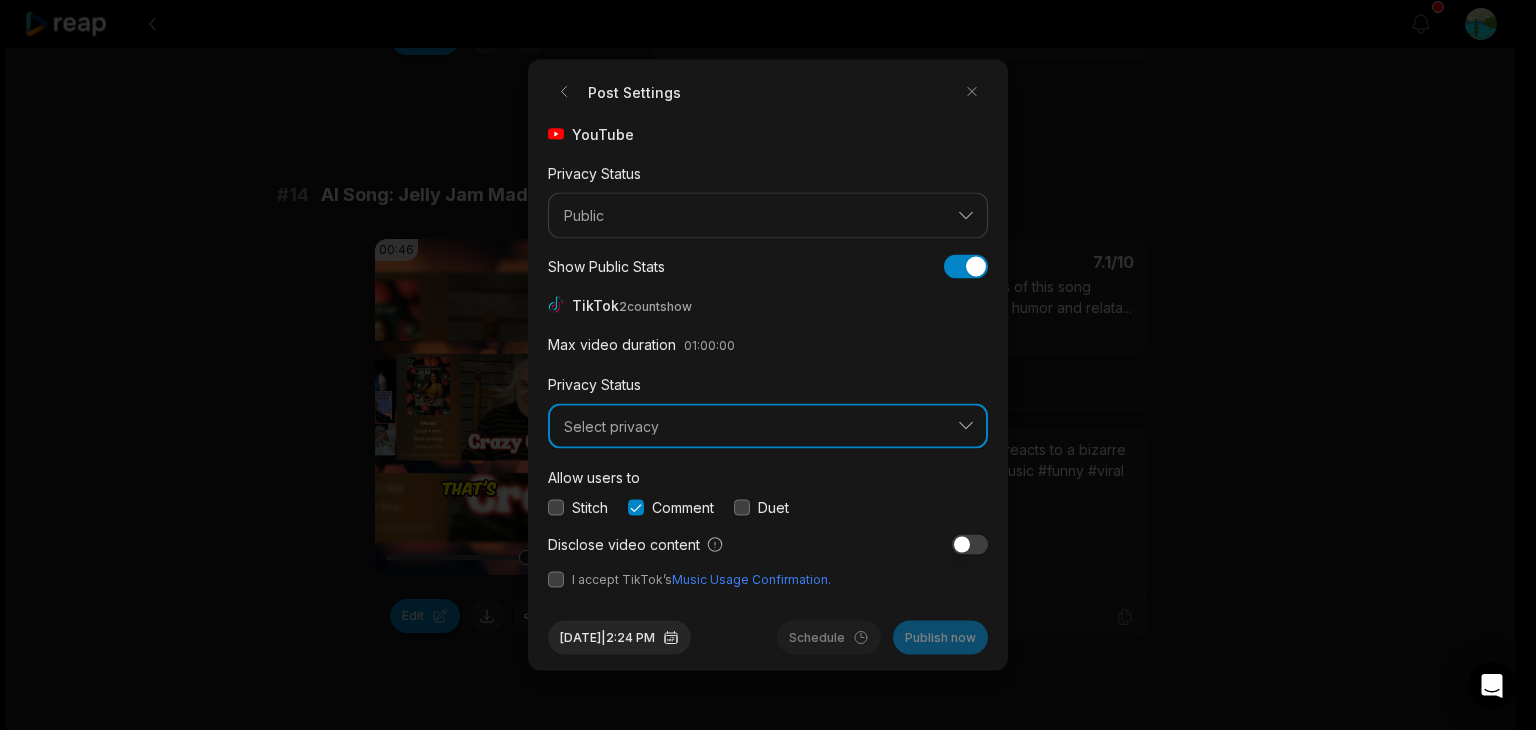 click on "Select privacy" at bounding box center [754, 426] 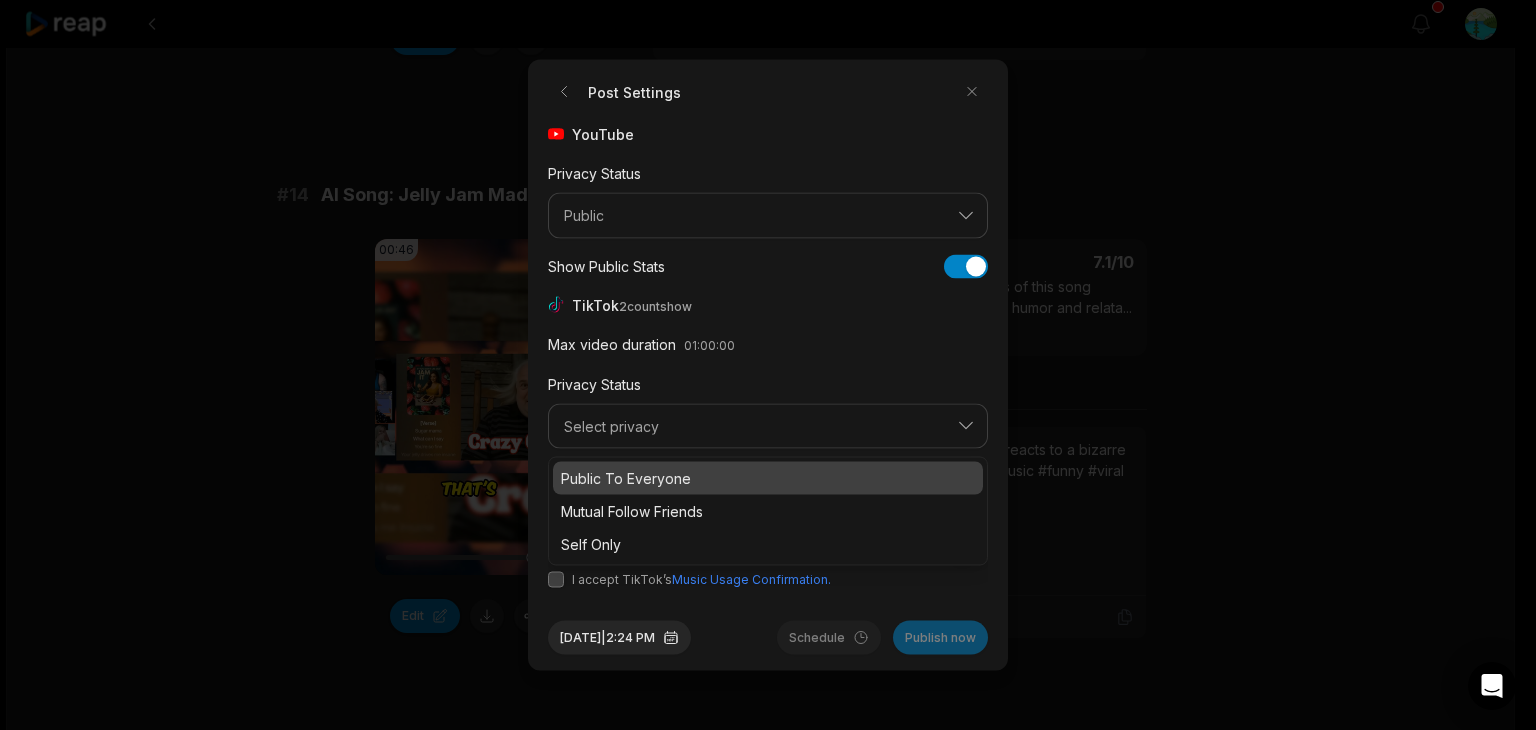 click on "Public To Everyone" at bounding box center [768, 478] 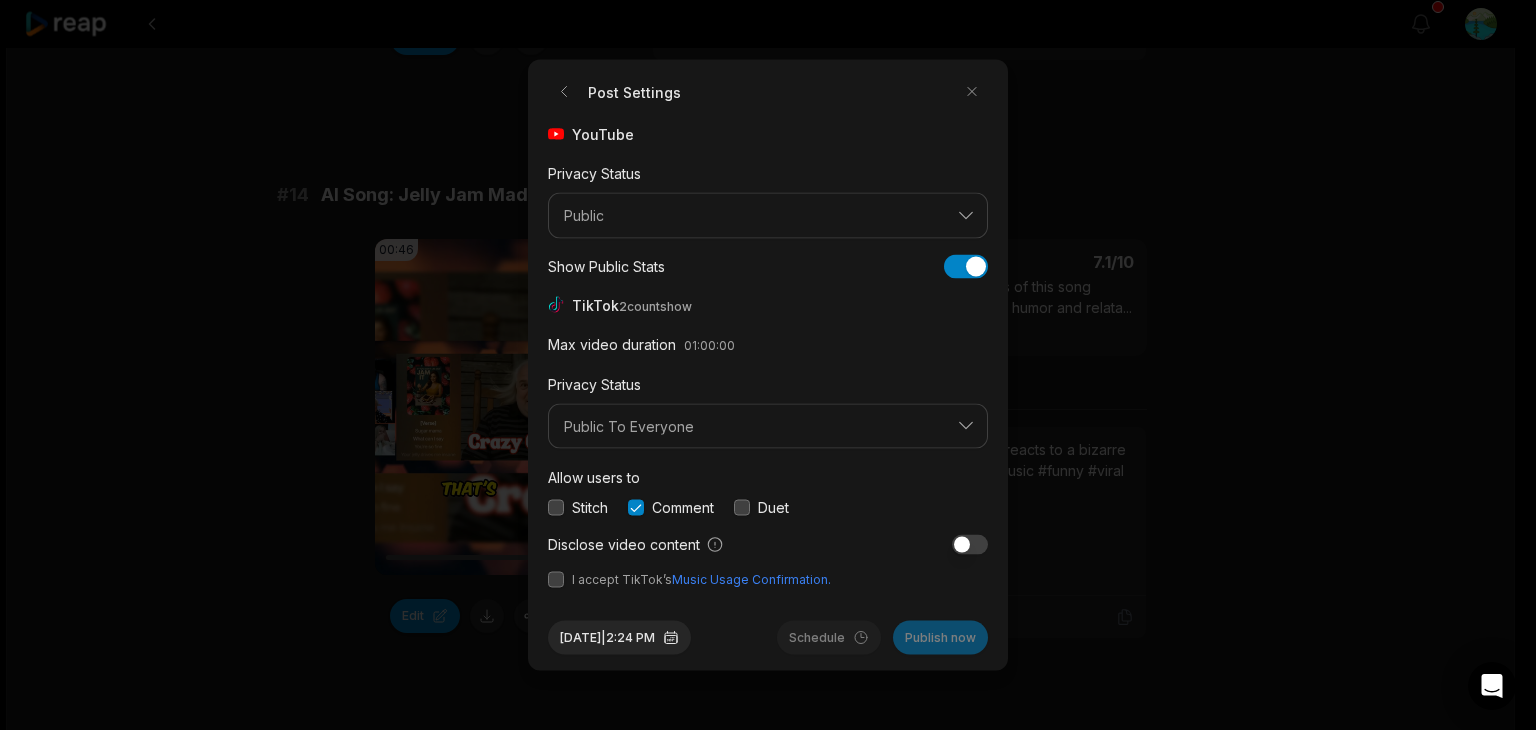 click at bounding box center [556, 580] 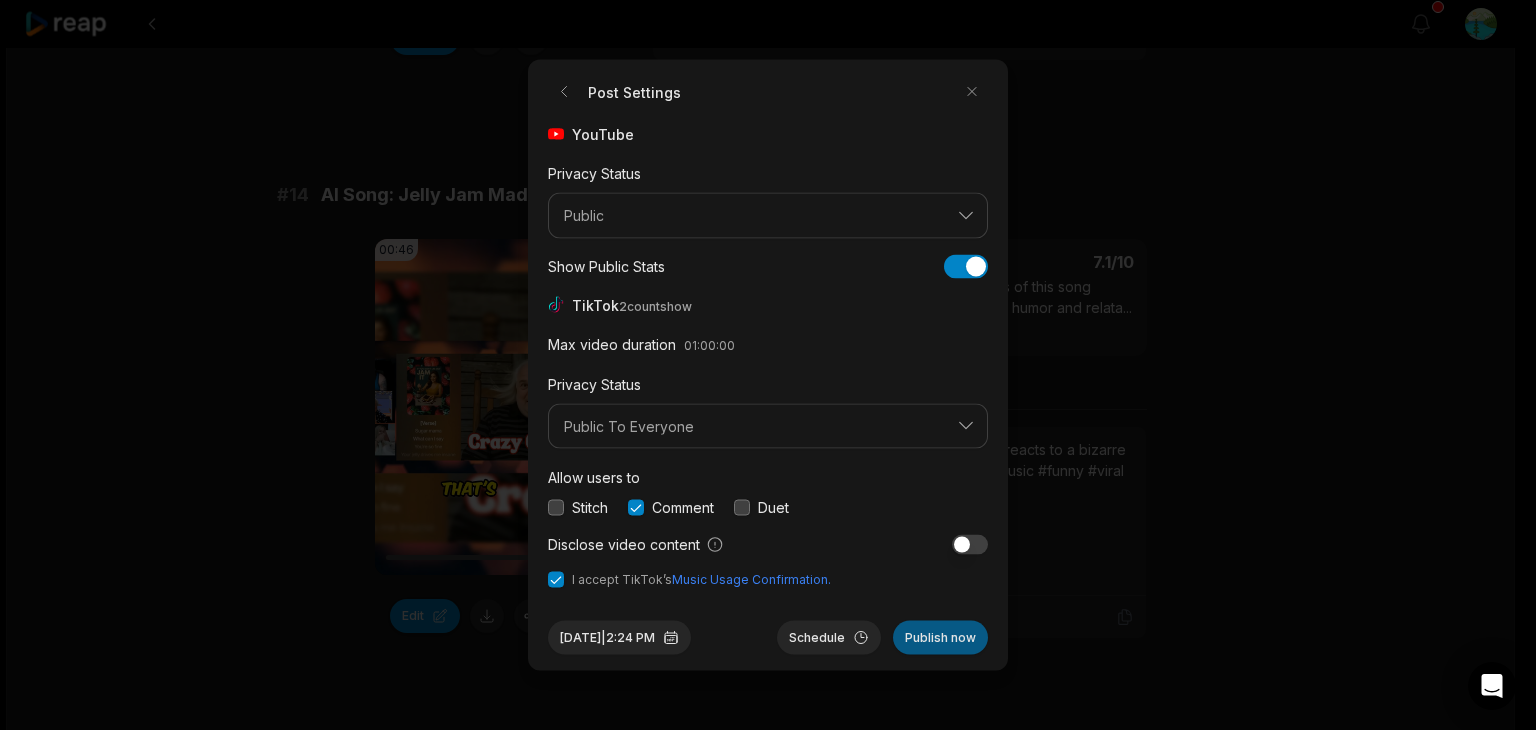 click on "Publish now" at bounding box center [940, 638] 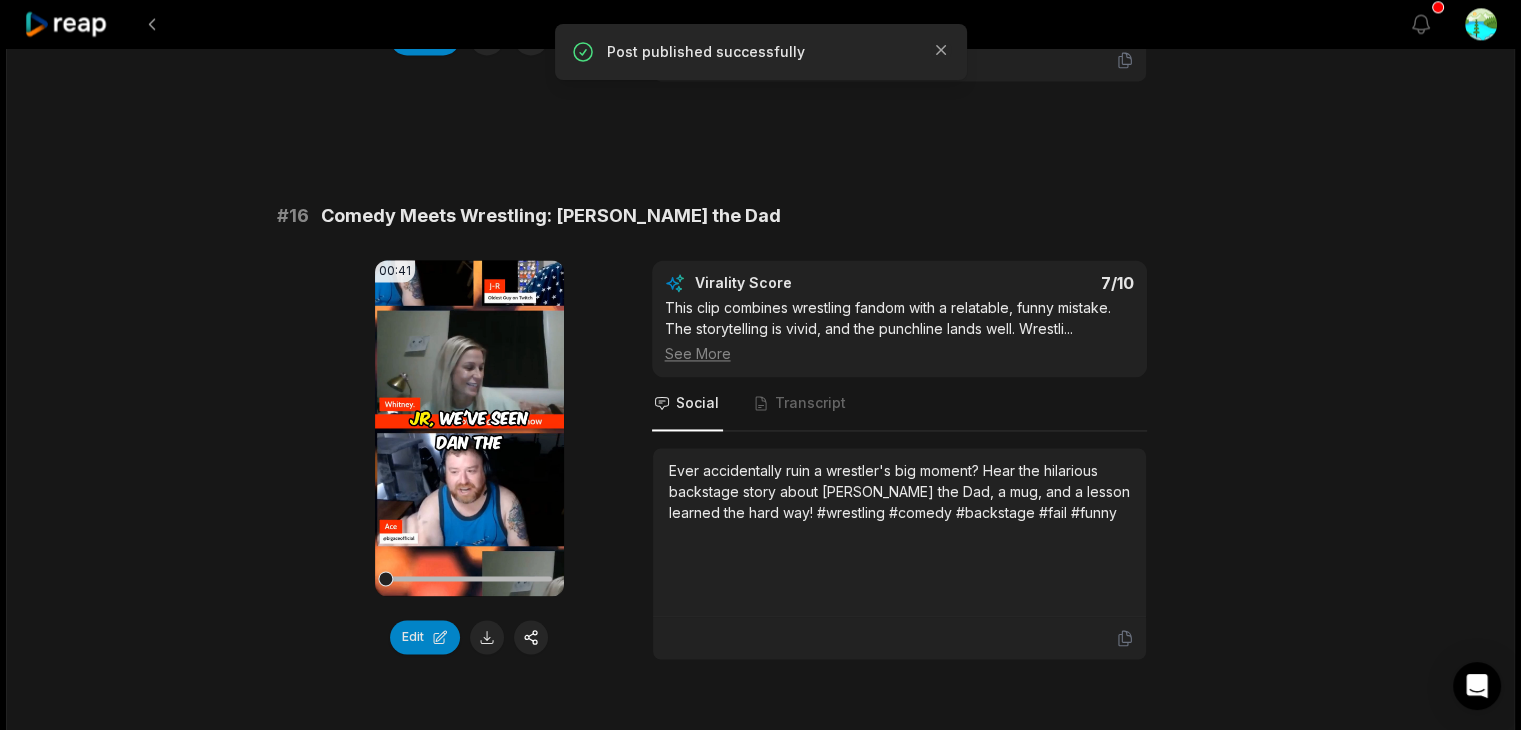 scroll, scrollTop: 3000, scrollLeft: 0, axis: vertical 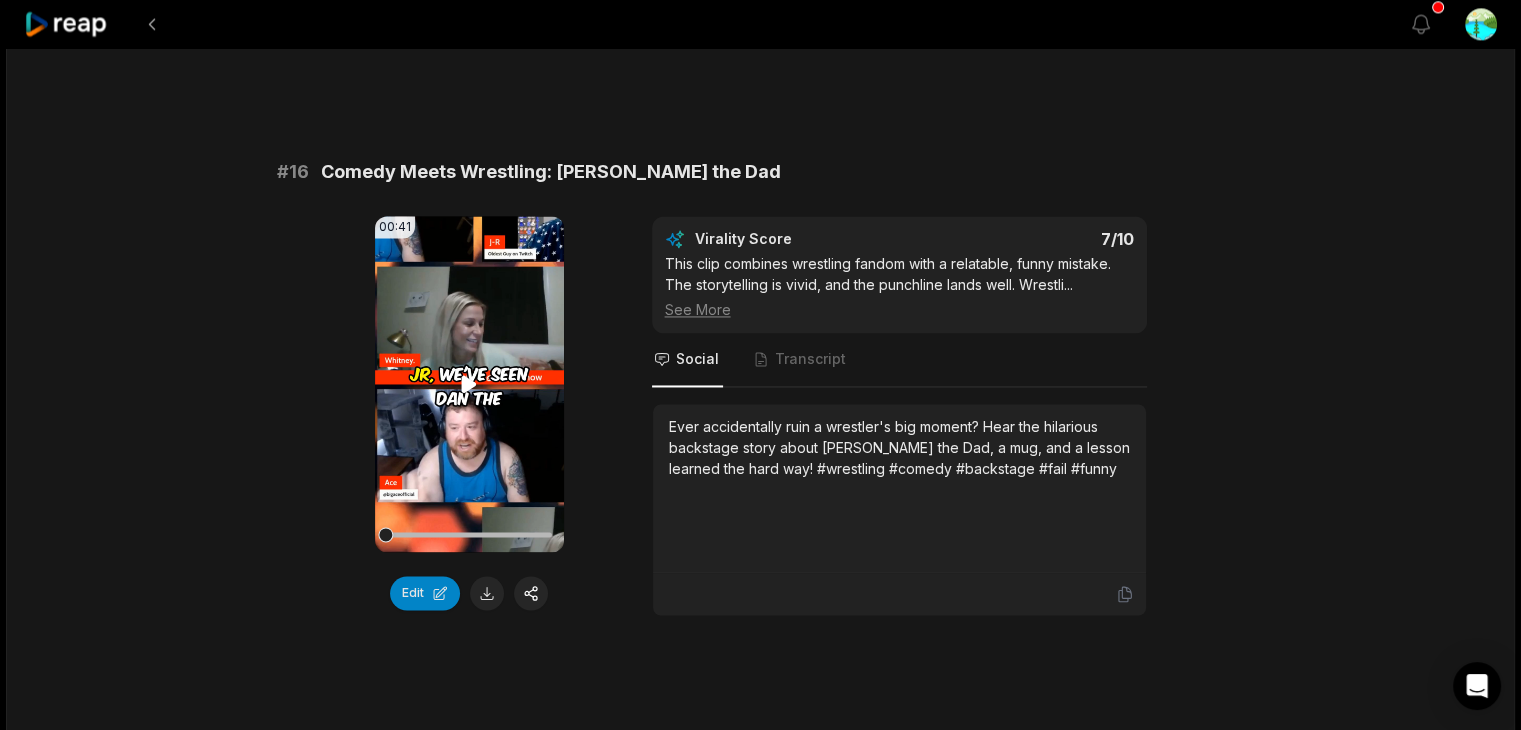 click 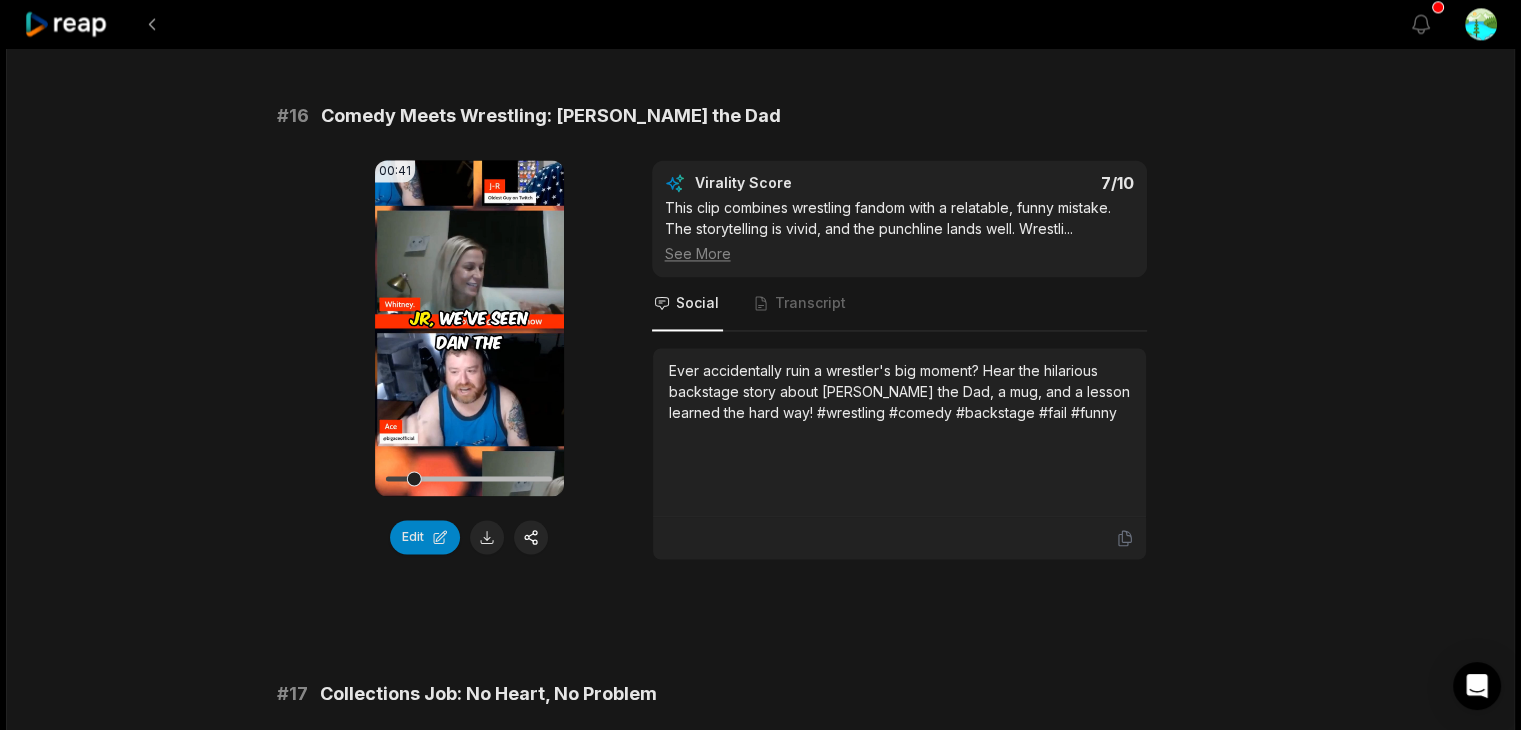 scroll, scrollTop: 3100, scrollLeft: 0, axis: vertical 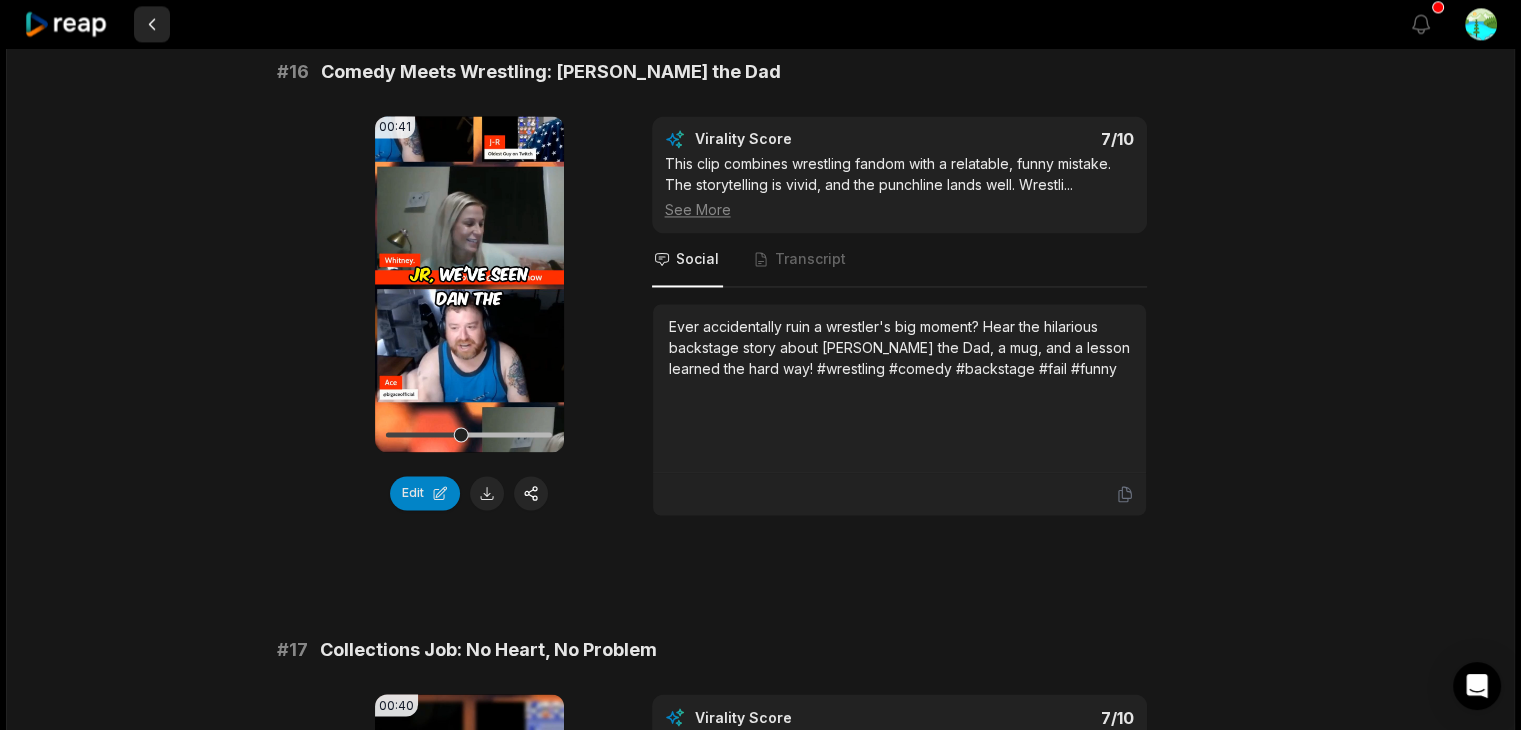 click at bounding box center (152, 24) 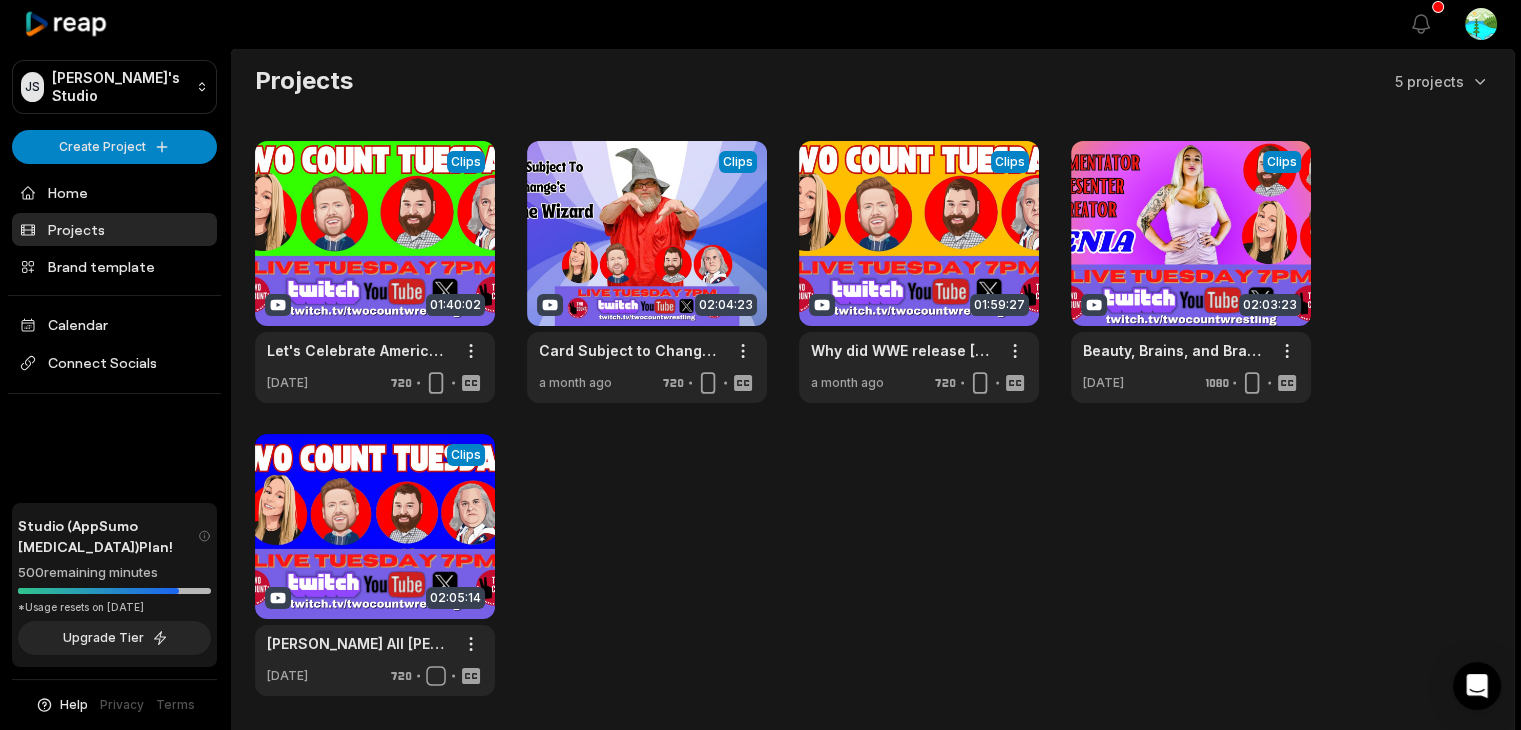 scroll, scrollTop: 0, scrollLeft: 0, axis: both 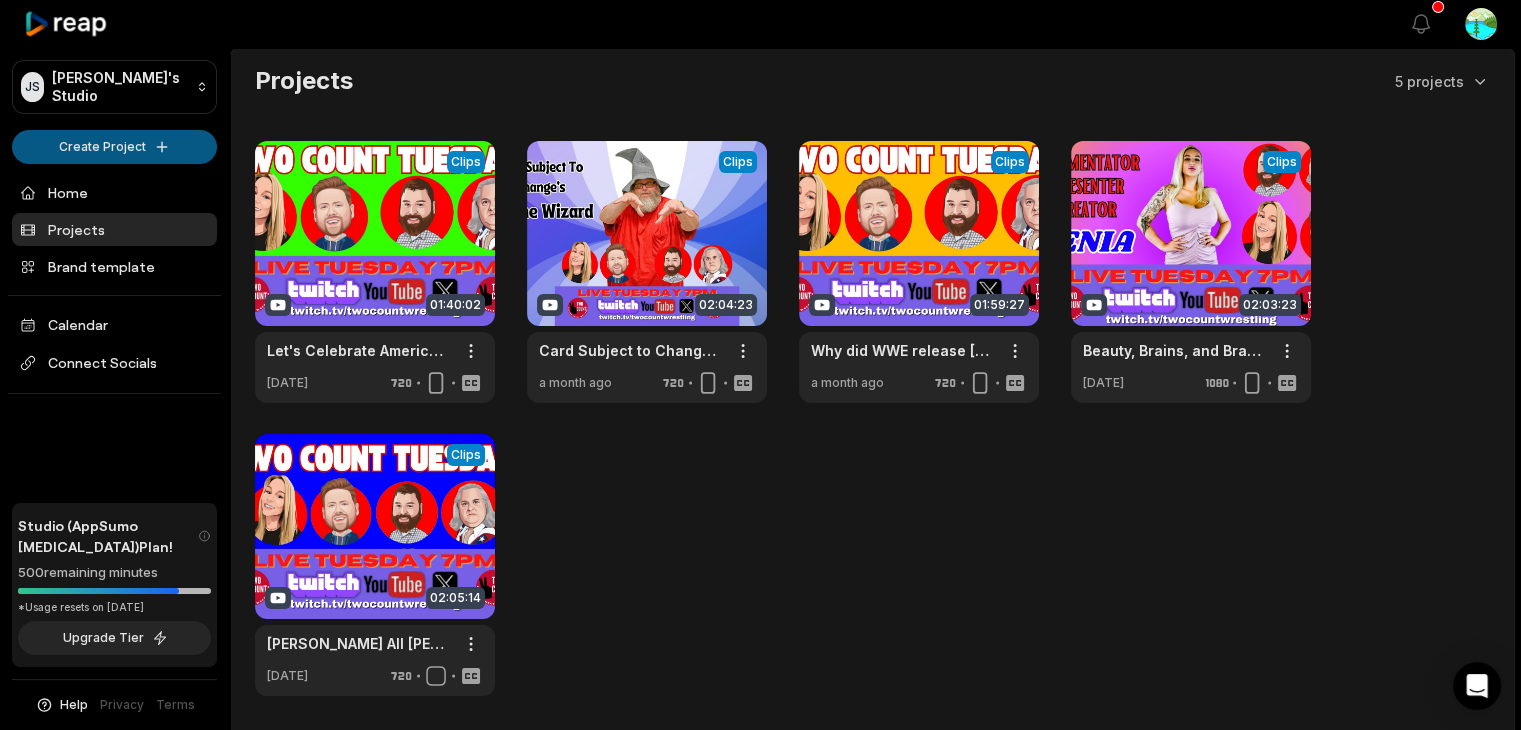 click on "JS John's Studio Create Project Home Projects Brand template Calendar Connect Socials Studio (AppSumo T3)  Plan! 500  remaining minutes *Usage resets on July 27, 2025 Upgrade Tier Help Privacy Terms Open sidebar View notifications Open user menu Projects   5 projects   View Clips Clips 01:40:02 Let's Celebrate America With Whitney, Ace, Tom & JR Open options 6 days ago View Clips Clips 02:04:23 Card Subject to Change's Founder and Co-Host CZ The Wizard Open options a month ago View Clips Clips 01:59:27 Why did WWE release R-Truth? plus Two Minutes from The Top Shelf, & Today in Wrestling History Open options a month ago View Clips Clips 02:03:23 Beauty, Brains, and Brawn with Special Guest @XeniaDidThat Open options 2 months ago View Clips Clips 02:05:14 Whitney's All Usey, RKOMG! and it's Rusev Day! Open options 2 months ago Made with   in San Francisco
Card Subject to Change's Founder and Co-Host CZ The Wizard" at bounding box center [760, 365] 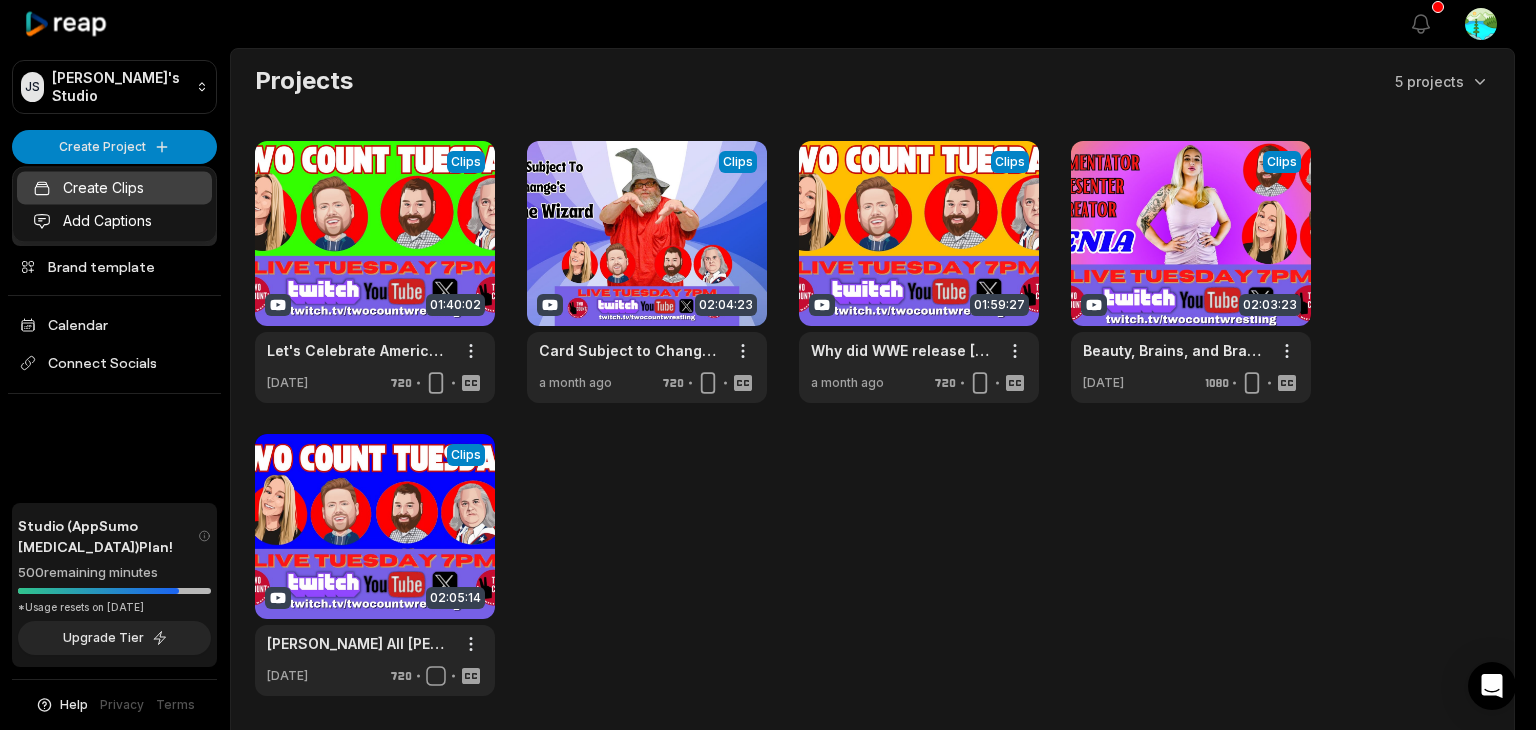 click on "Create Clips" at bounding box center [114, 187] 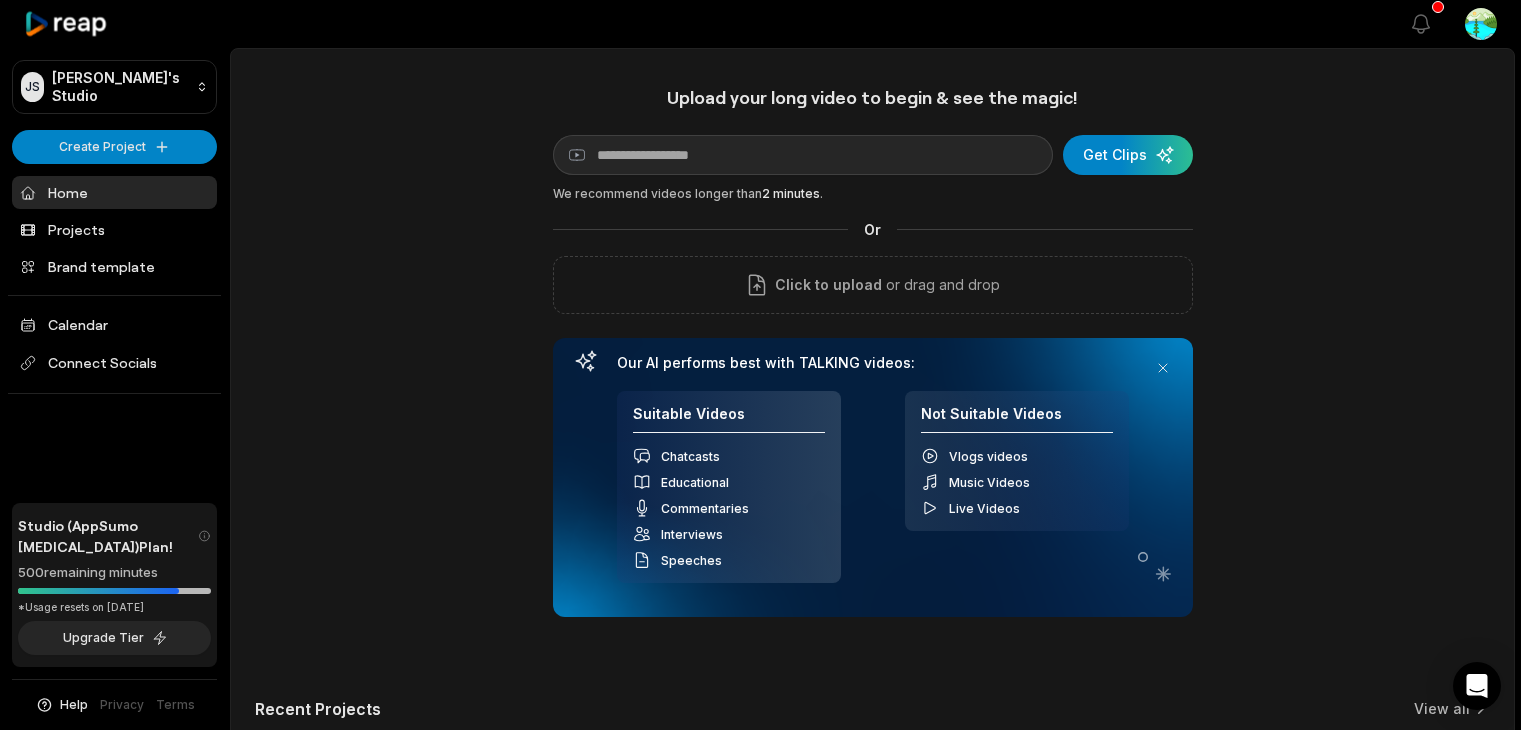 scroll, scrollTop: 0, scrollLeft: 0, axis: both 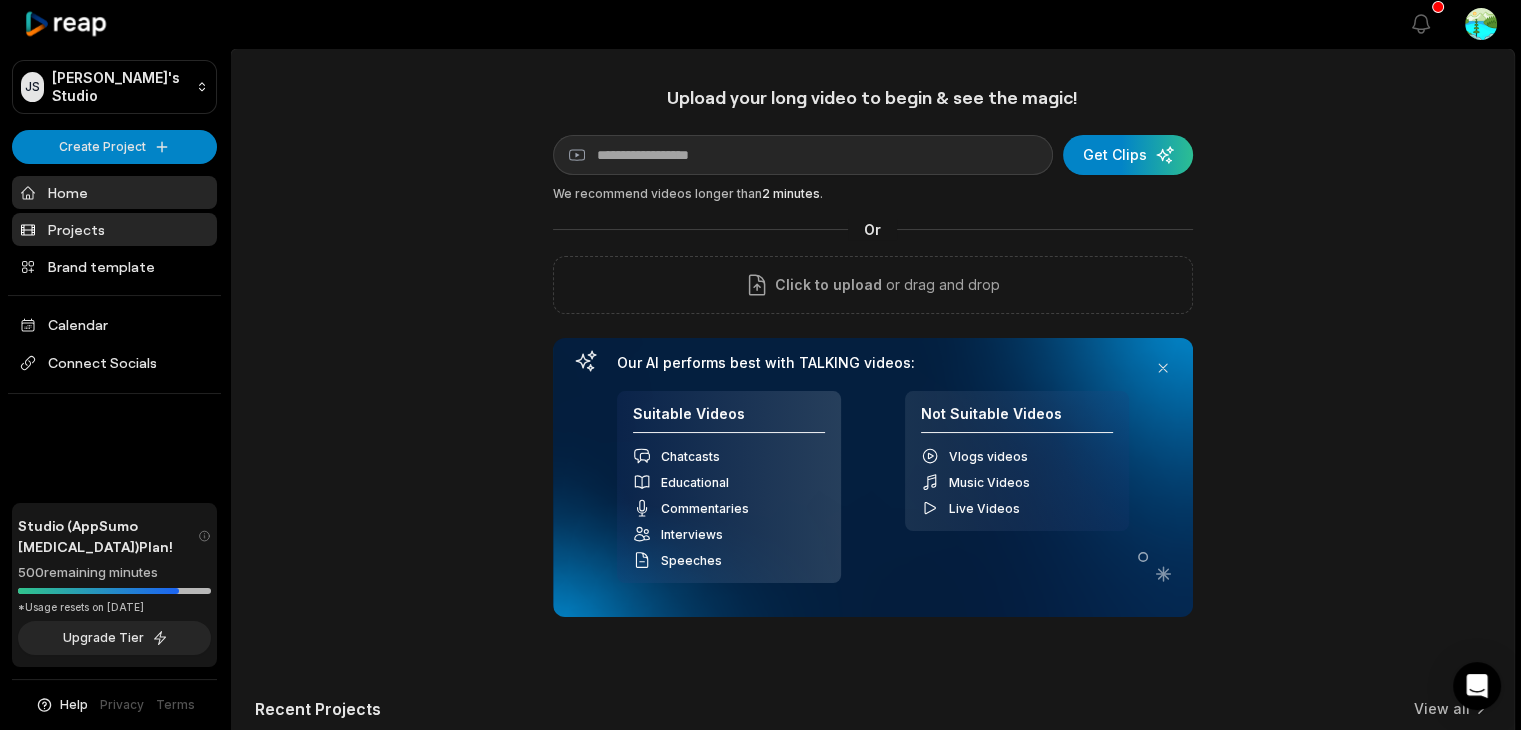click on "Projects" at bounding box center (114, 229) 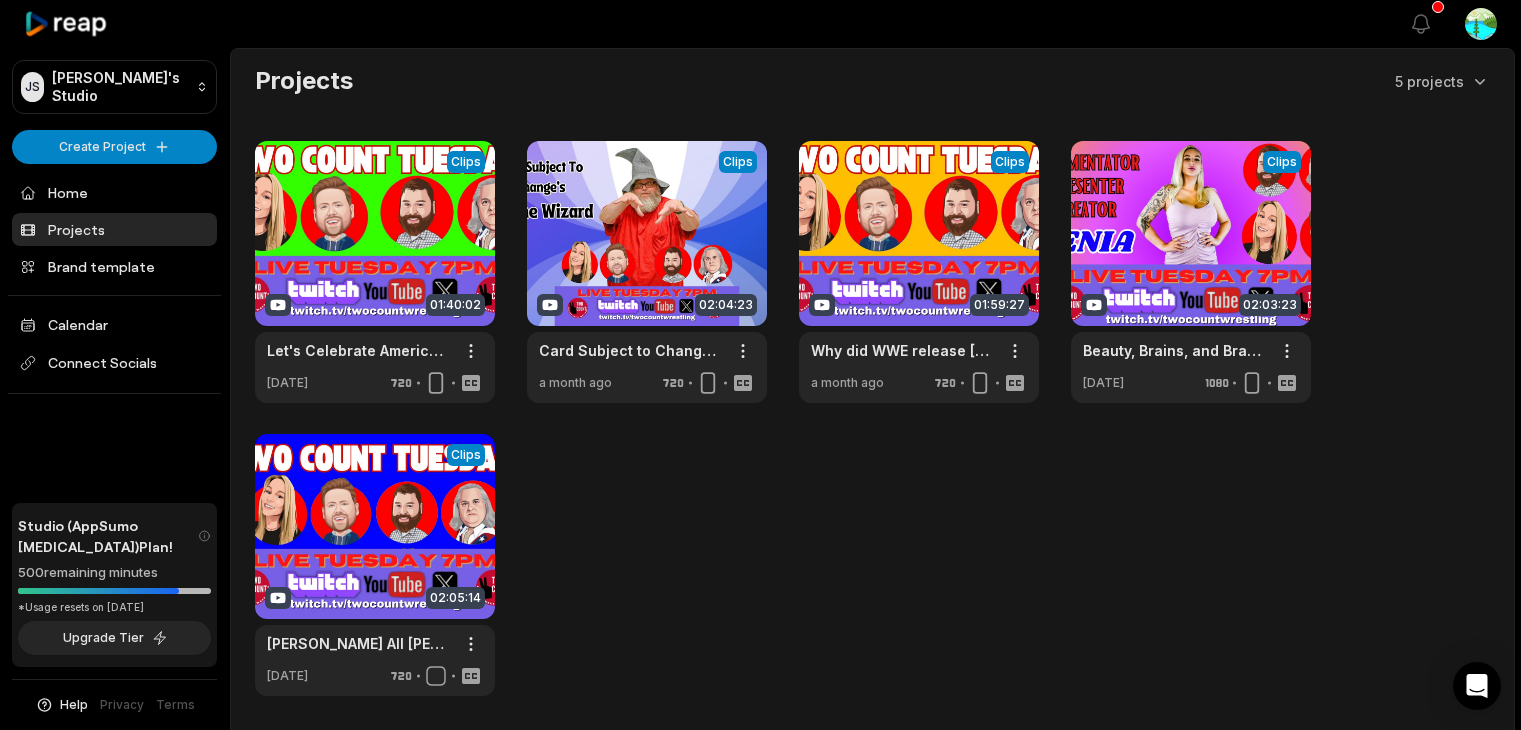 scroll, scrollTop: 0, scrollLeft: 0, axis: both 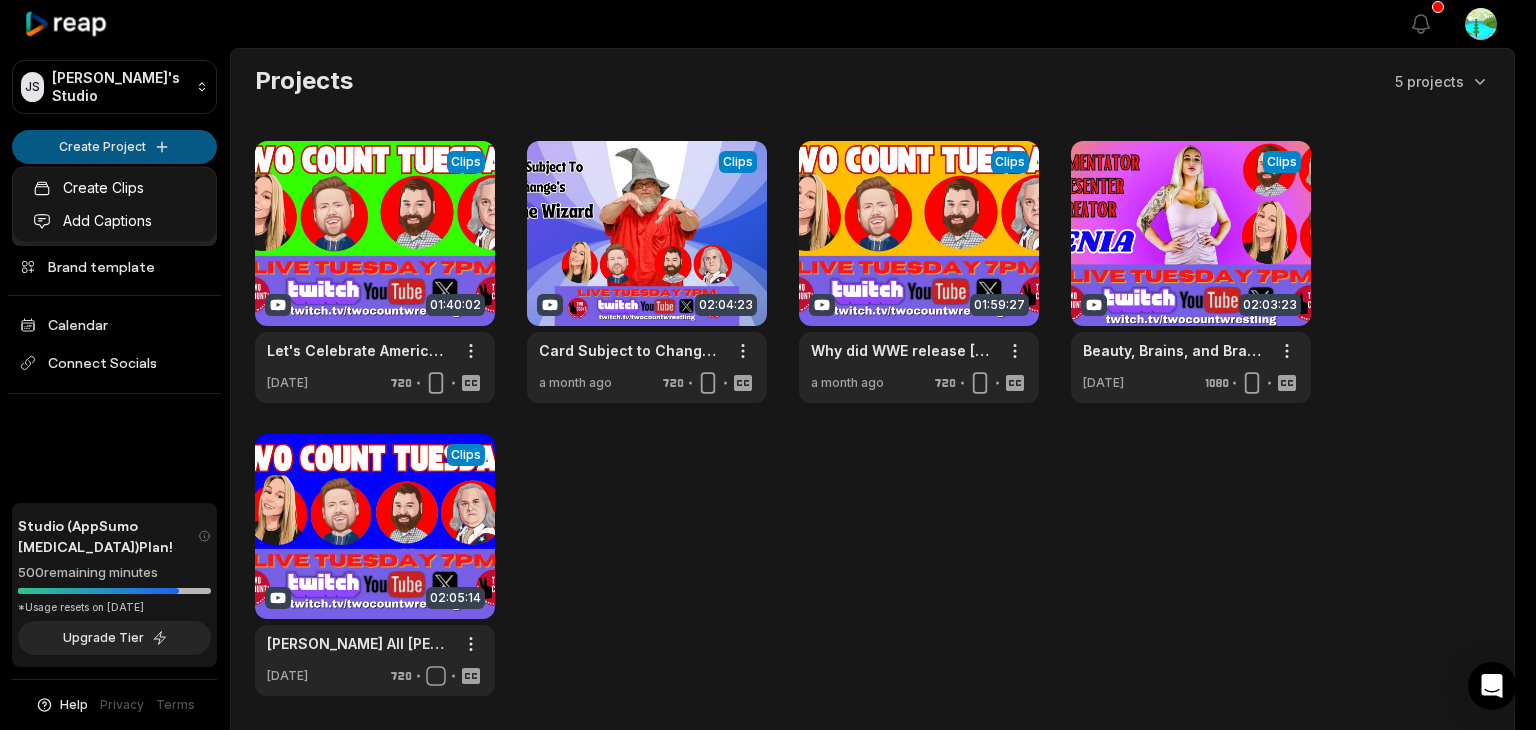 click on "[PERSON_NAME]'s Studio Create Project Home Projects Brand template Calendar Connect Socials Studio (AppSumo [MEDICAL_DATA])  Plan! 500  remaining minutes *Usage resets on [DATE] Upgrade Tier Help Privacy Terms Open sidebar View notifications Open user menu Projects   5 projects   View Clips Clips 01:40:02 Let's Celebrate America With [PERSON_NAME], Ace, [PERSON_NAME] & JR Open options [DATE] View Clips Clips 02:04:23 Card Subject to Change's Founder and Co-Host CZ The Wizard Open options a month ago View Clips Clips 01:59:27 Why did WWE release [PERSON_NAME]? plus Two Minutes from The Top Shelf, & [DATE] in Wrestling History Open options a month ago View Clips Clips 02:03:23 Beauty, Brains, and Brawn with Special Guest @XeniaDidThat Open options [DATE] View Clips Clips 02:05:14 [PERSON_NAME] All [PERSON_NAME], RKOMG! and it's Rusev Day! Open options [DATE] Made with   in [GEOGRAPHIC_DATA]
Let's Celebrate America With [PERSON_NAME], [PERSON_NAME], [PERSON_NAME] & JR Create Clips Add Captions" at bounding box center (768, 365) 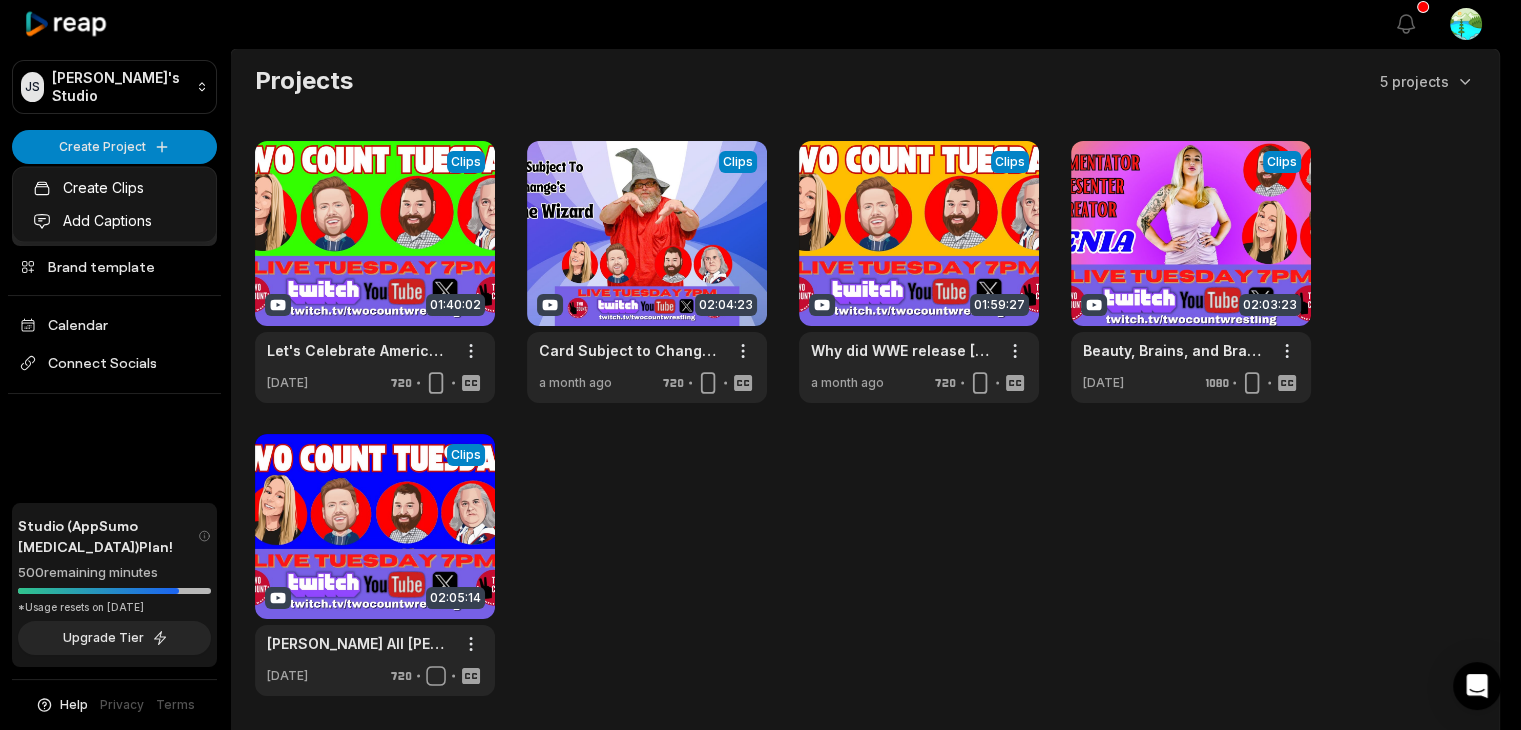 click on "[PERSON_NAME]'s Studio Create Project Home Projects Brand template Calendar Connect Socials Studio (AppSumo [MEDICAL_DATA])  Plan! 500  remaining minutes *Usage resets on [DATE] Upgrade Tier Help Privacy Terms Open sidebar View notifications Open user menu Projects   5 projects   View Clips Clips 01:40:02 Let's Celebrate America With [PERSON_NAME], Ace, [PERSON_NAME] & JR Open options [DATE] View Clips Clips 02:04:23 Card Subject to Change's Founder and Co-Host CZ The Wizard Open options a month ago View Clips Clips 01:59:27 Why did WWE release [PERSON_NAME]? plus Two Minutes from The Top Shelf, & [DATE] in Wrestling History Open options a month ago View Clips Clips 02:03:23 Beauty, Brains, and Brawn with Special Guest @XeniaDidThat Open options [DATE] View Clips Clips 02:05:14 [PERSON_NAME] All [PERSON_NAME], RKOMG! and it's Rusev Day! Open options [DATE] Made with   in [GEOGRAPHIC_DATA]
Let's Celebrate America With [PERSON_NAME], [PERSON_NAME], [PERSON_NAME] & JR Create Clips Add Captions" at bounding box center (760, 365) 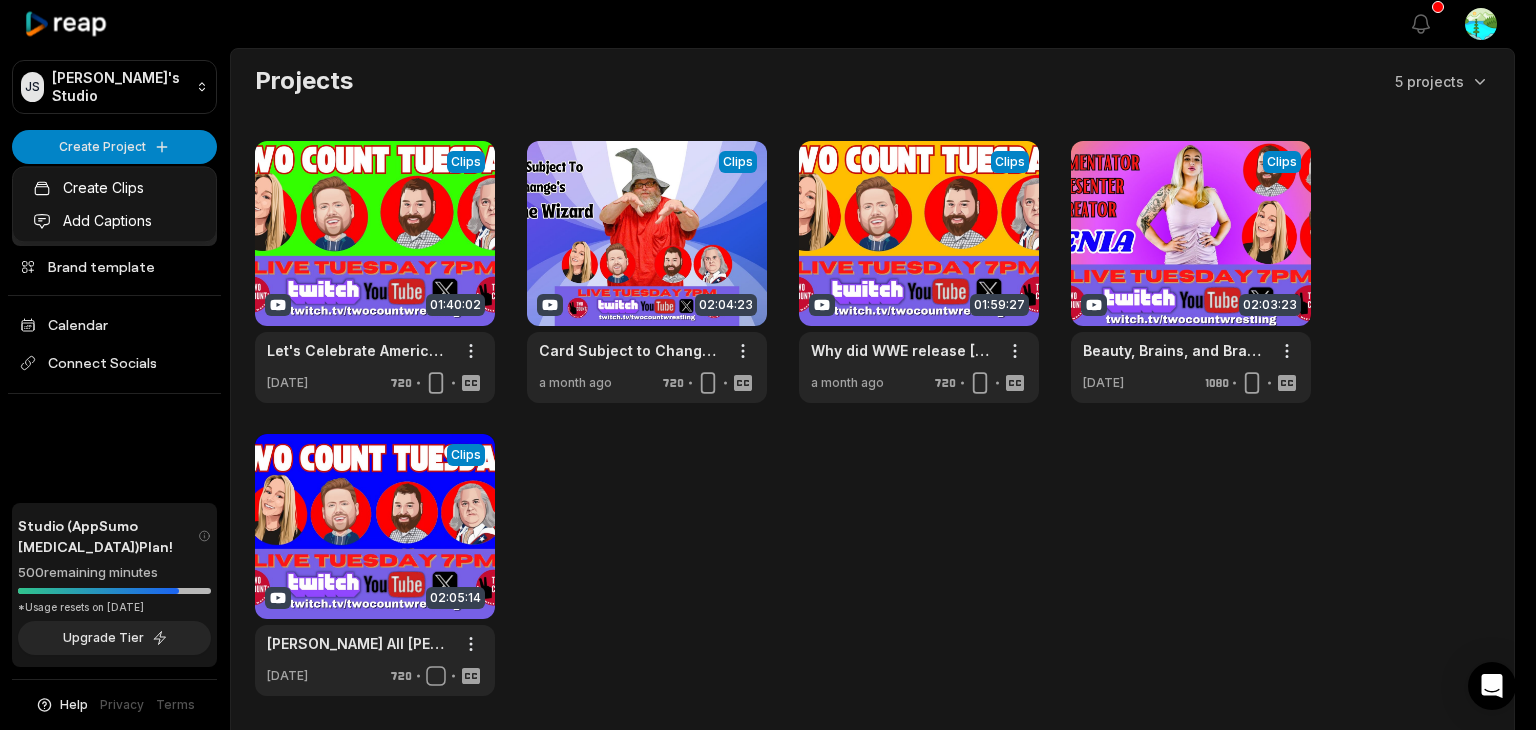 click on "[PERSON_NAME]'s Studio Create Project Home Projects Brand template Calendar Connect Socials Studio (AppSumo [MEDICAL_DATA])  Plan! 500  remaining minutes *Usage resets on [DATE] Upgrade Tier Help Privacy Terms Open sidebar View notifications Open user menu Projects   5 projects   View Clips Clips 01:40:02 Let's Celebrate America With [PERSON_NAME], Ace, [PERSON_NAME] & JR Open options [DATE] View Clips Clips 02:04:23 Card Subject to Change's Founder and Co-Host CZ The Wizard Open options a month ago View Clips Clips 01:59:27 Why did WWE release [PERSON_NAME]? plus Two Minutes from The Top Shelf, & [DATE] in Wrestling History Open options a month ago View Clips Clips 02:03:23 Beauty, Brains, and Brawn with Special Guest @XeniaDidThat Open options [DATE] View Clips Clips 02:05:14 [PERSON_NAME] All [PERSON_NAME], RKOMG! and it's Rusev Day! Open options [DATE] Made with   in [GEOGRAPHIC_DATA]
Let's Celebrate America With [PERSON_NAME], [PERSON_NAME], [PERSON_NAME] & JR Create Clips Add Captions" at bounding box center (768, 365) 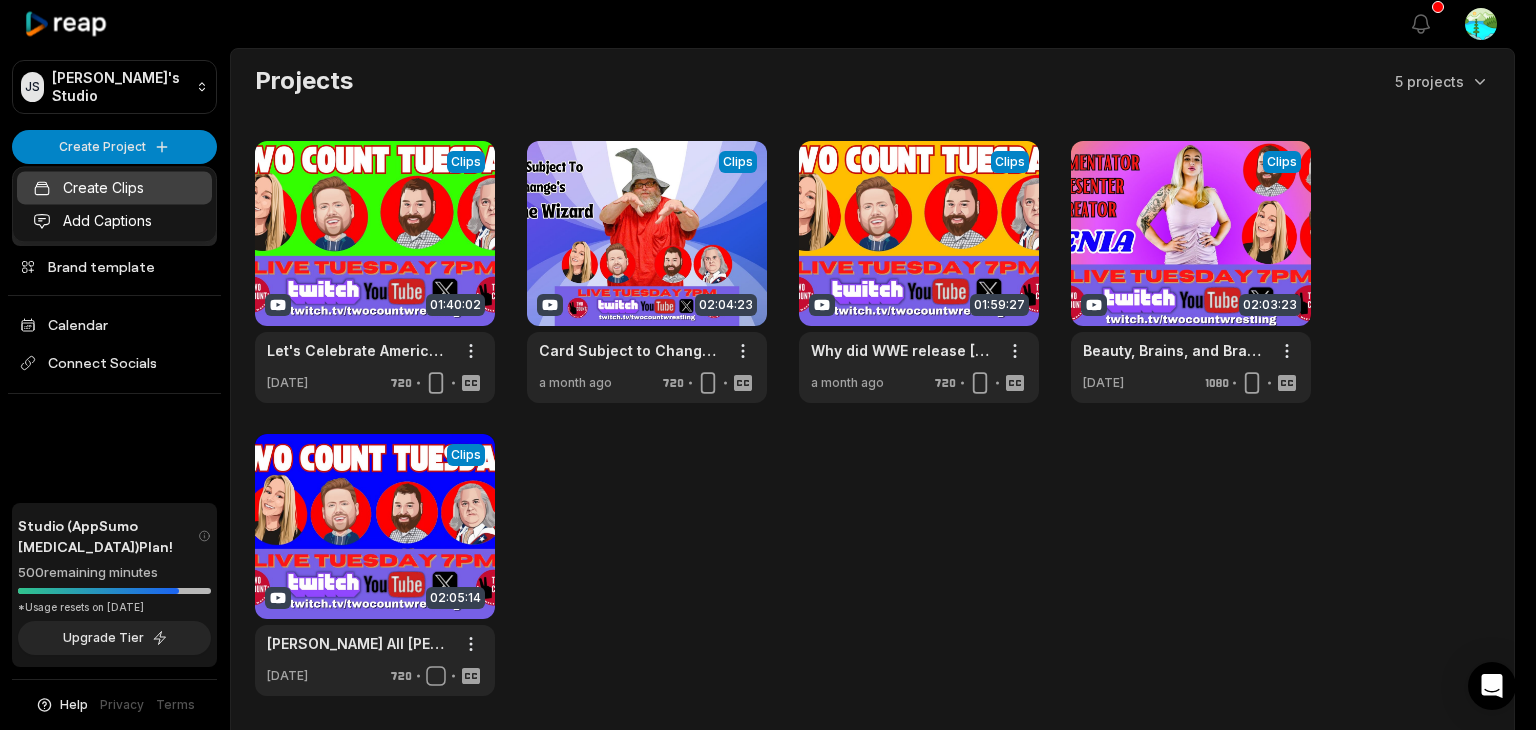 click on "Create Clips" at bounding box center (114, 187) 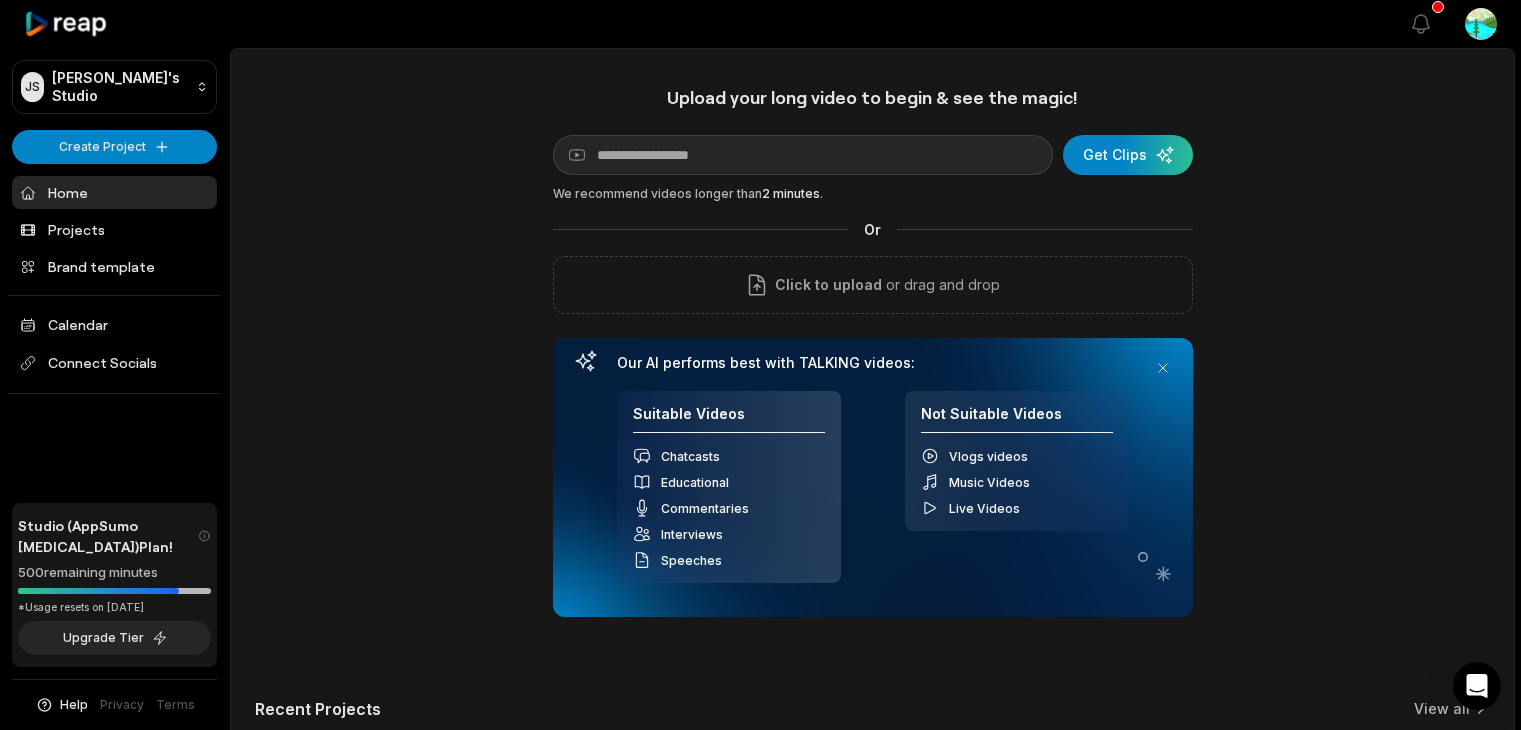 scroll, scrollTop: 0, scrollLeft: 0, axis: both 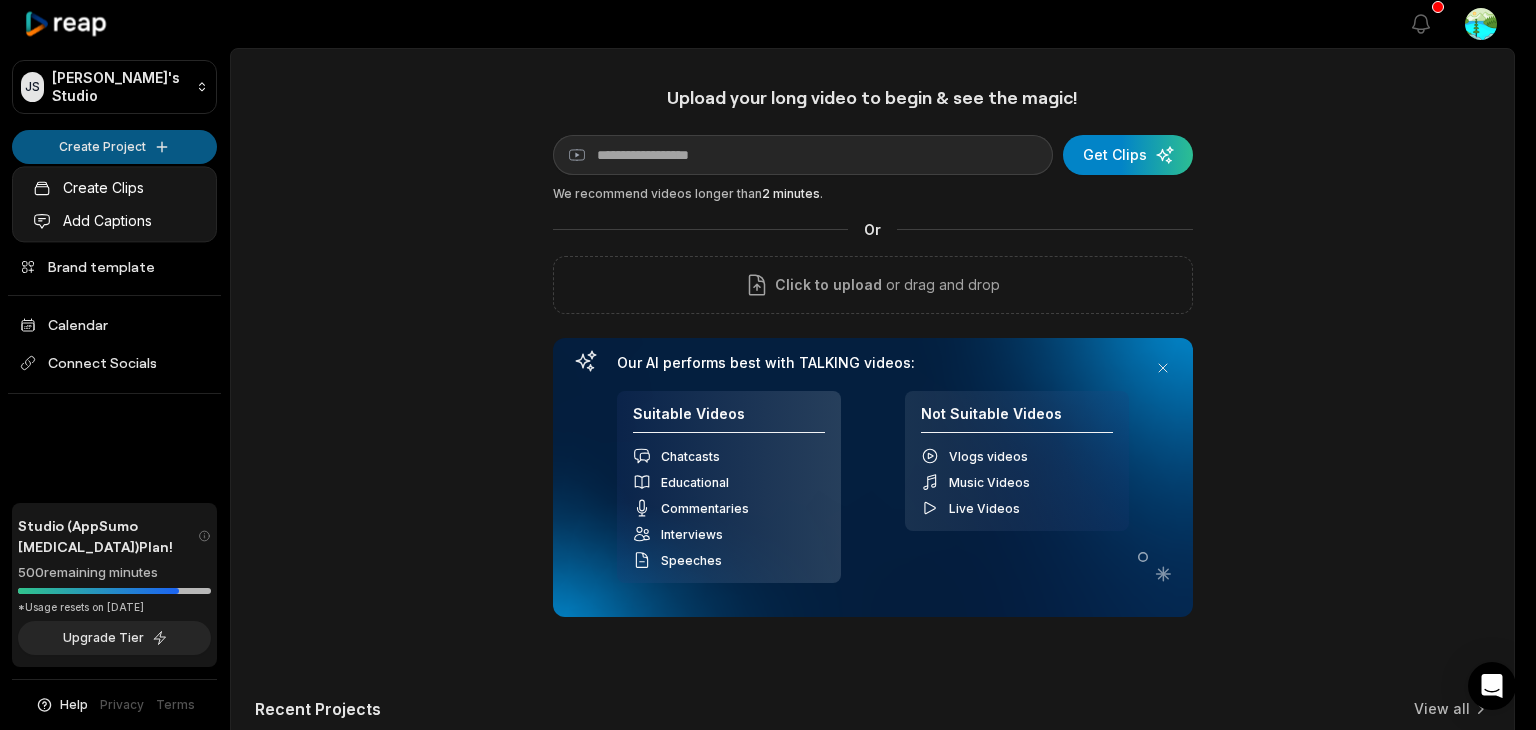 click on "[PERSON_NAME]'s Studio Create Project Home Projects Brand template Calendar Connect Socials Studio (AppSumo [MEDICAL_DATA])  Plan! 500  remaining minutes *Usage resets on [DATE] Upgrade Tier Help Privacy Terms Open sidebar View notifications Open user menu   Upload your long video to begin & see the magic! YouTube link Get Clips We recommend videos longer than  2 minutes . Or Click to upload or drag and drop Our AI performs best with TALKING videos: Suitable Videos Chatcasts Educational  Commentaries  Interviews  Speeches Not Suitable Videos Vlogs videos Music Videos Live Videos Recent Projects View all View Clips Clips 01:40:02 Let's Celebrate America With [PERSON_NAME], [PERSON_NAME] & JR Open options [DATE] View Clips Clips 02:04:23 Card Subject to Change's Founder and Co-Host CZ The Wizard Open options a month ago View Clips Clips 01:59:27 Why did WWE release [PERSON_NAME]? plus Two Minutes from The Top Shelf, & [DATE] in Wrestling History Open options a month ago View Clips Clips 02:03:23 Open options [DATE] Made with" at bounding box center [768, 365] 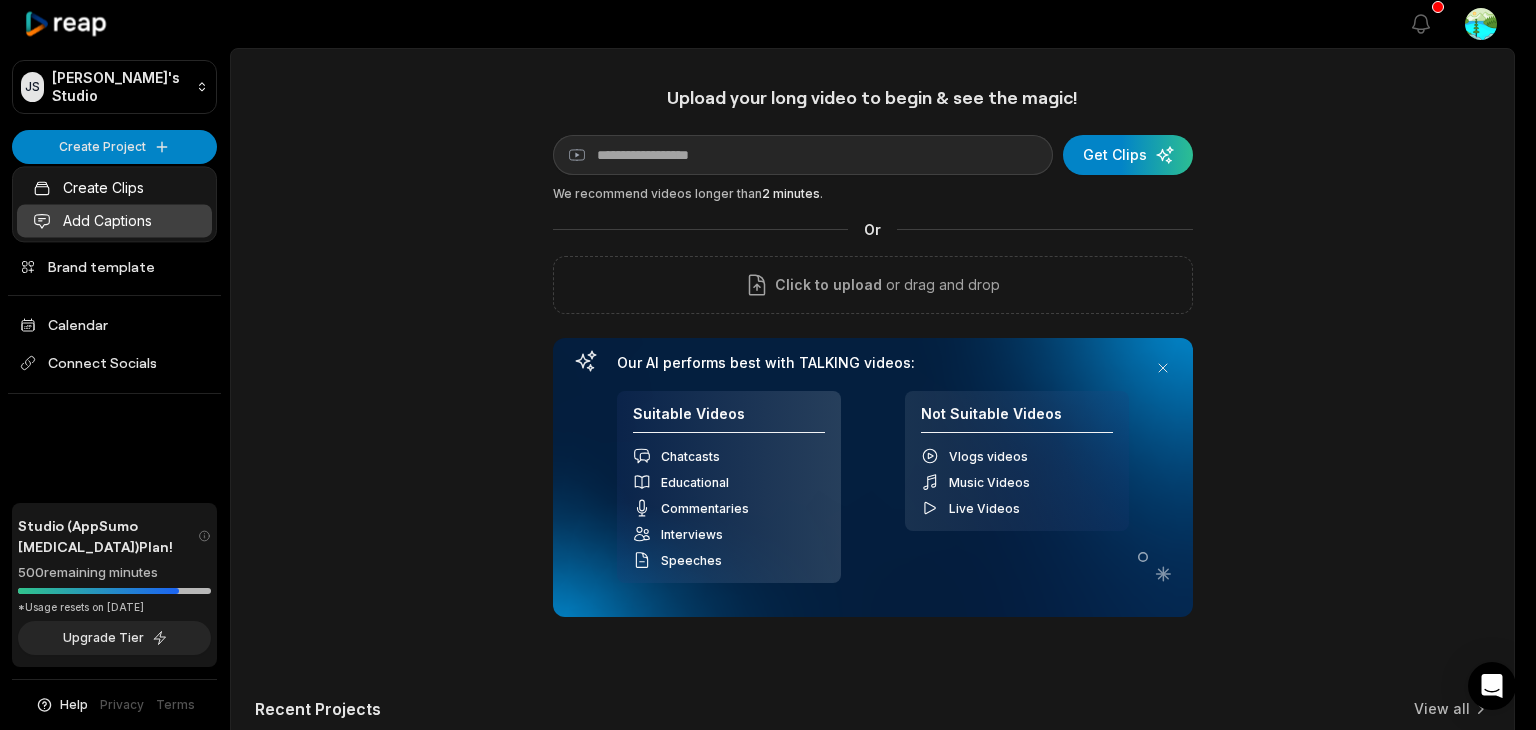 click on "Add Captions" at bounding box center (114, 220) 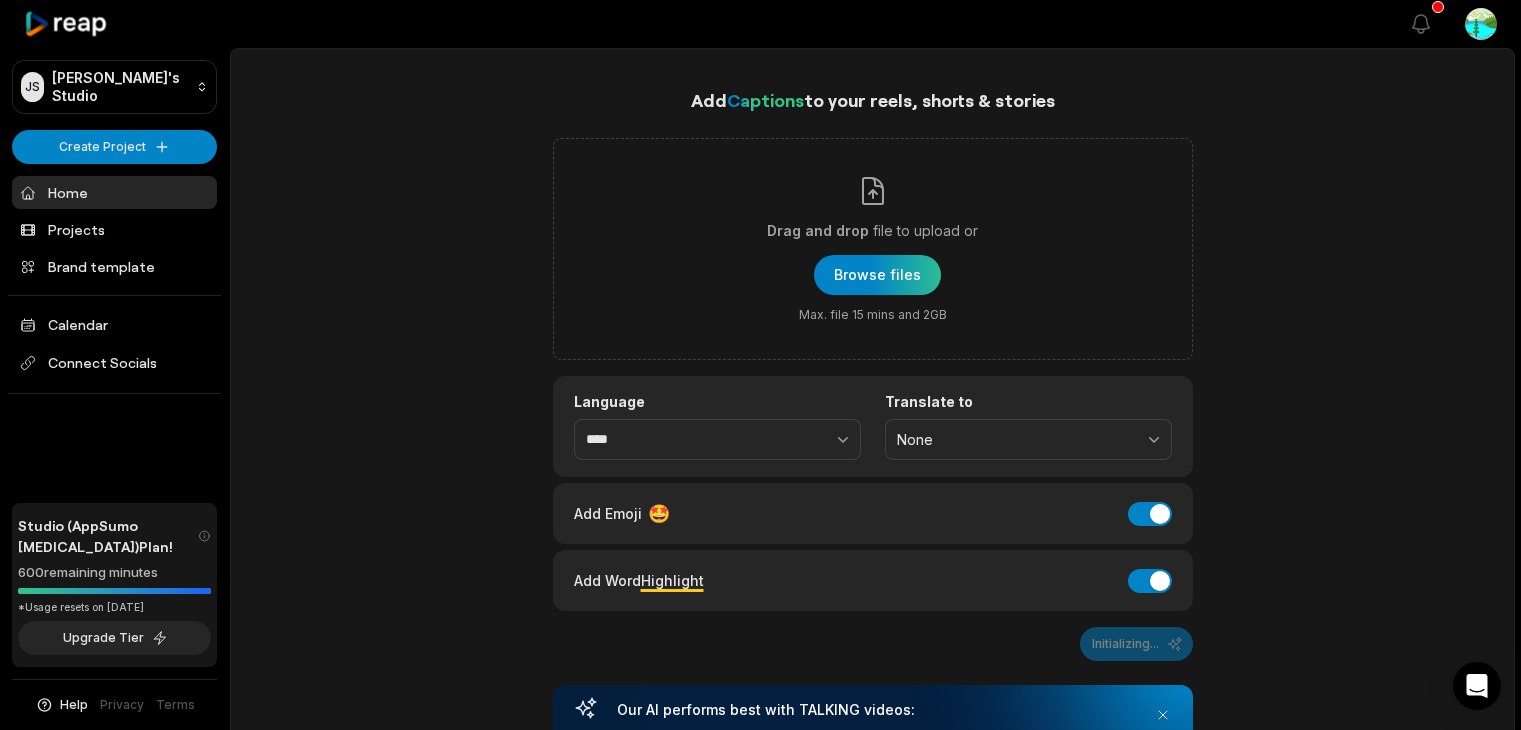 scroll, scrollTop: 0, scrollLeft: 0, axis: both 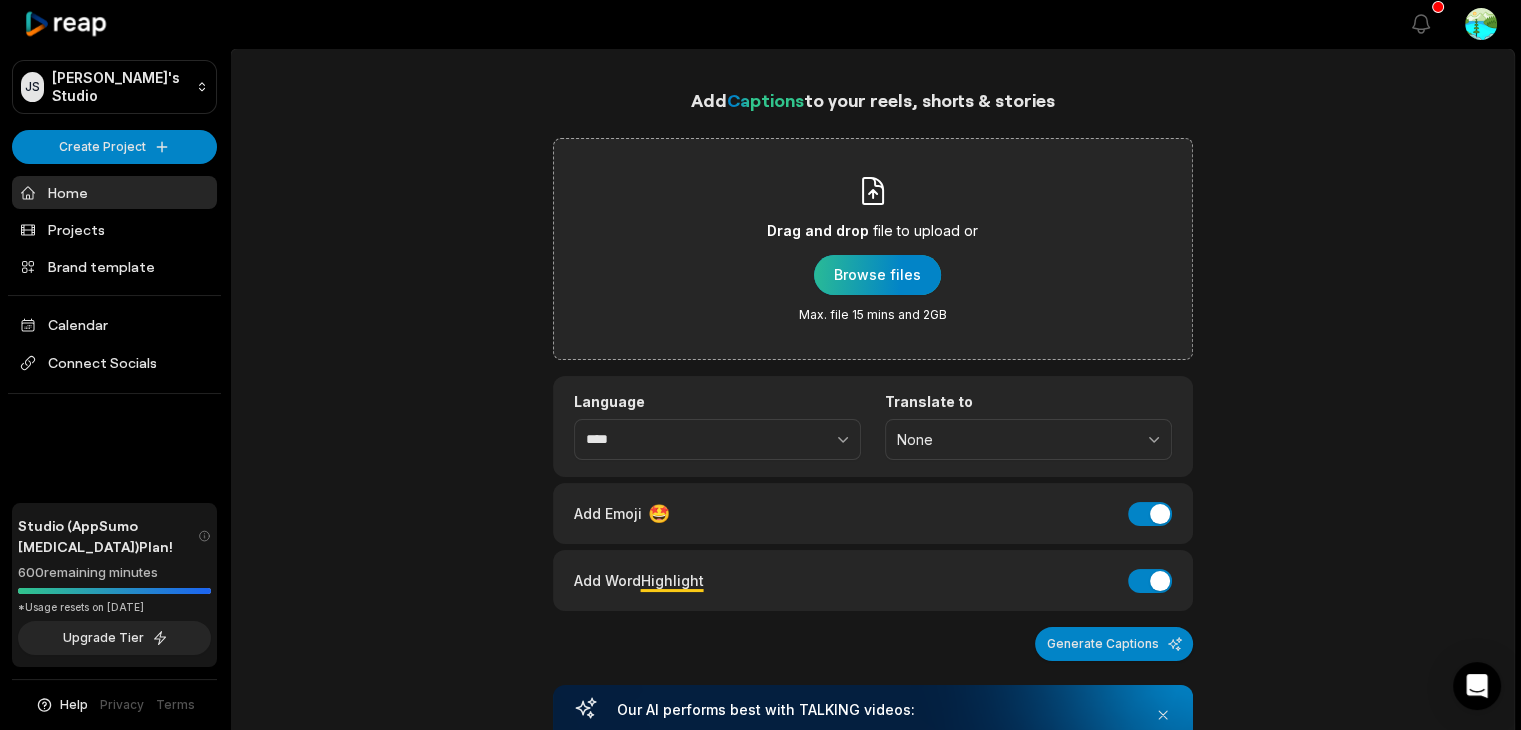click at bounding box center (877, 275) 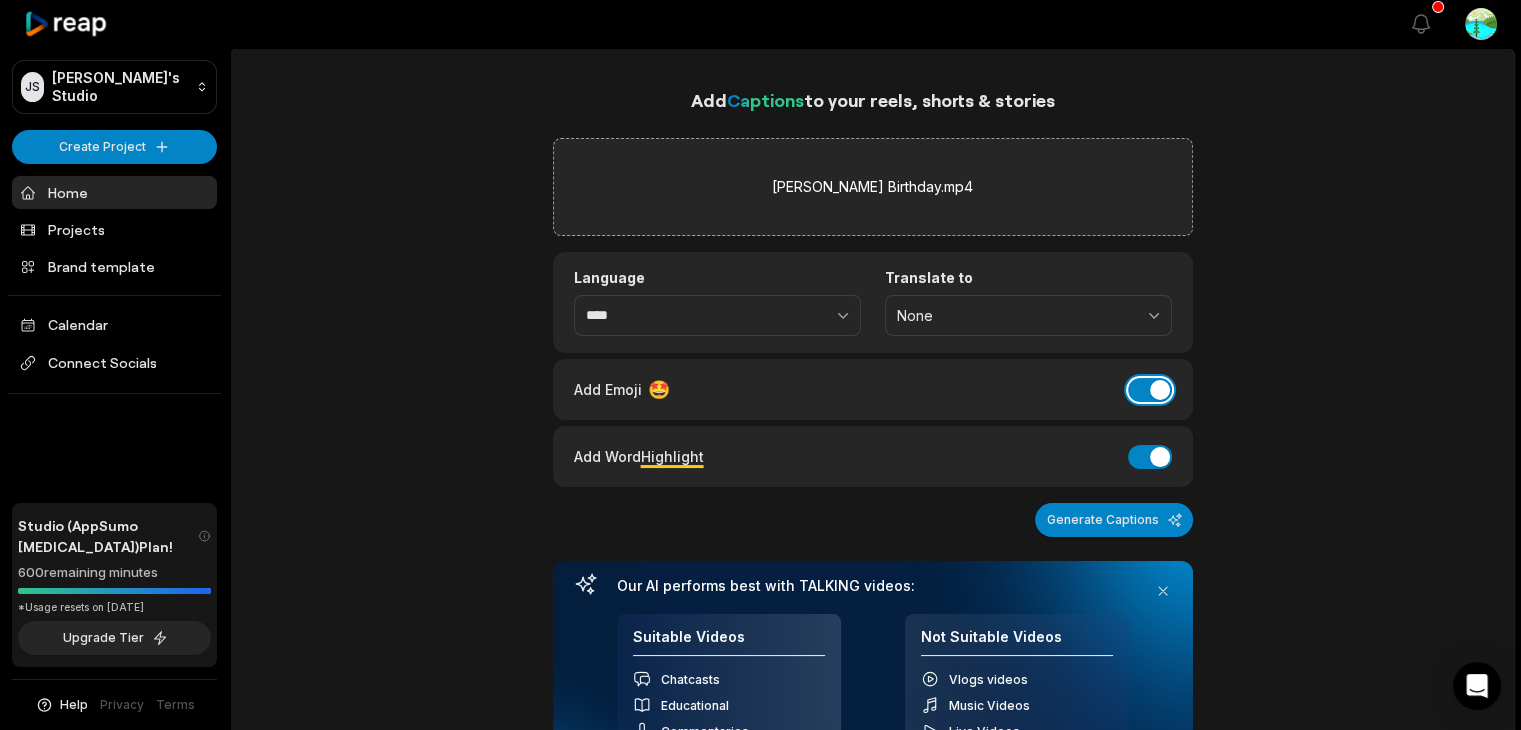 click on "Add Emoji" at bounding box center (1150, 390) 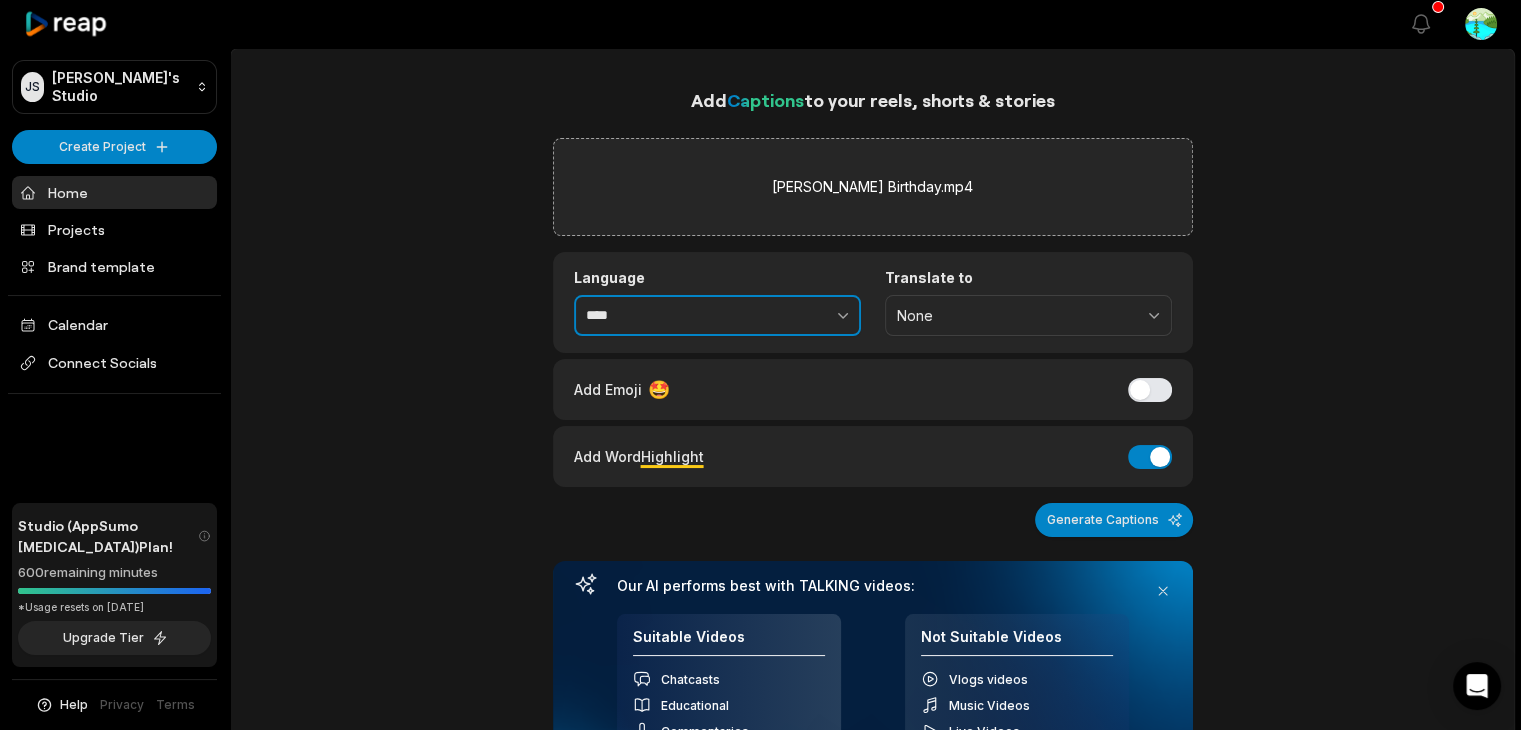 click 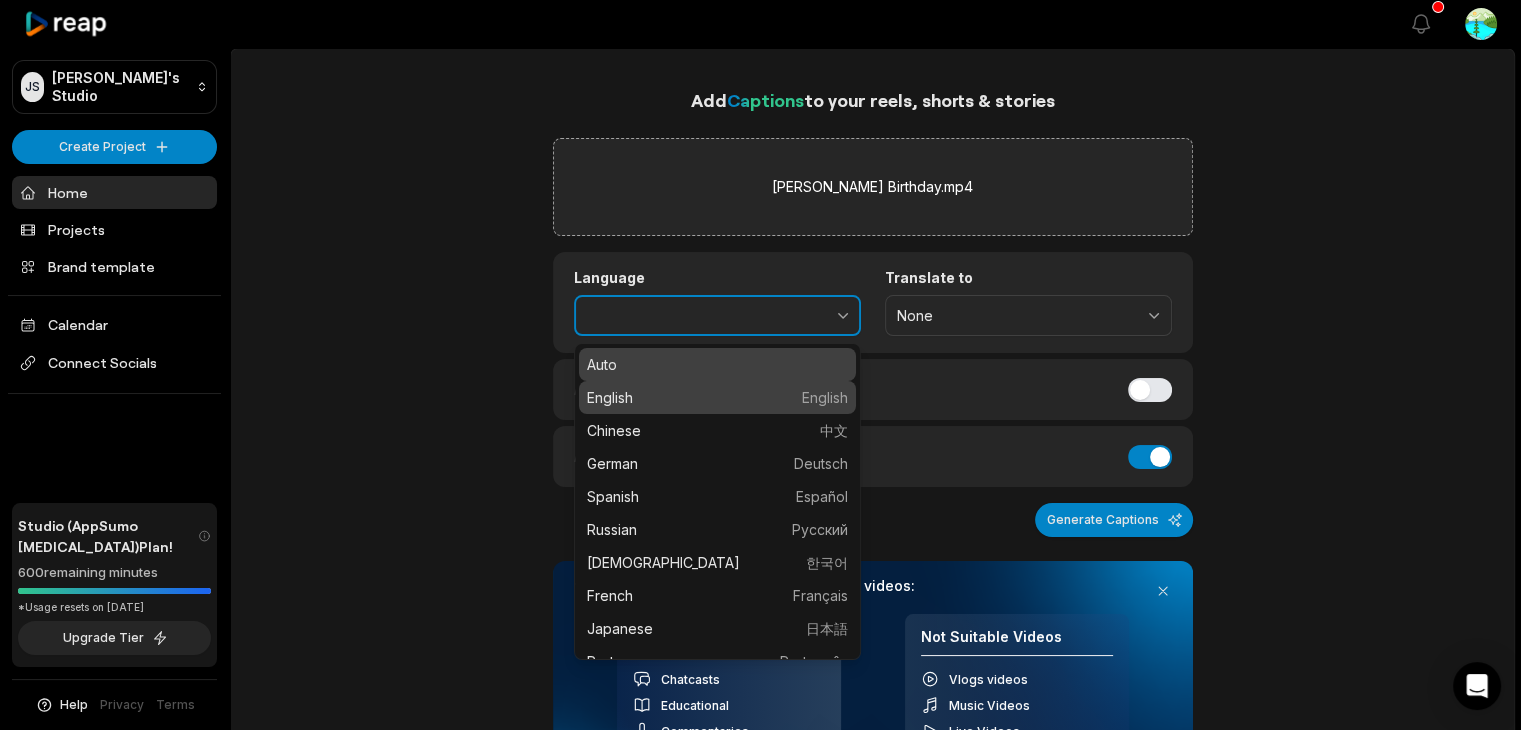 type on "*******" 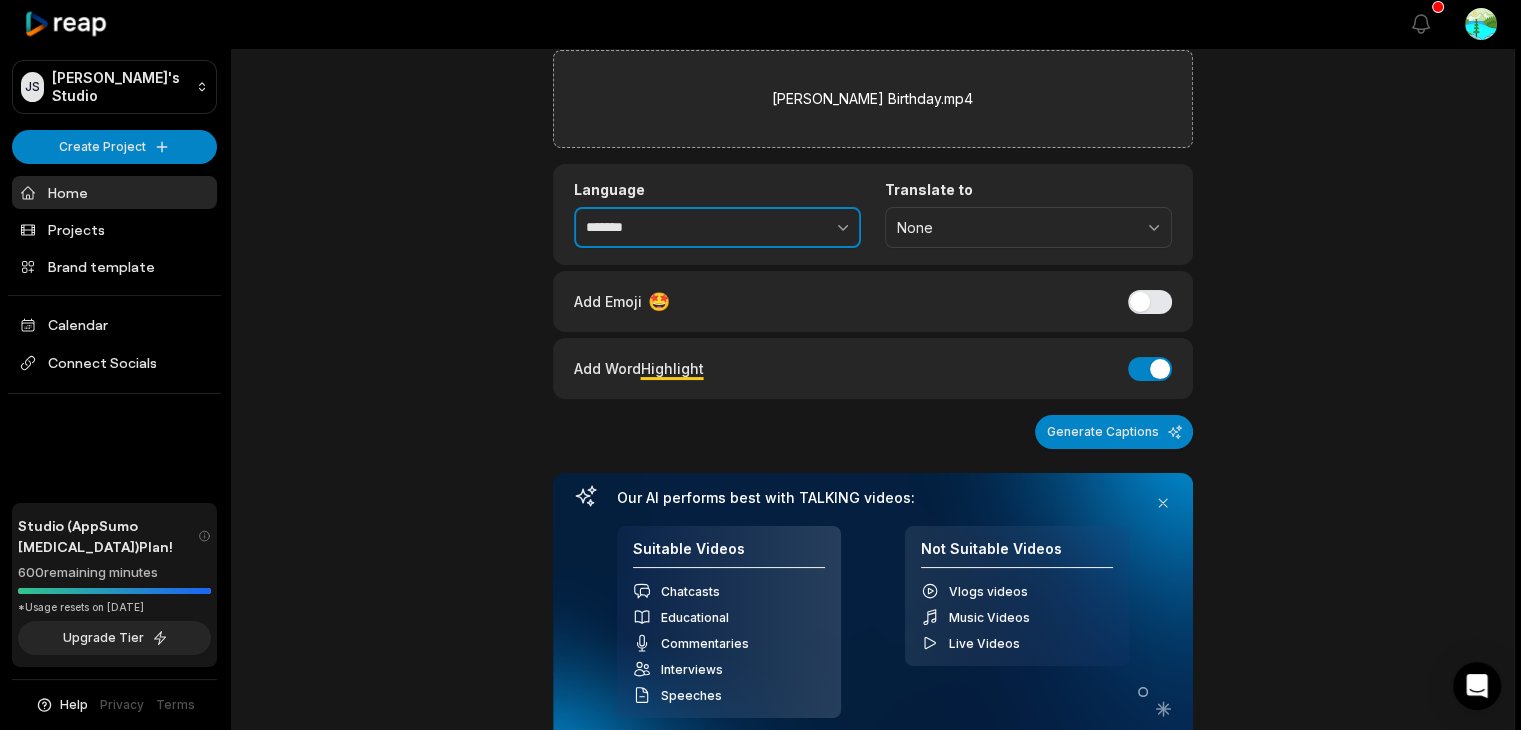 scroll, scrollTop: 300, scrollLeft: 0, axis: vertical 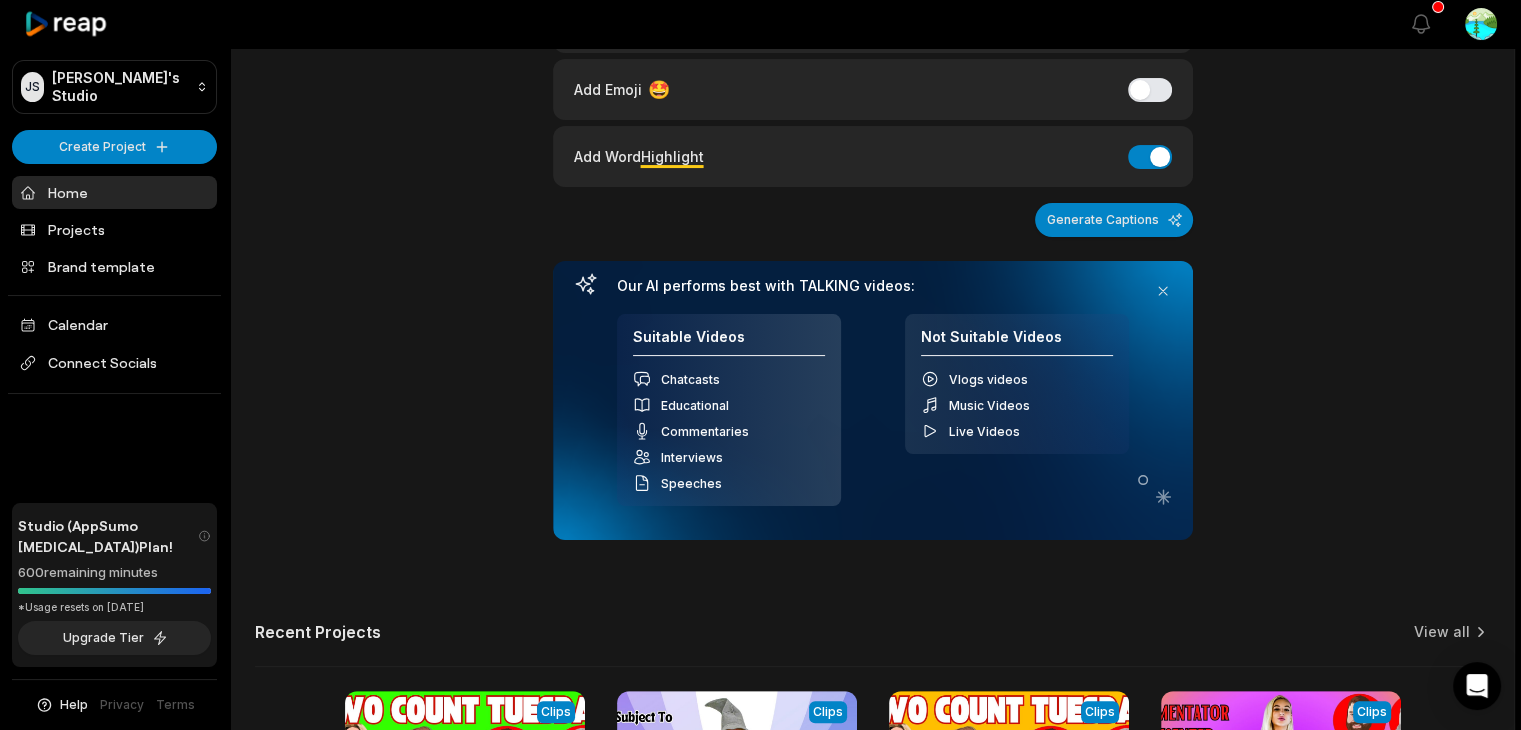 click on "Generate Captions" at bounding box center (1114, 220) 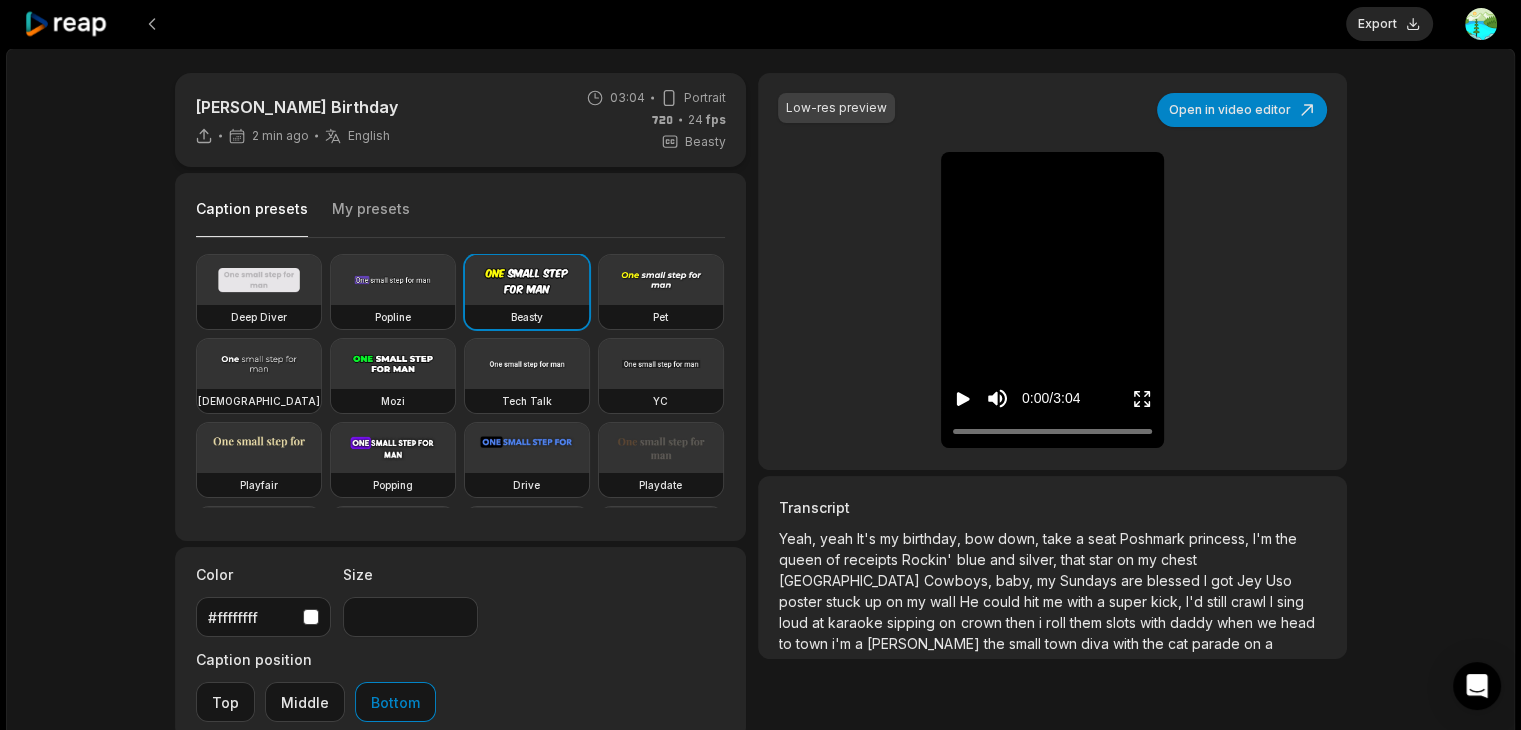 click 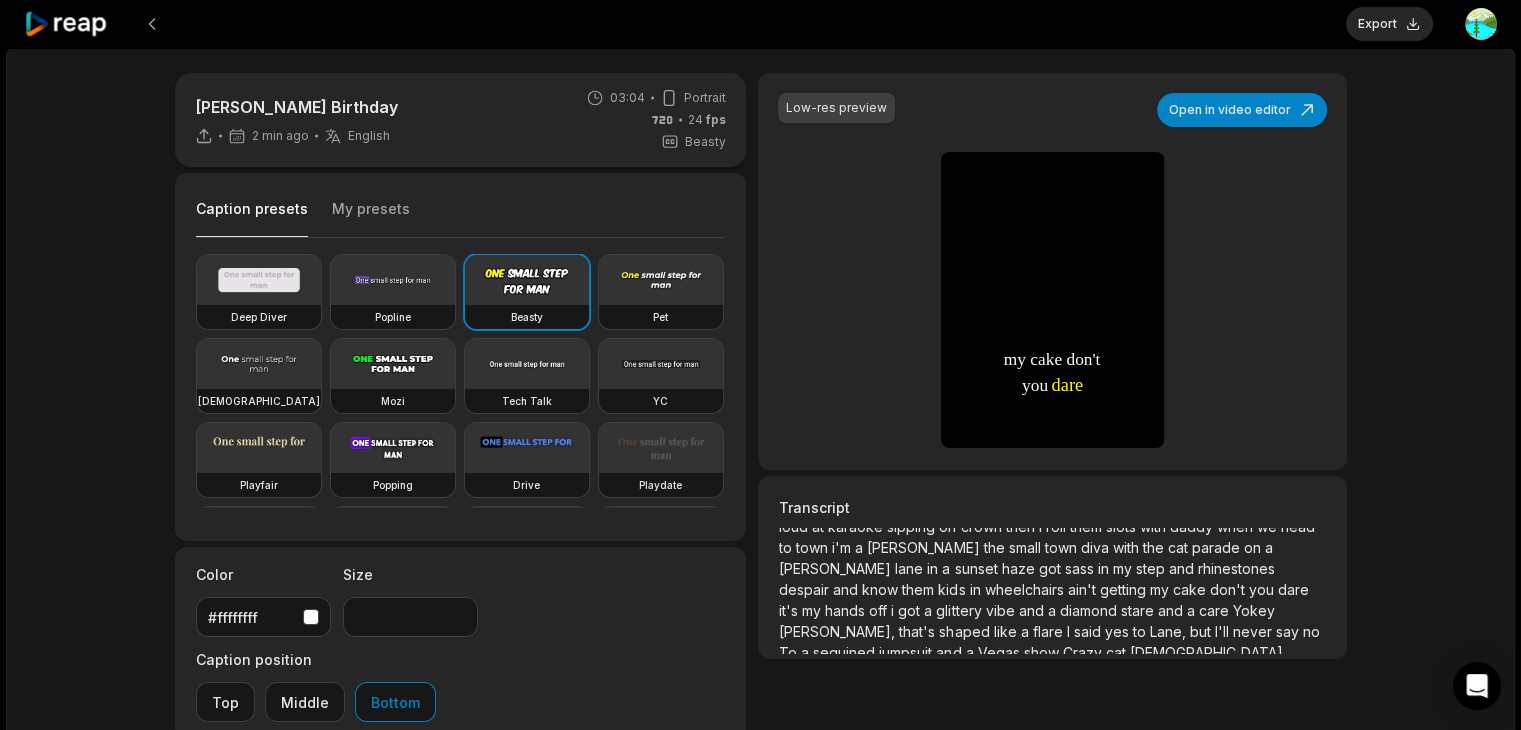 scroll, scrollTop: 100, scrollLeft: 0, axis: vertical 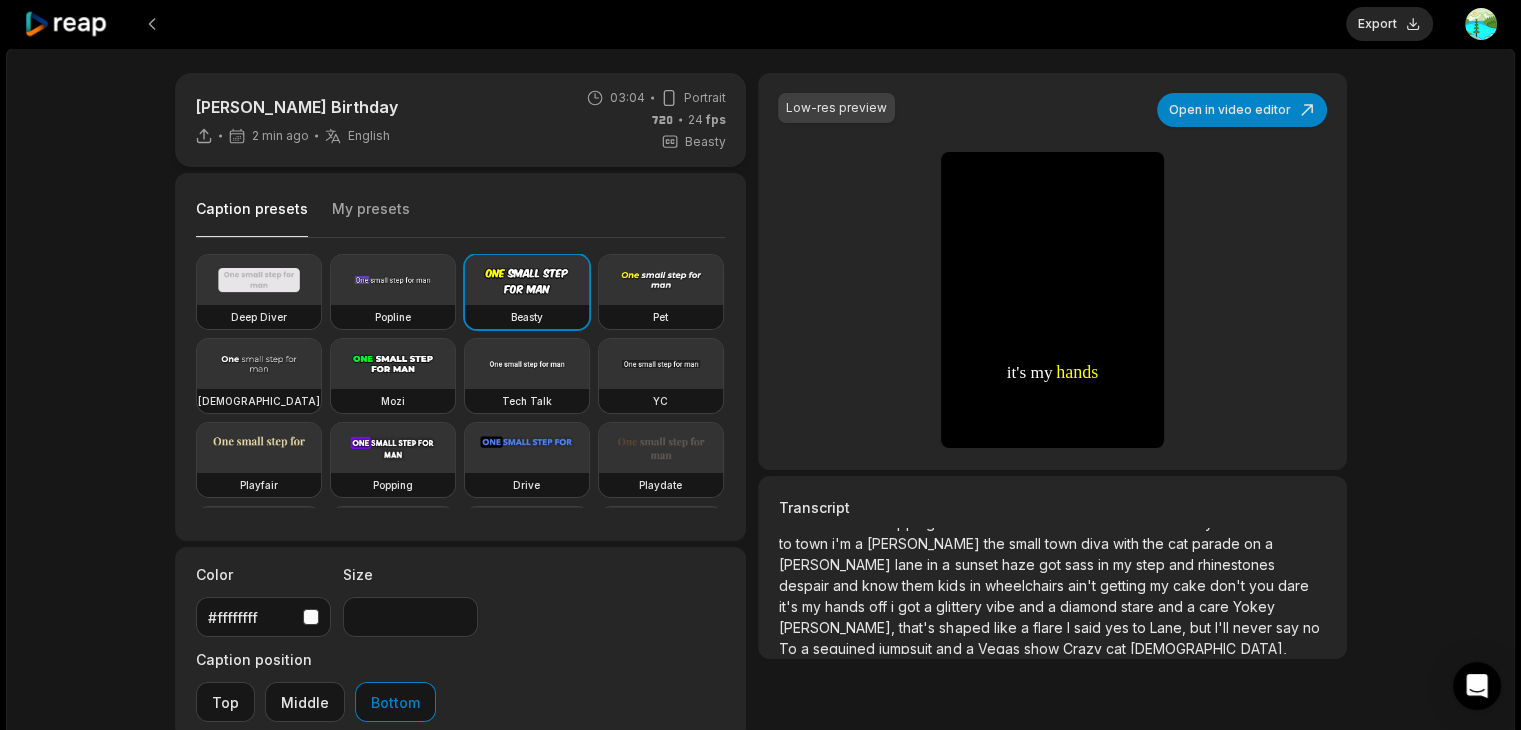 type 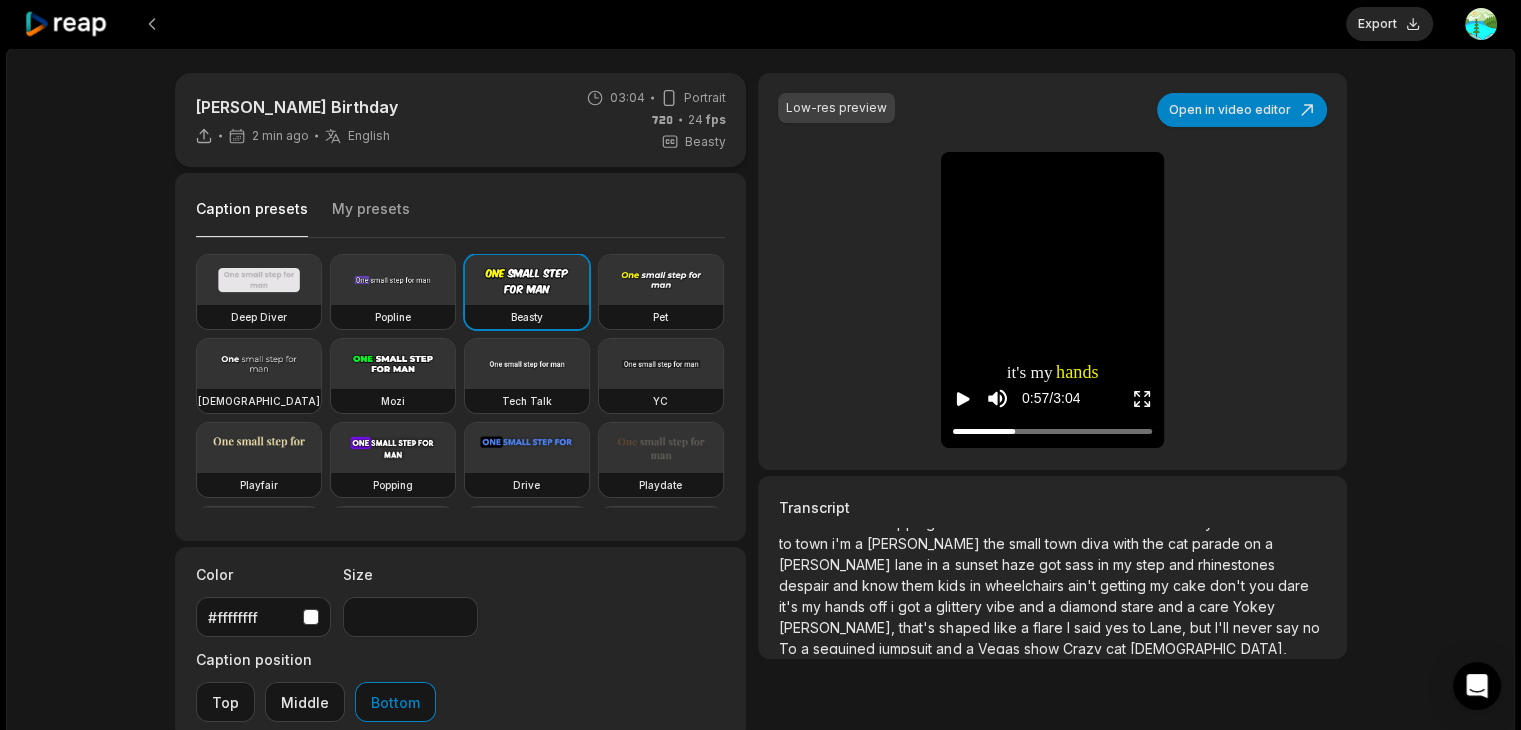 drag, startPoint x: 996, startPoint y: 560, endPoint x: 1005, endPoint y: 572, distance: 15 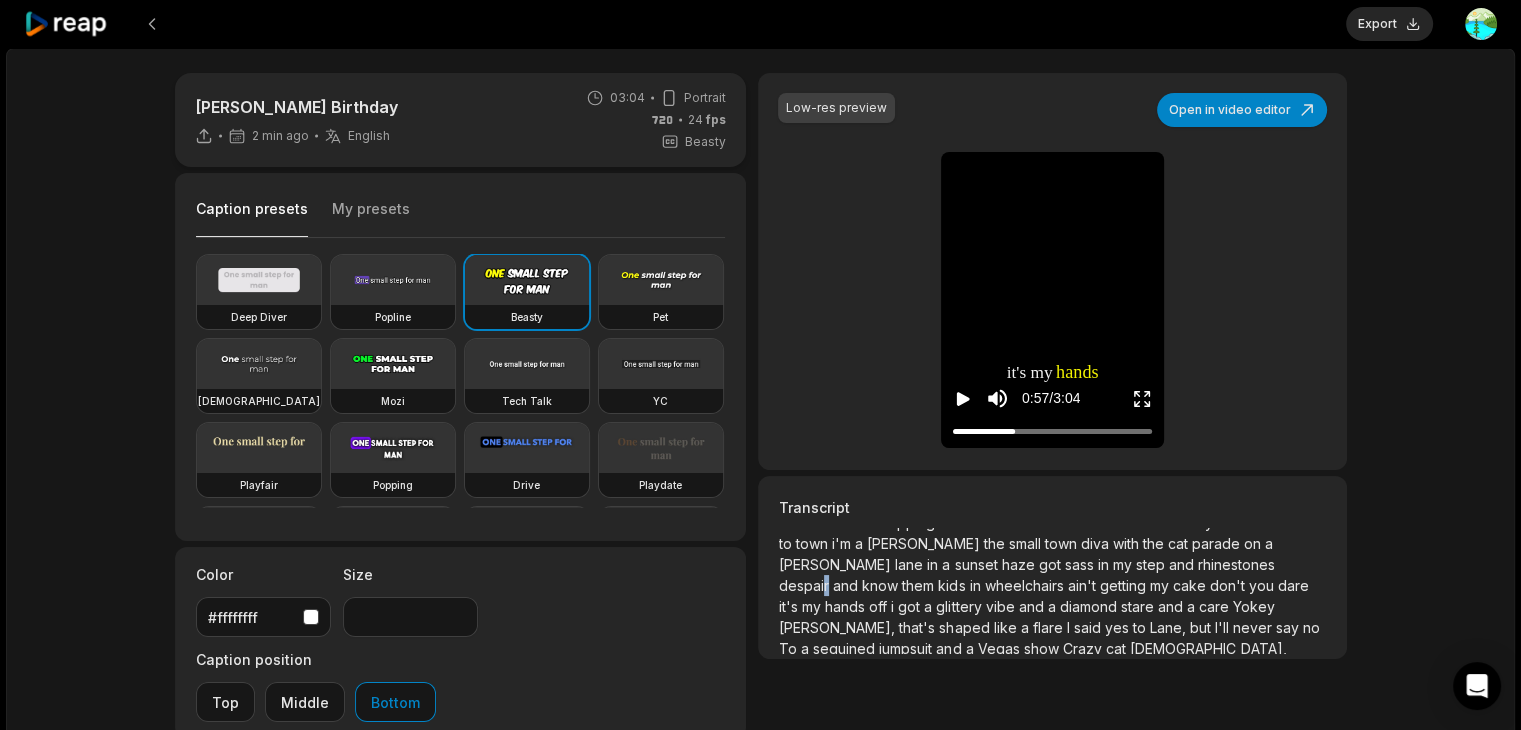 click on "despair" at bounding box center [806, 585] 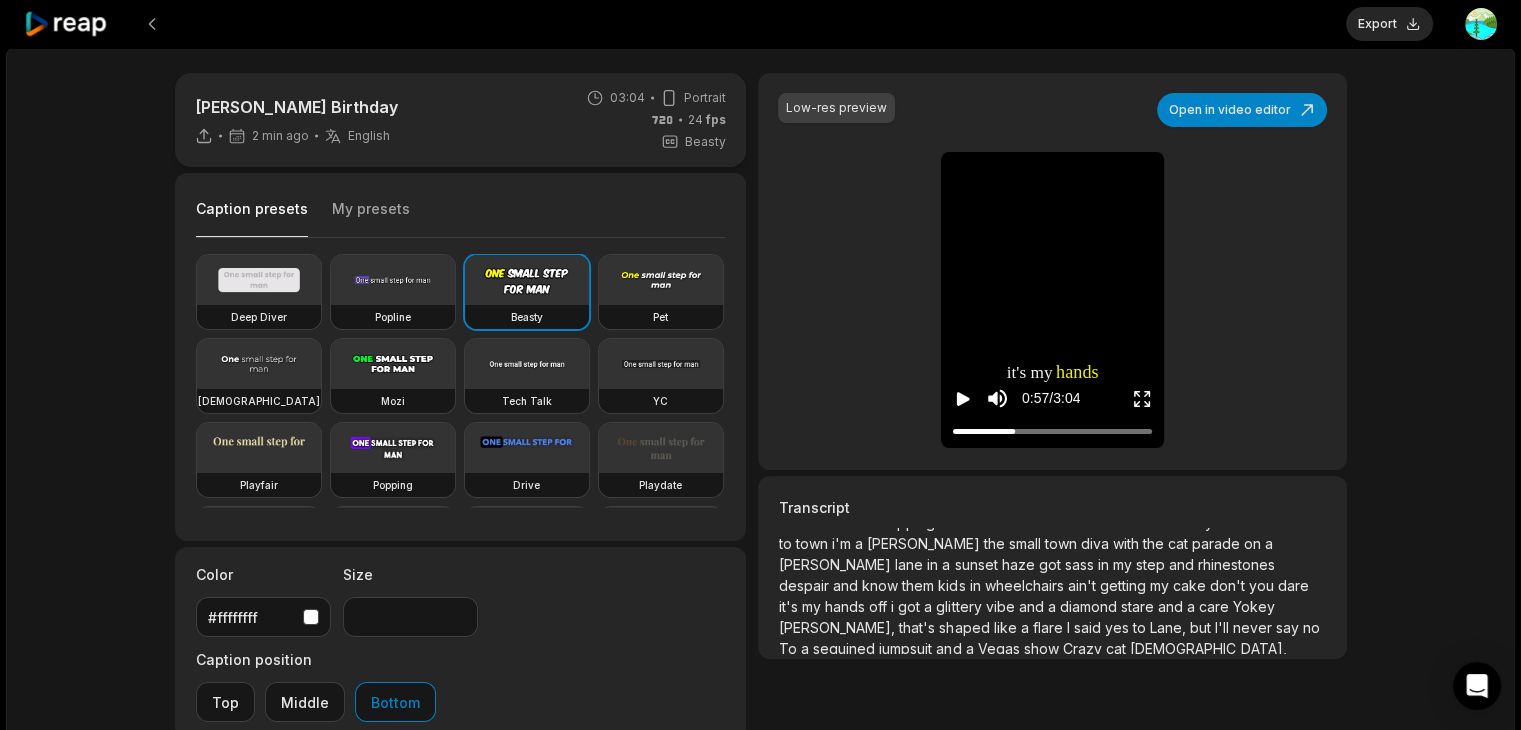 click on "despair" at bounding box center [806, 585] 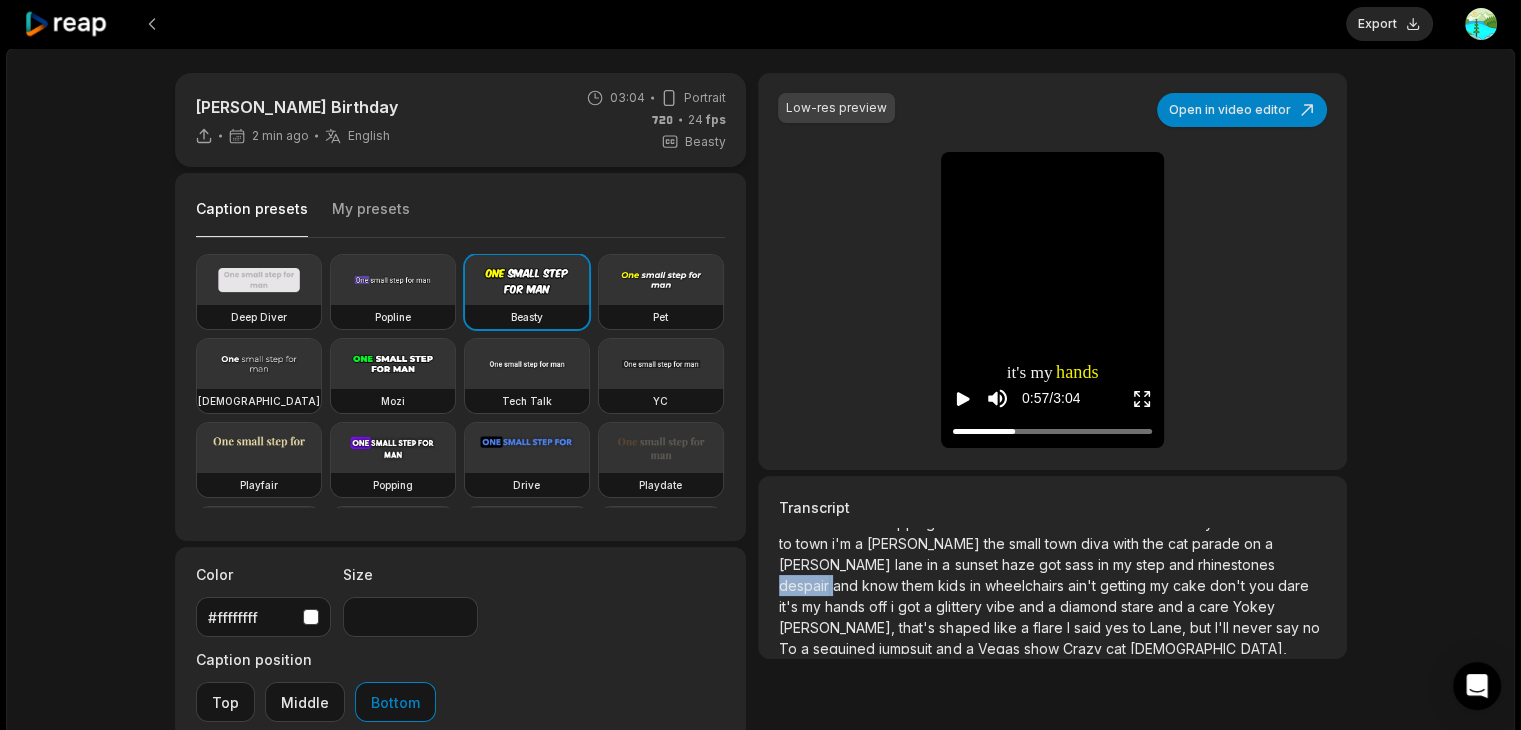 click on "despair" at bounding box center [806, 585] 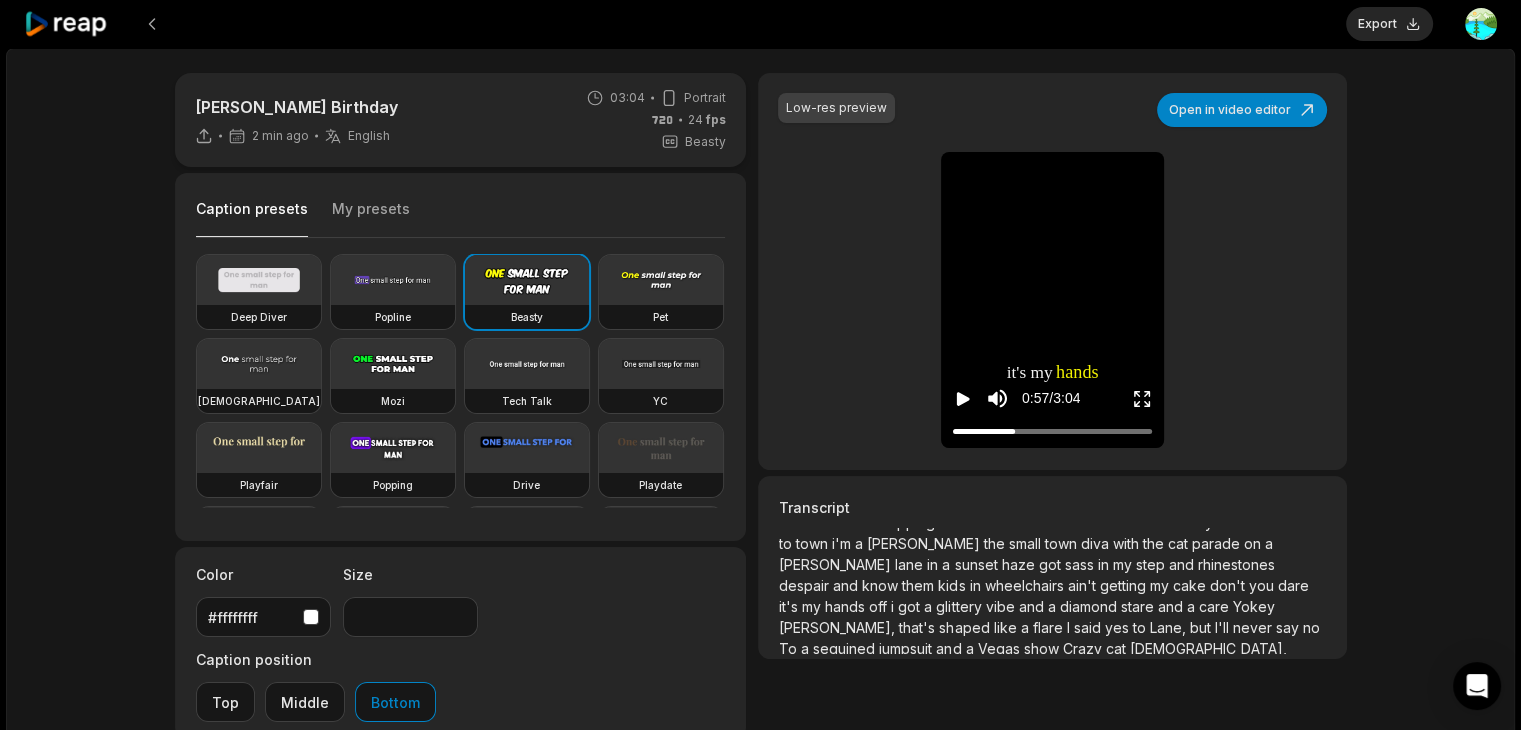 drag, startPoint x: 968, startPoint y: 567, endPoint x: 1409, endPoint y: 464, distance: 452.86862 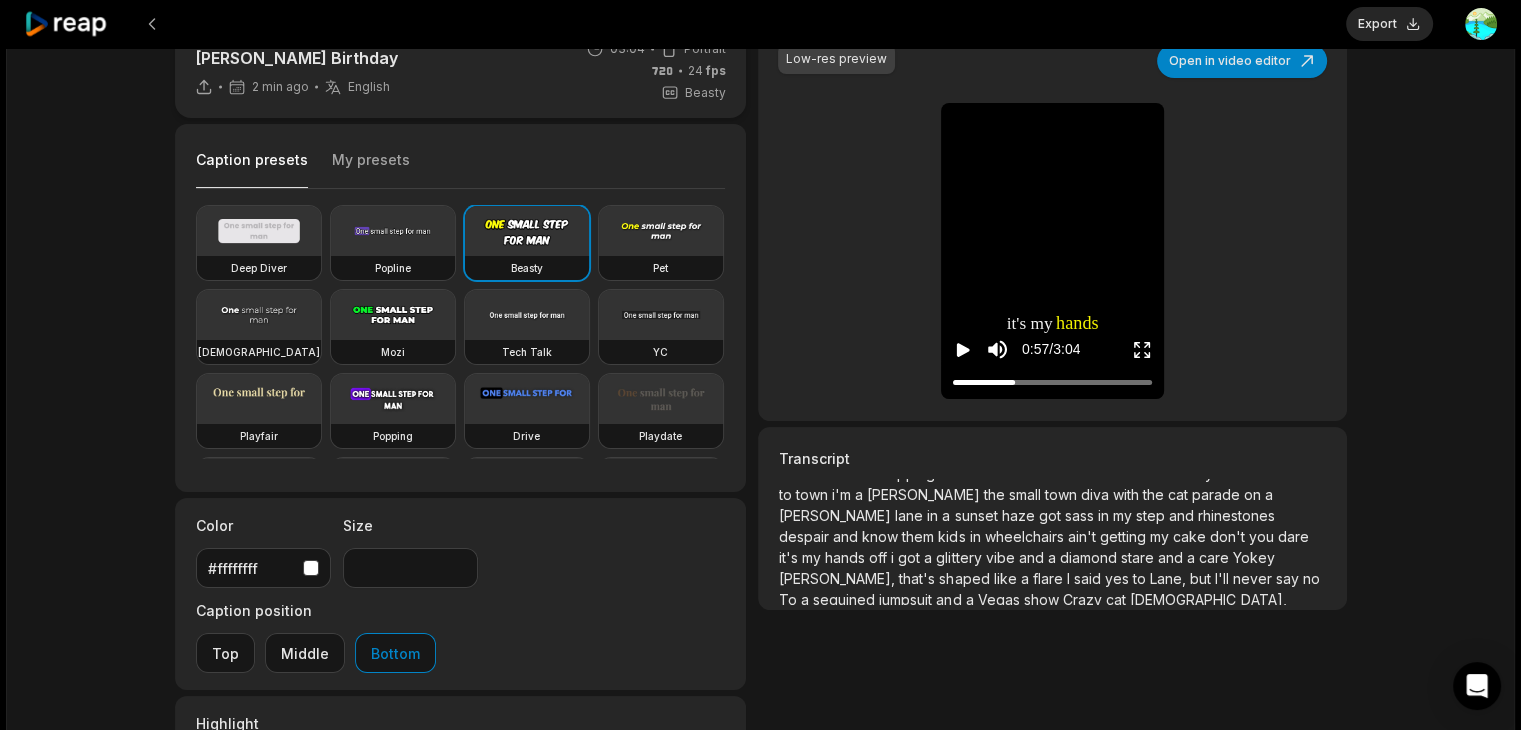 scroll, scrollTop: 24, scrollLeft: 0, axis: vertical 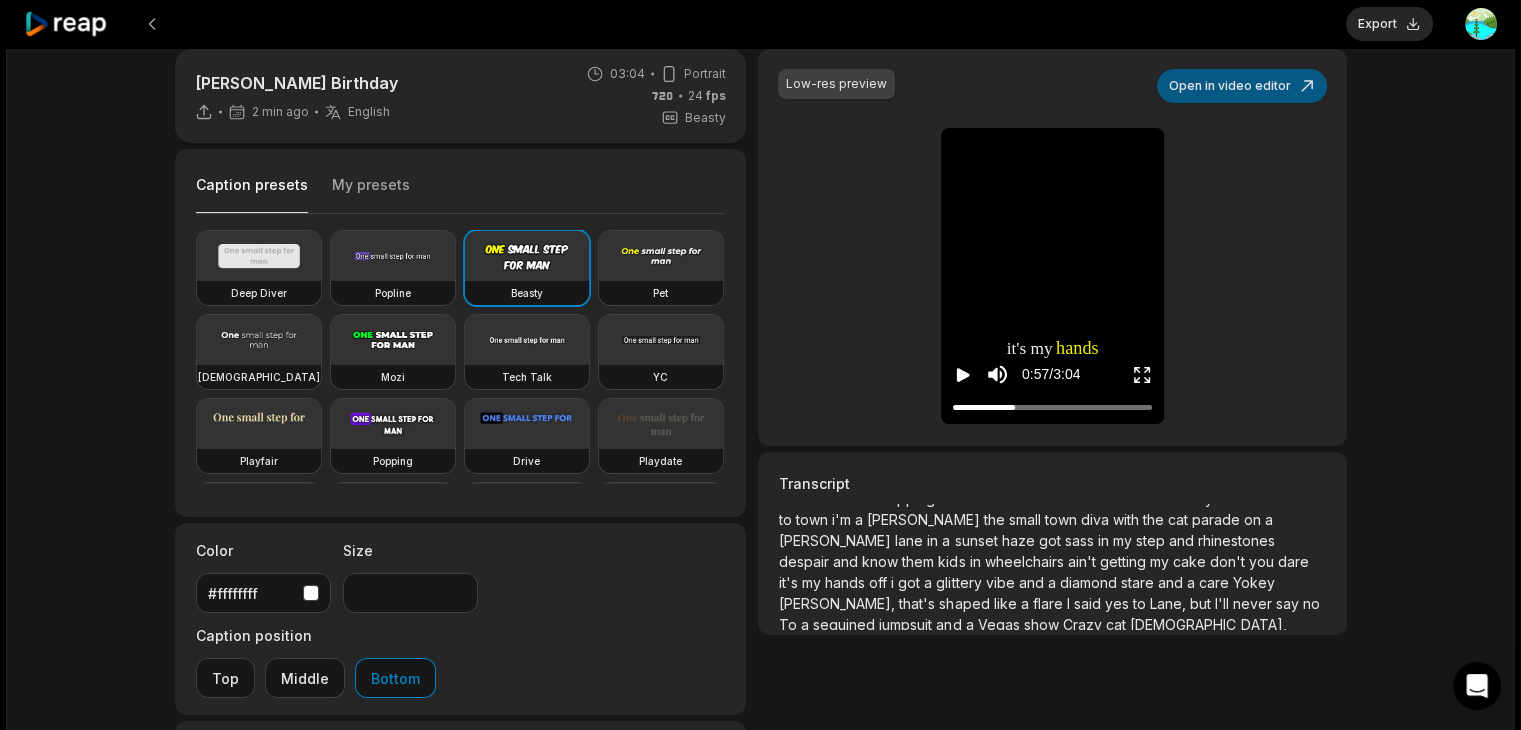 click on "Open in video editor" at bounding box center [1242, 86] 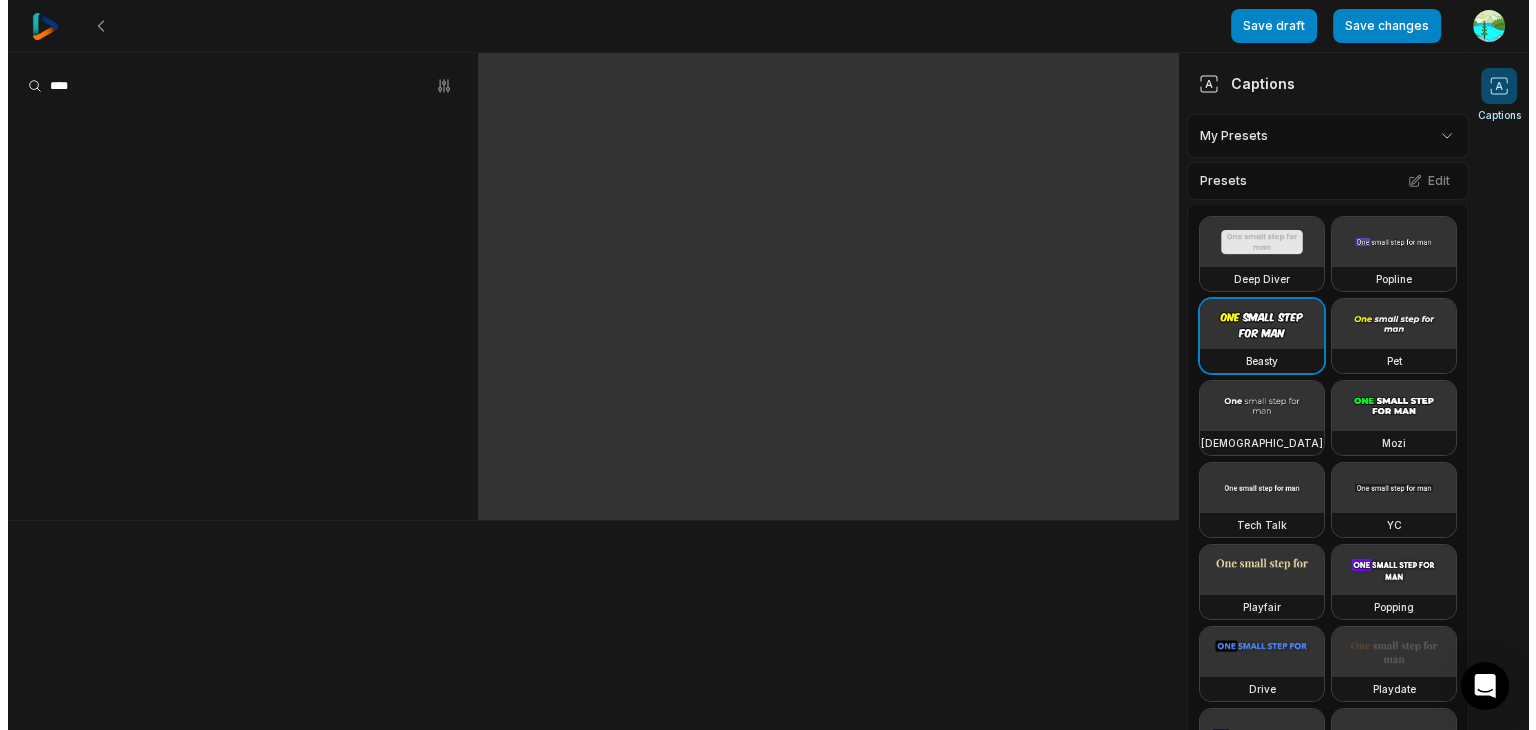 scroll, scrollTop: 0, scrollLeft: 0, axis: both 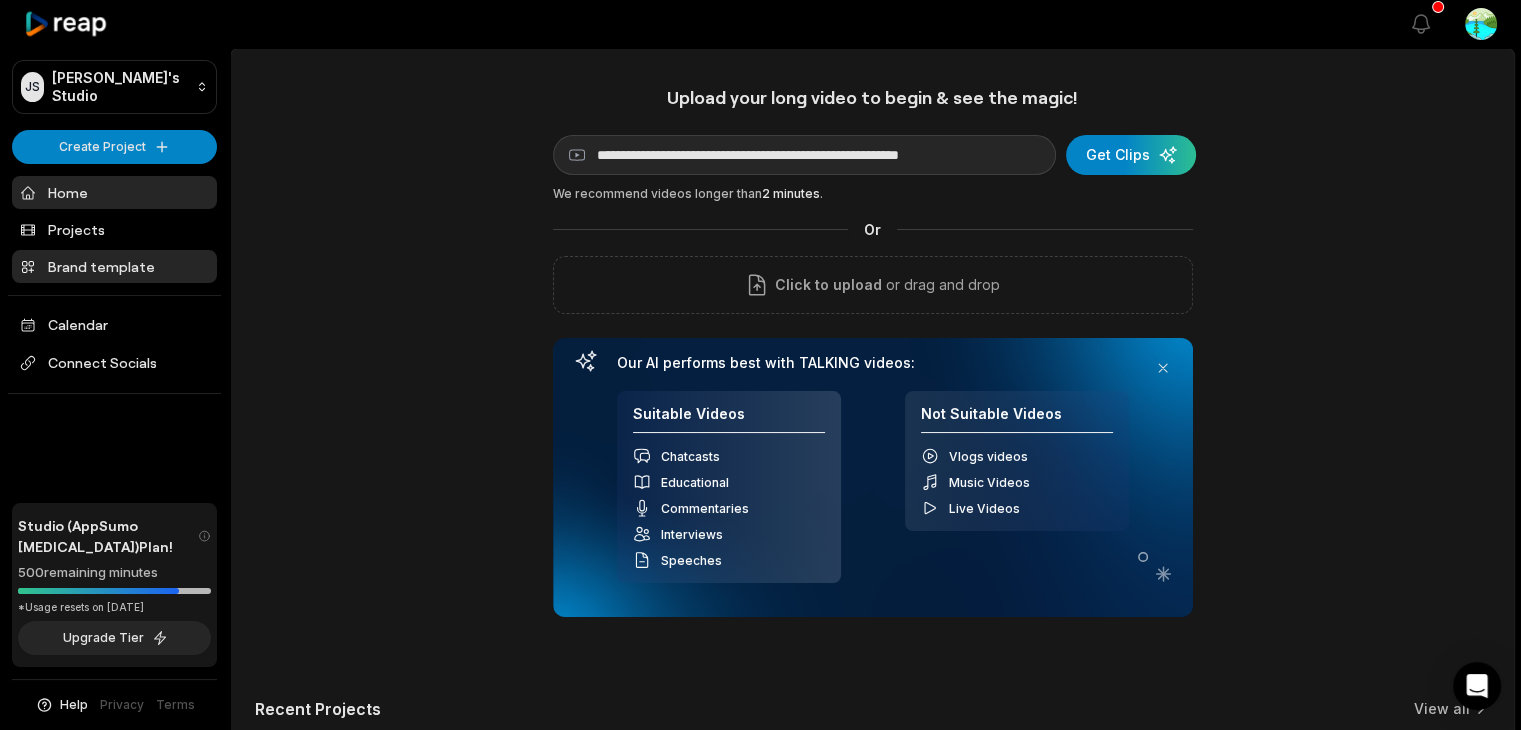 type on "**********" 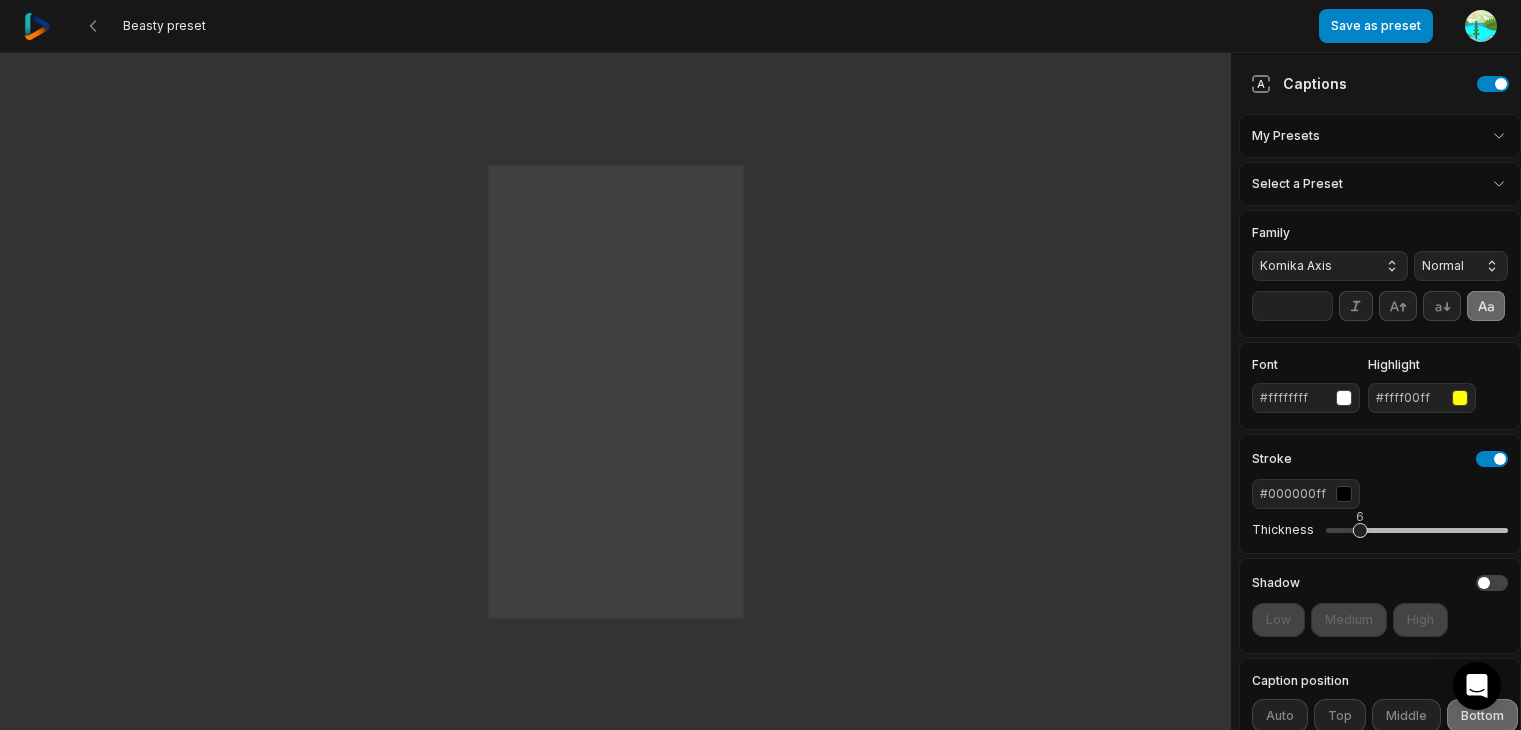 scroll, scrollTop: 0, scrollLeft: 0, axis: both 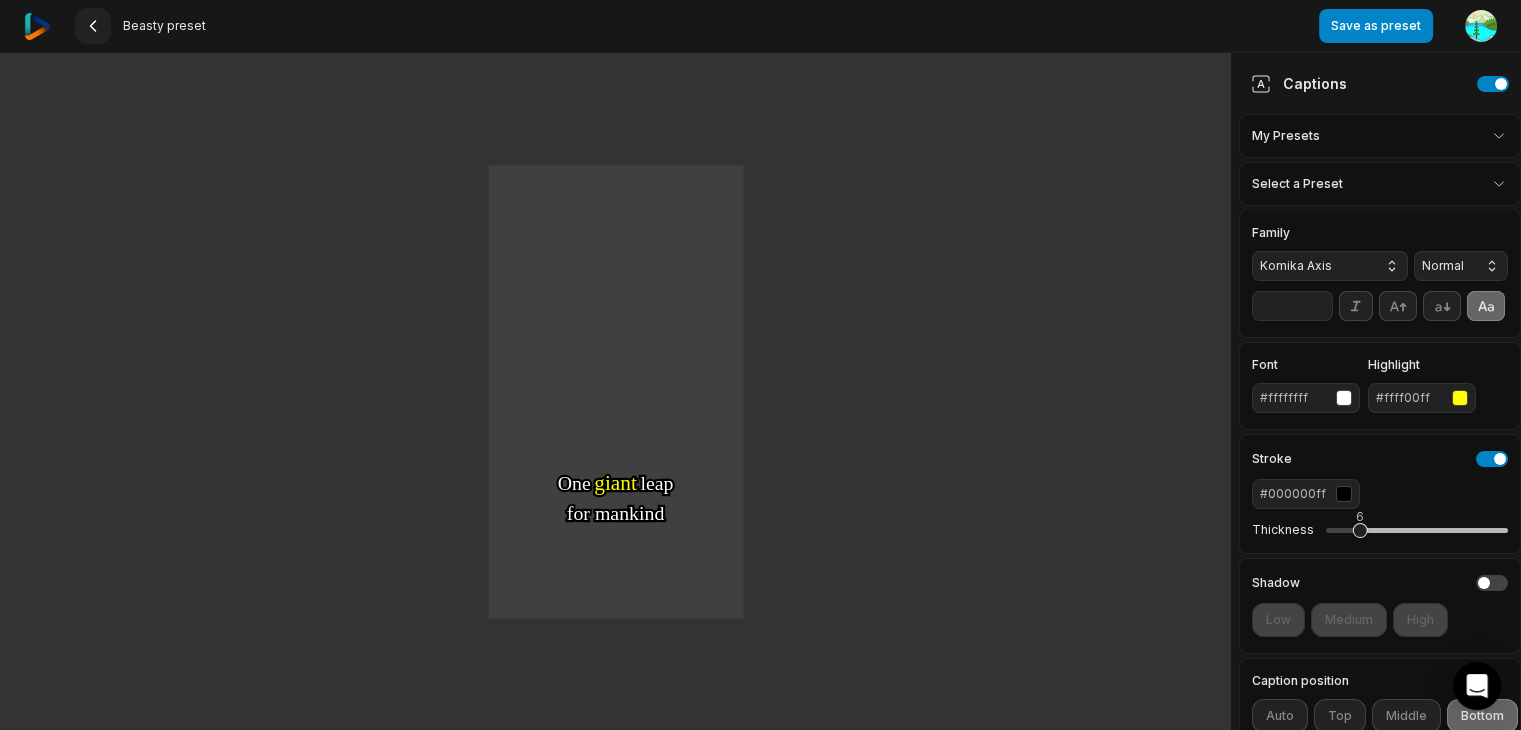 click 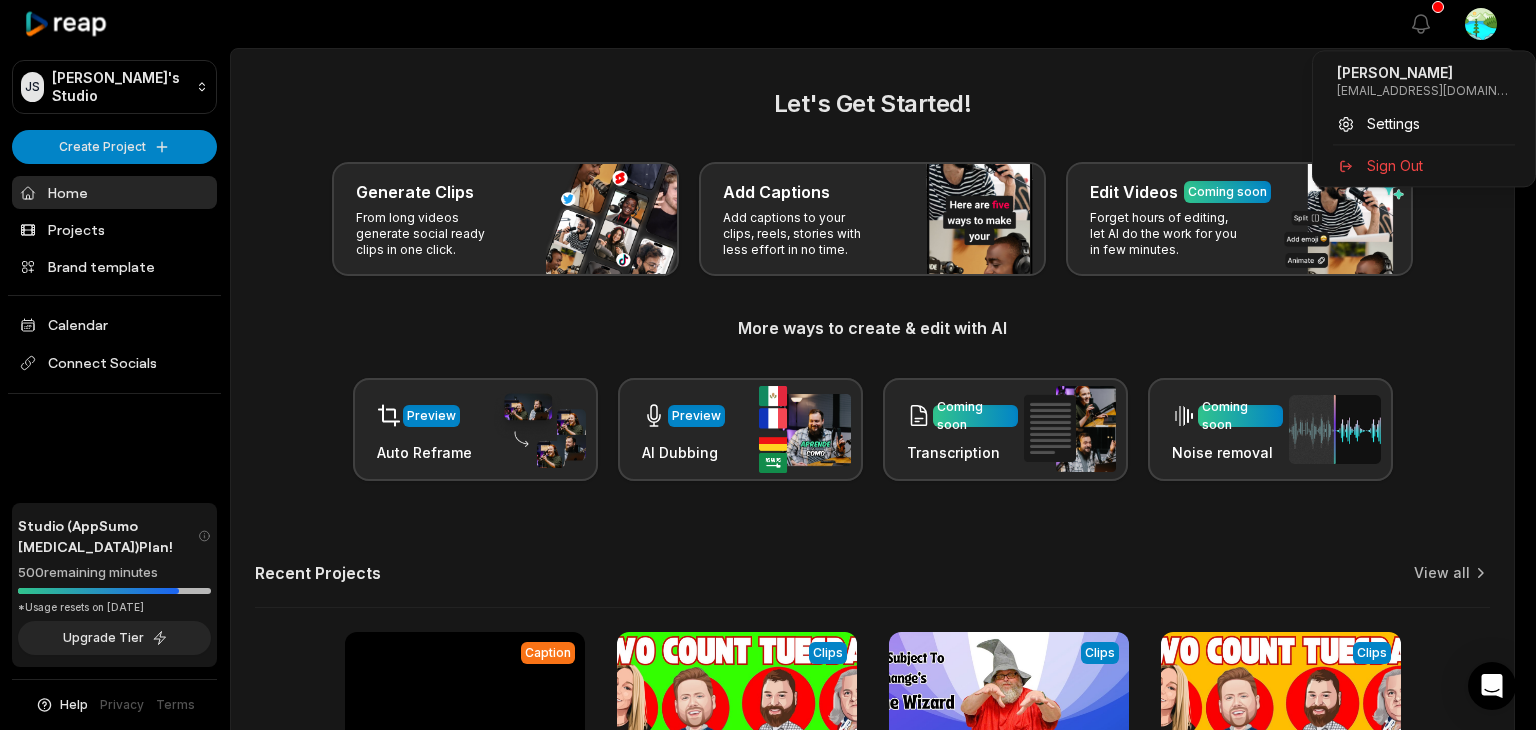 click on "[PERSON_NAME]'s Studio Create Project Home Projects Brand template Calendar Connect Socials Studio (AppSumo [MEDICAL_DATA])  Plan! 500  remaining minutes *Usage resets on [DATE] Upgrade Tier Help Privacy Terms Open sidebar View notifications Open user menu   Let's Get Started! Generate Clips From long videos generate social ready clips in one click. Add Captions Add captions to your clips, reels, stories with less effort in no time. Edit Videos Coming soon Forget hours of editing, let AI do the work for you in few minutes. More ways to create & edit with AI Preview Auto Reframe Preview AI Dubbing Coming soon Transcription Coming soon Noise removal Recent Projects View all Caption 03:04 [PERSON_NAME] Birthday Open options 13 minutes ago View Clips Clips 01:40:02 Let's Celebrate America With [PERSON_NAME], Ace, [PERSON_NAME] & JR Open options [DATE] View Clips Clips 02:04:23 Card Subject to Change's Founder and Co-Host CZ The Wizard Open options a month ago View Clips Clips 01:59:27 Open options a month ago Made with   in San Francisco" at bounding box center (768, 365) 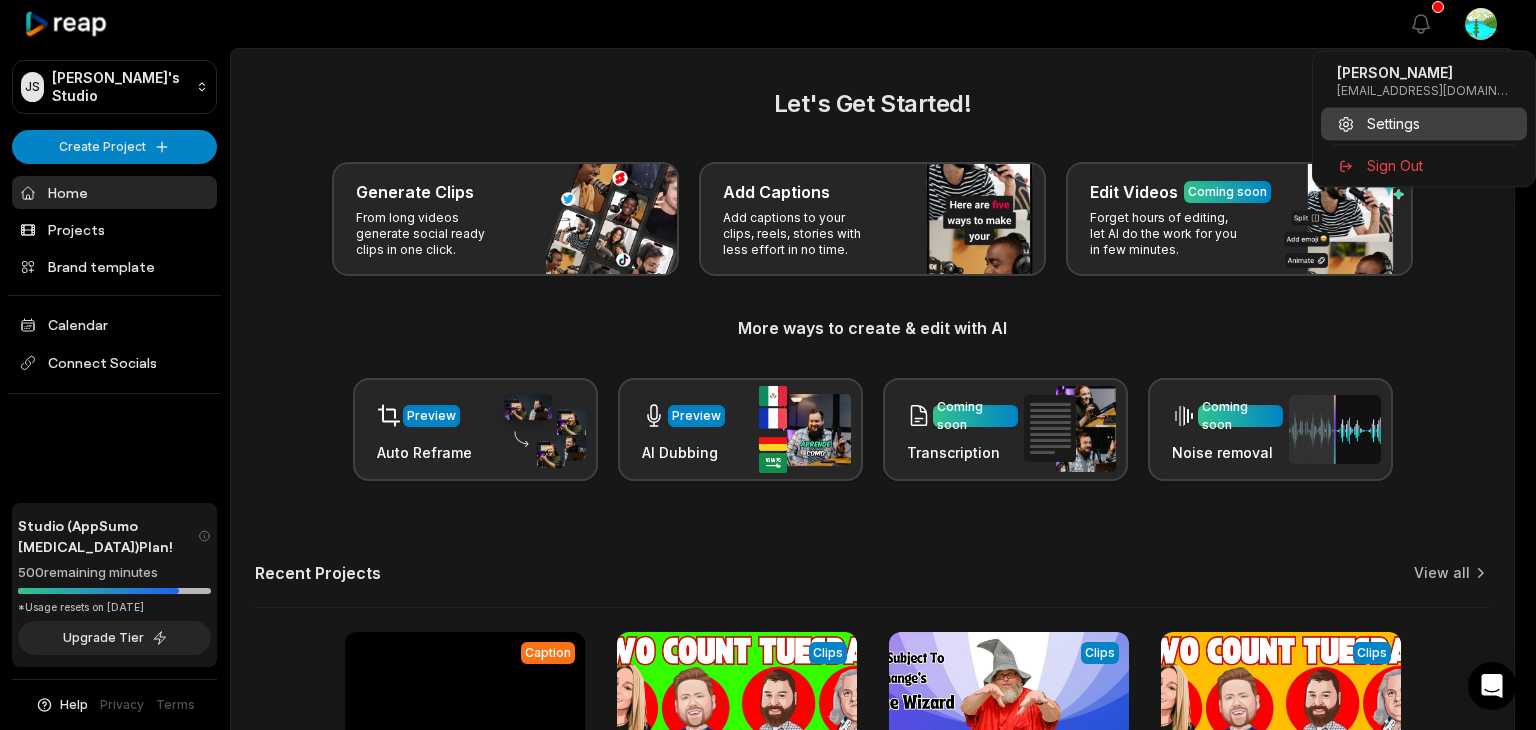 click on "Settings" at bounding box center (1424, 123) 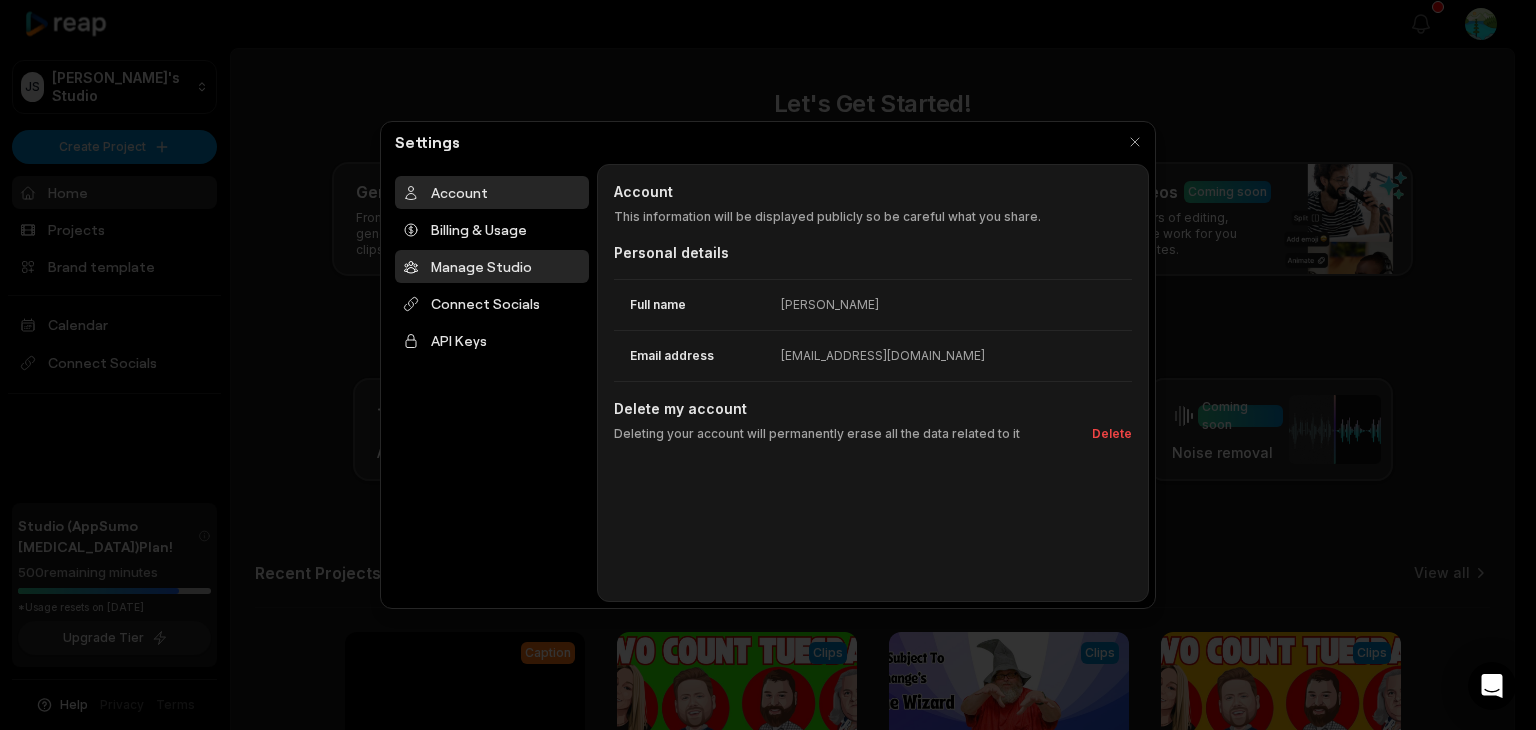 click on "Manage Studio" at bounding box center (492, 266) 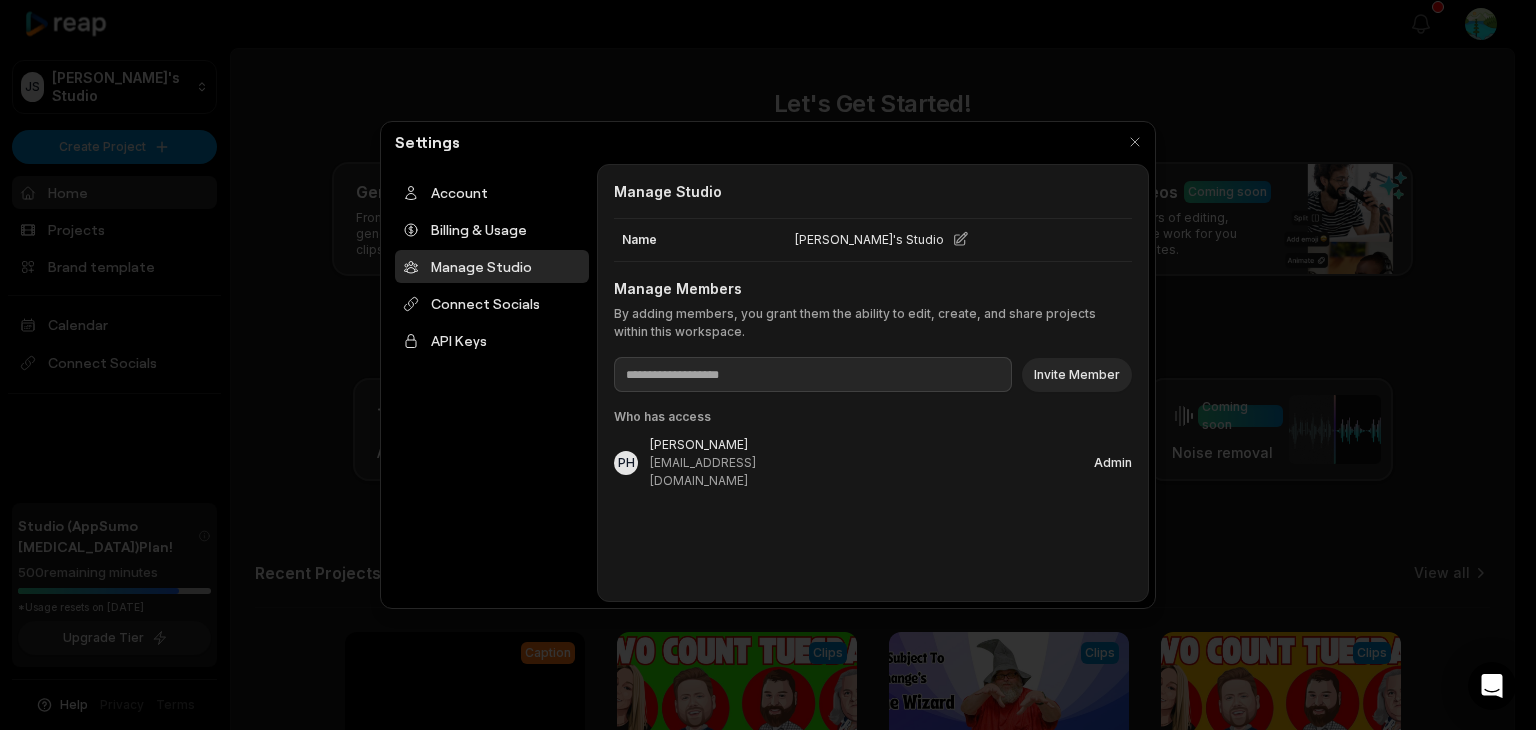 click at bounding box center [768, 365] 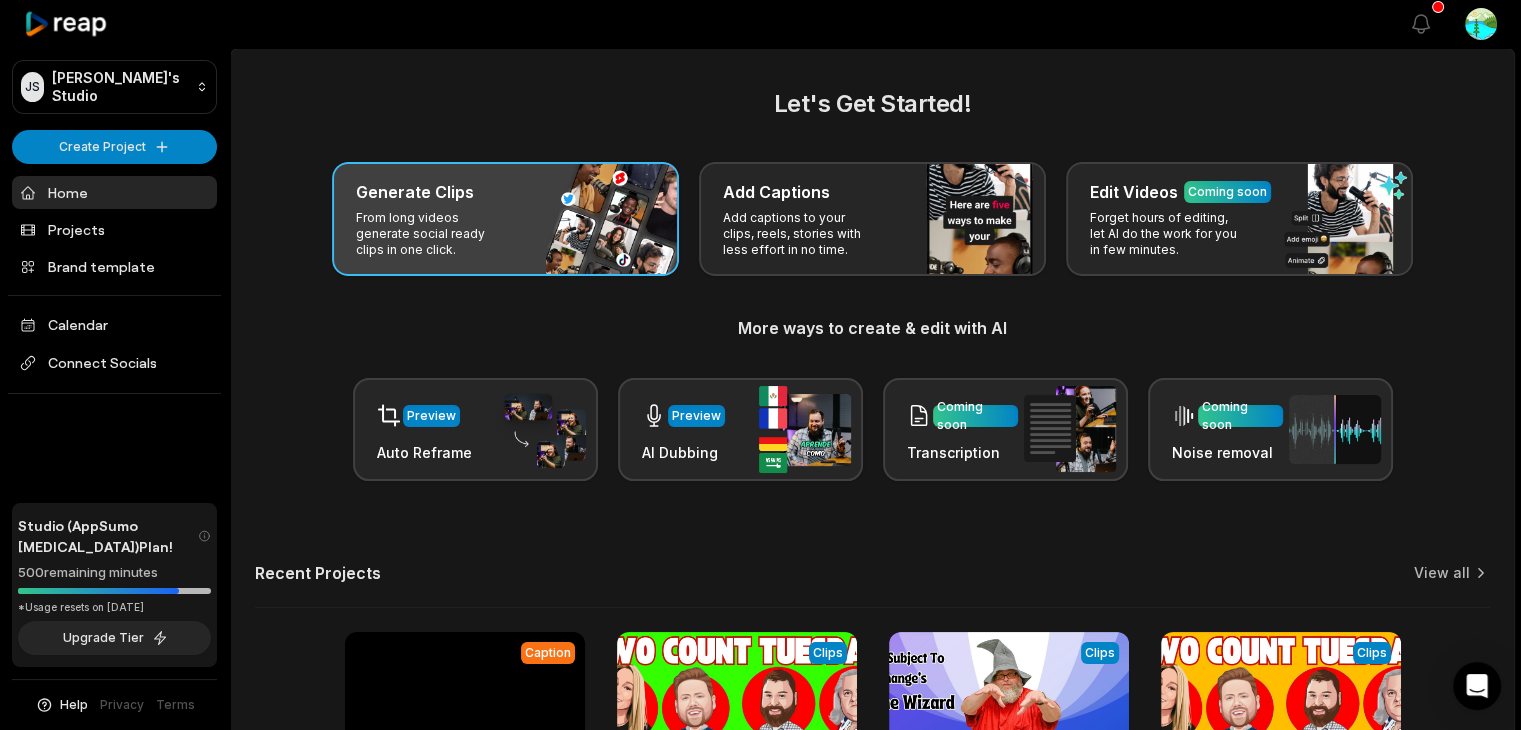 click on "Generate Clips" at bounding box center [505, 192] 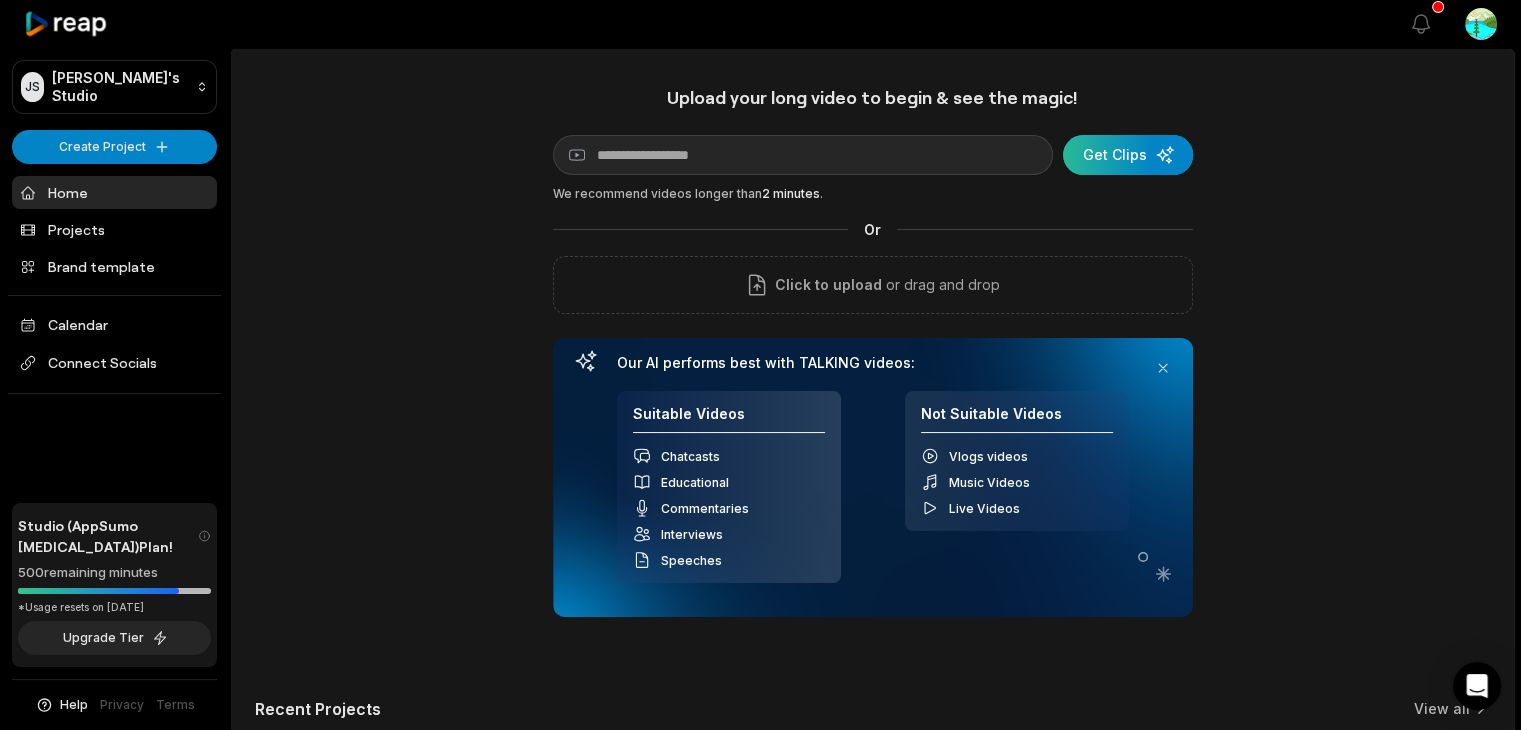 click at bounding box center (1128, 155) 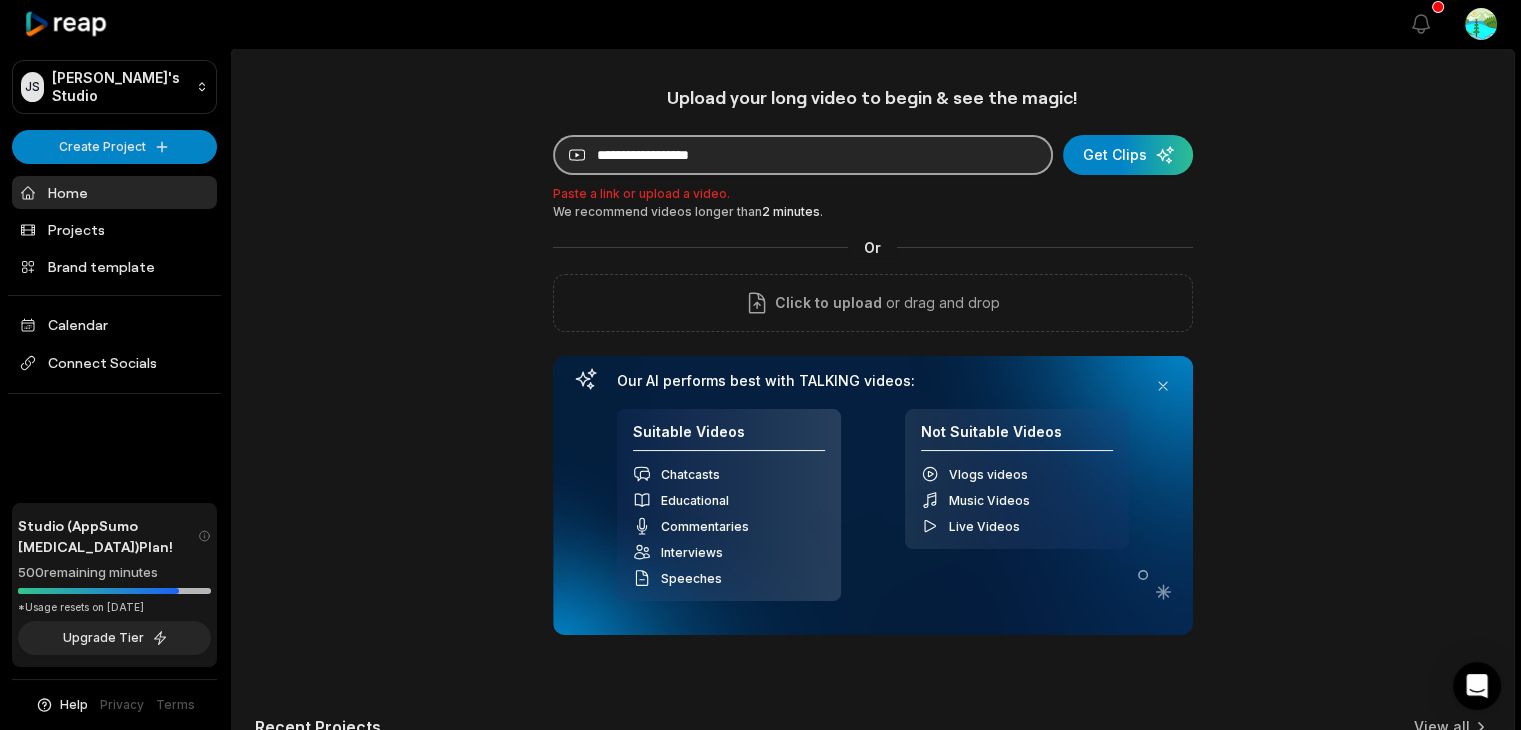 paste on "**********" 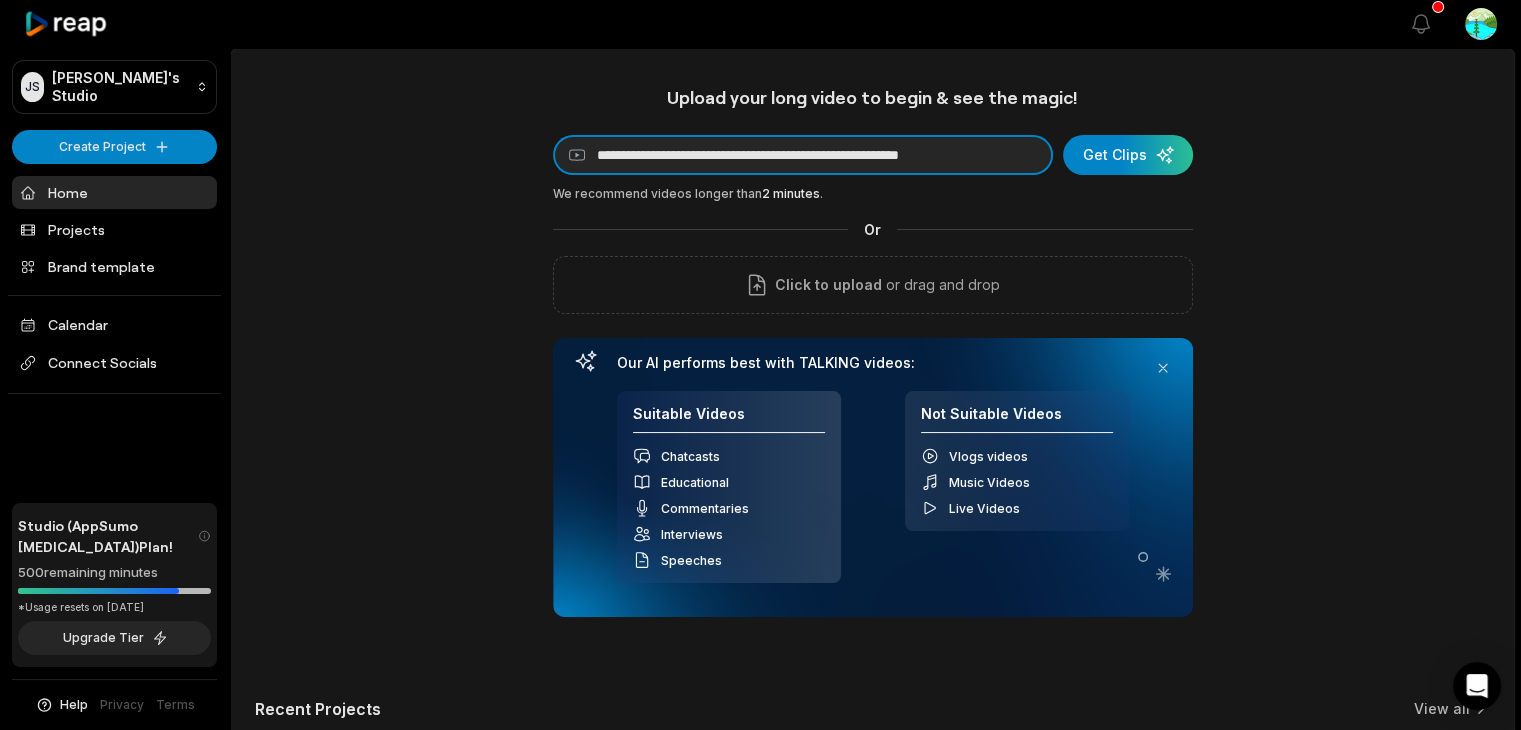scroll, scrollTop: 0, scrollLeft: 4, axis: horizontal 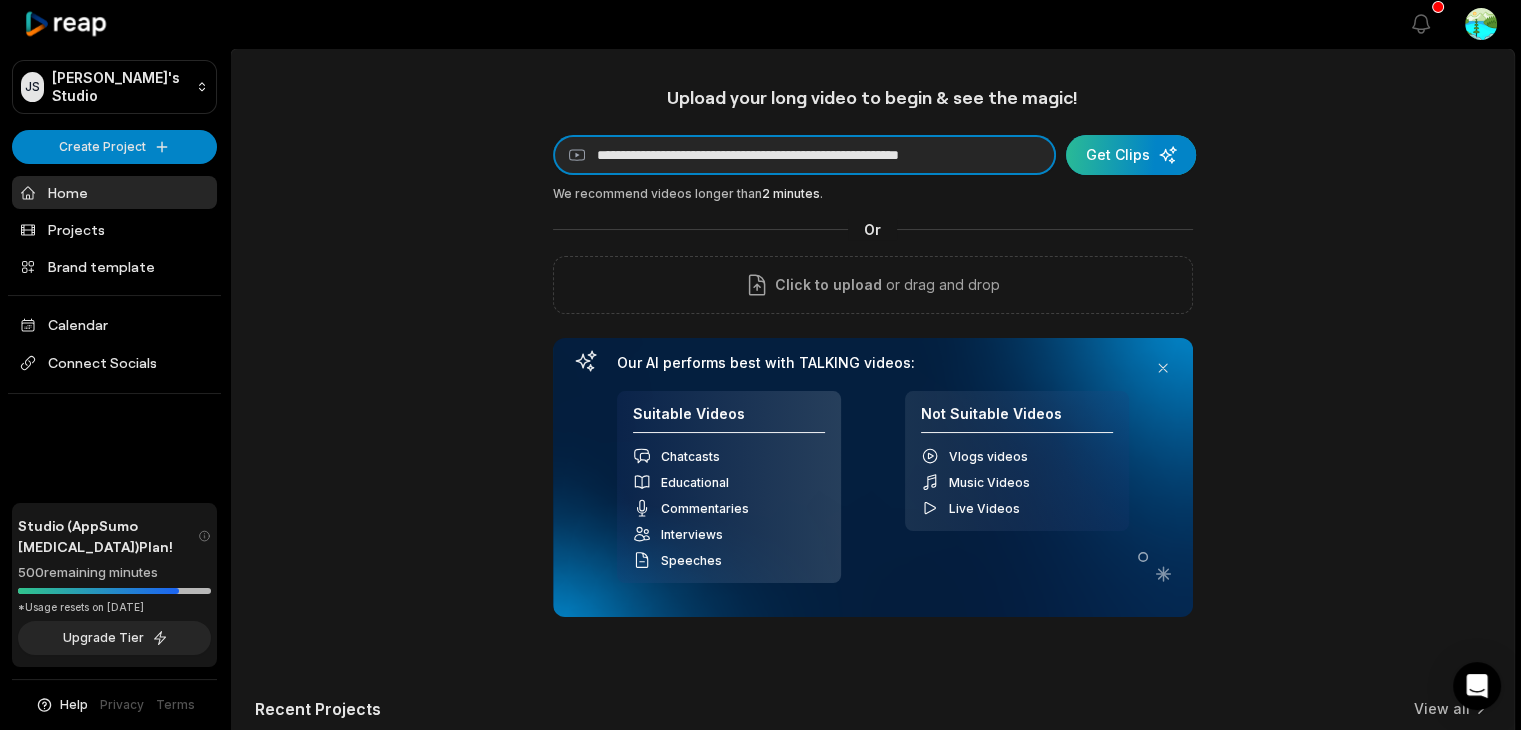 type on "**********" 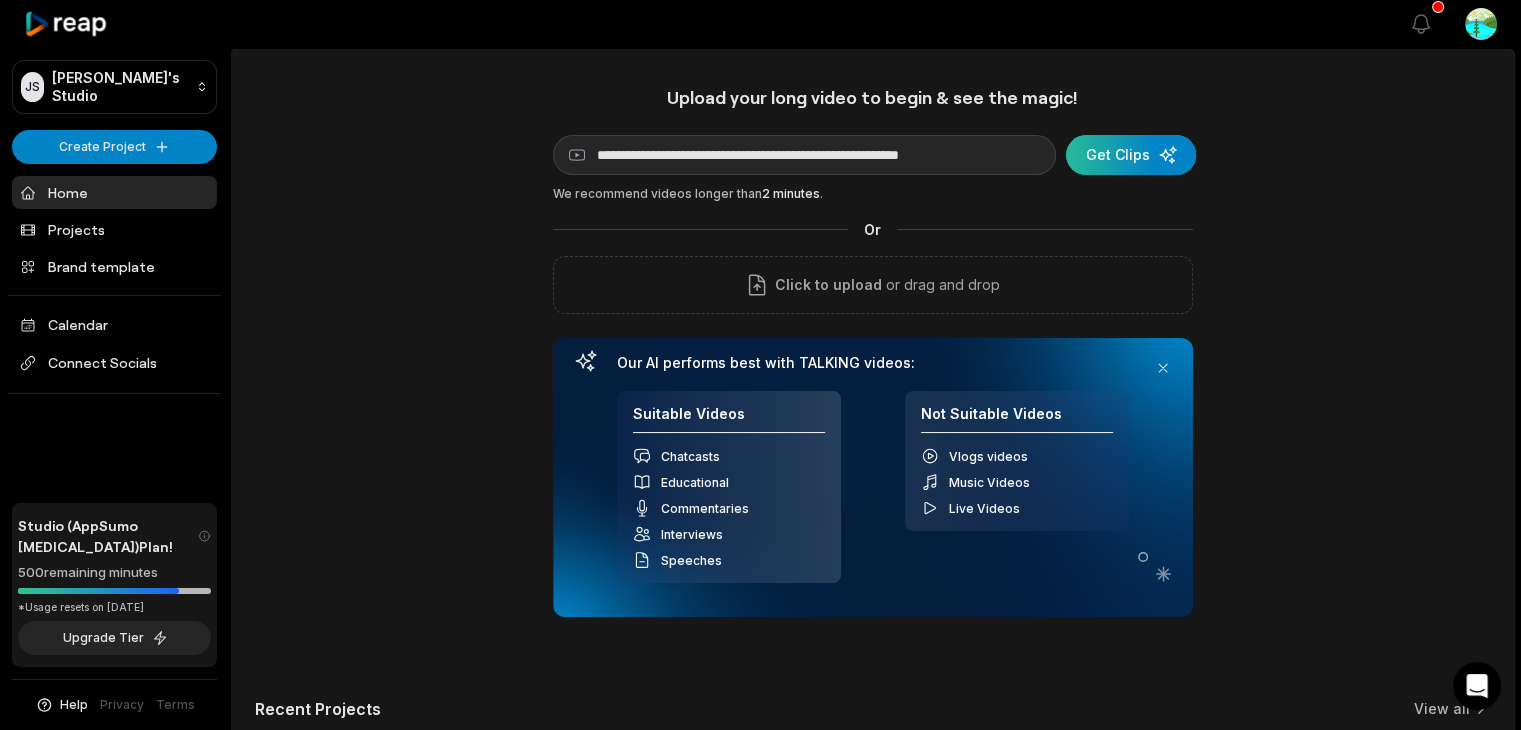 scroll, scrollTop: 0, scrollLeft: 0, axis: both 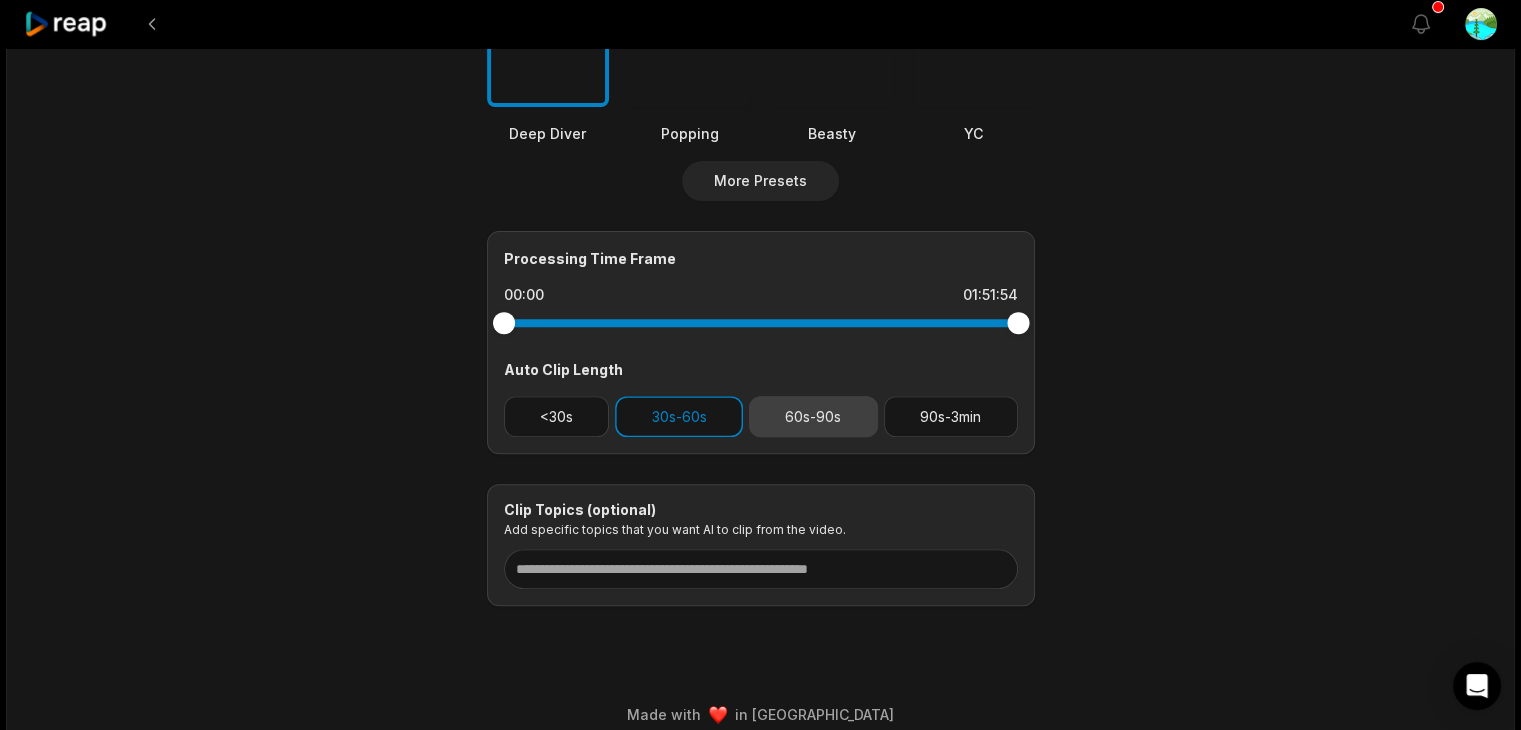 click on "60s-90s" at bounding box center [813, 416] 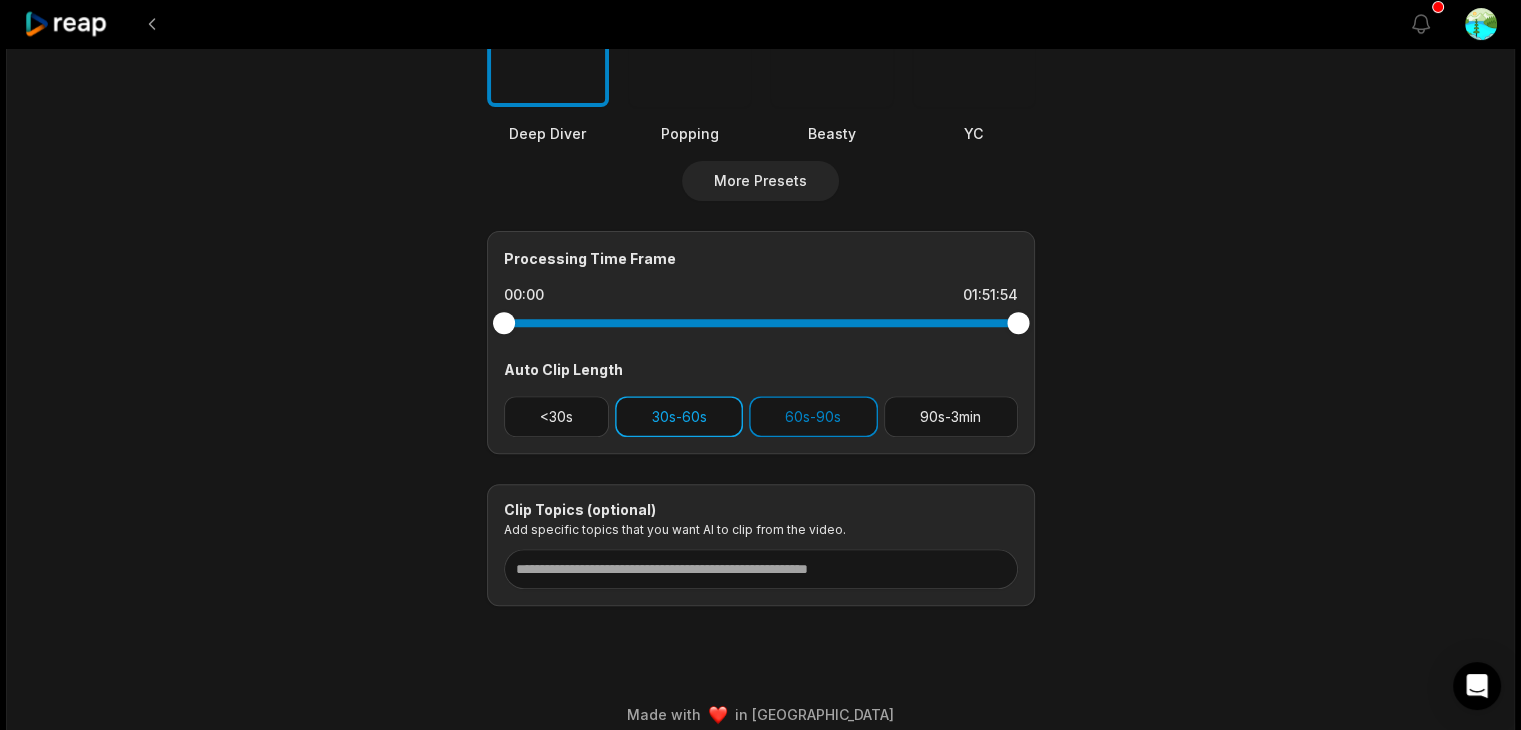 click on "30s-60s" at bounding box center [679, 416] 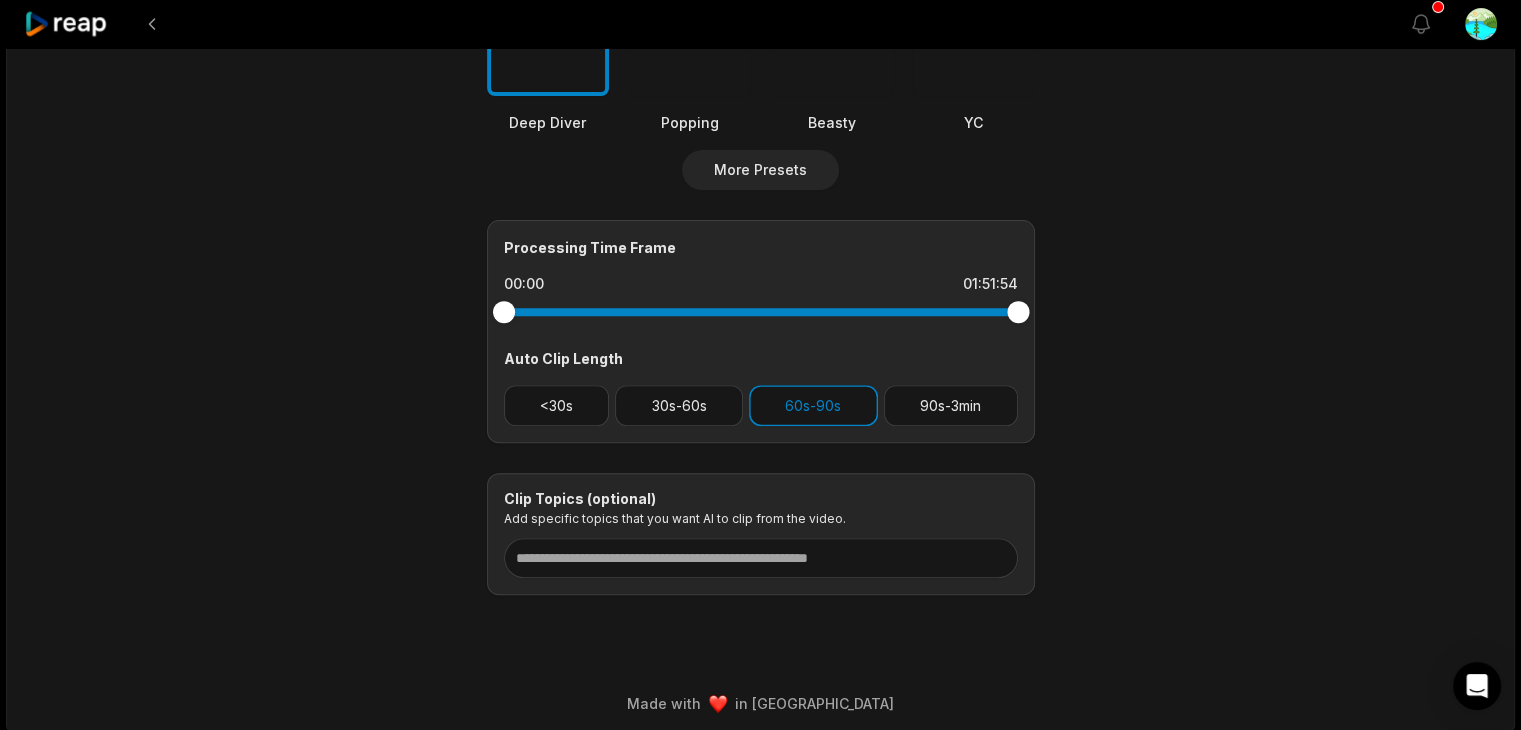 scroll, scrollTop: 719, scrollLeft: 0, axis: vertical 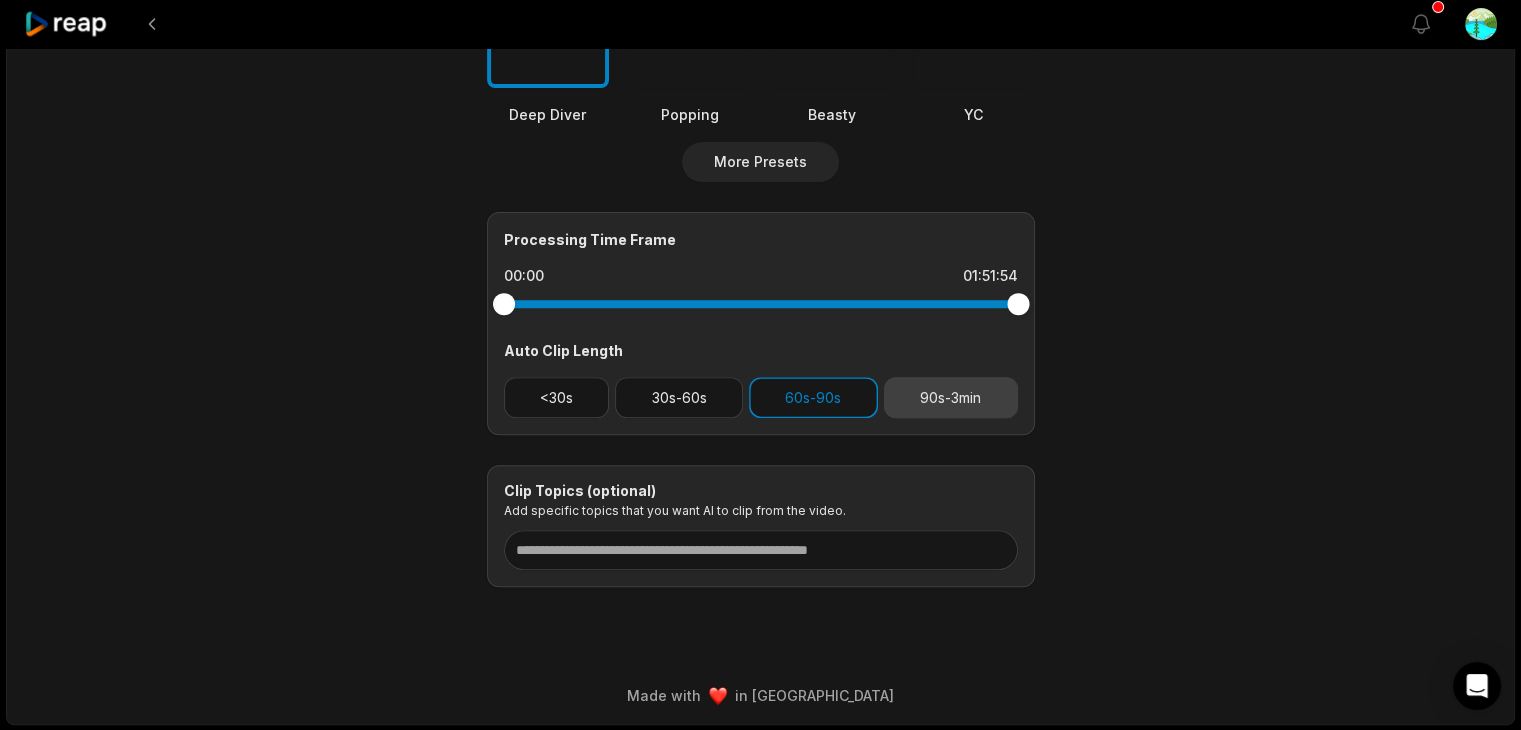 click on "90s-3min" at bounding box center (951, 397) 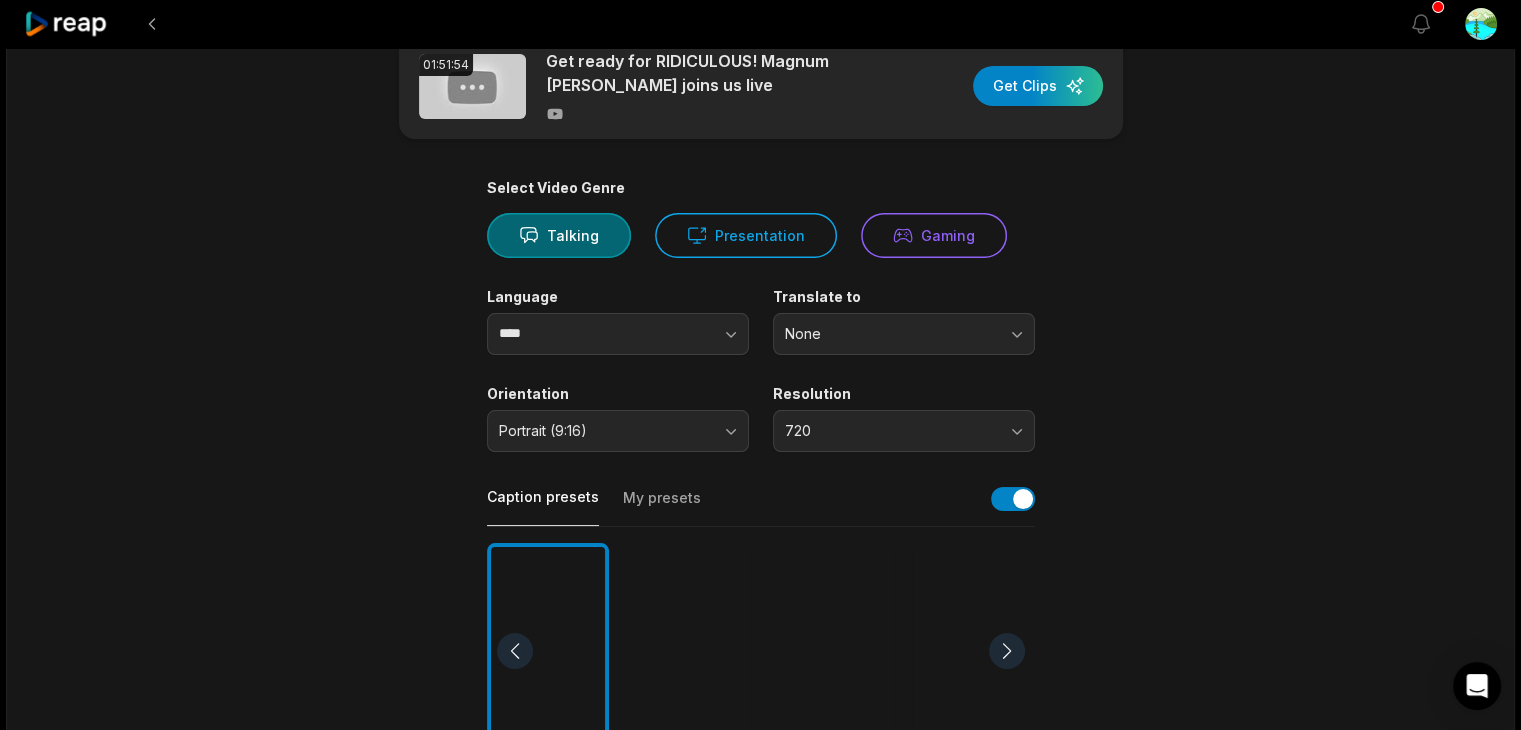 scroll, scrollTop: 0, scrollLeft: 0, axis: both 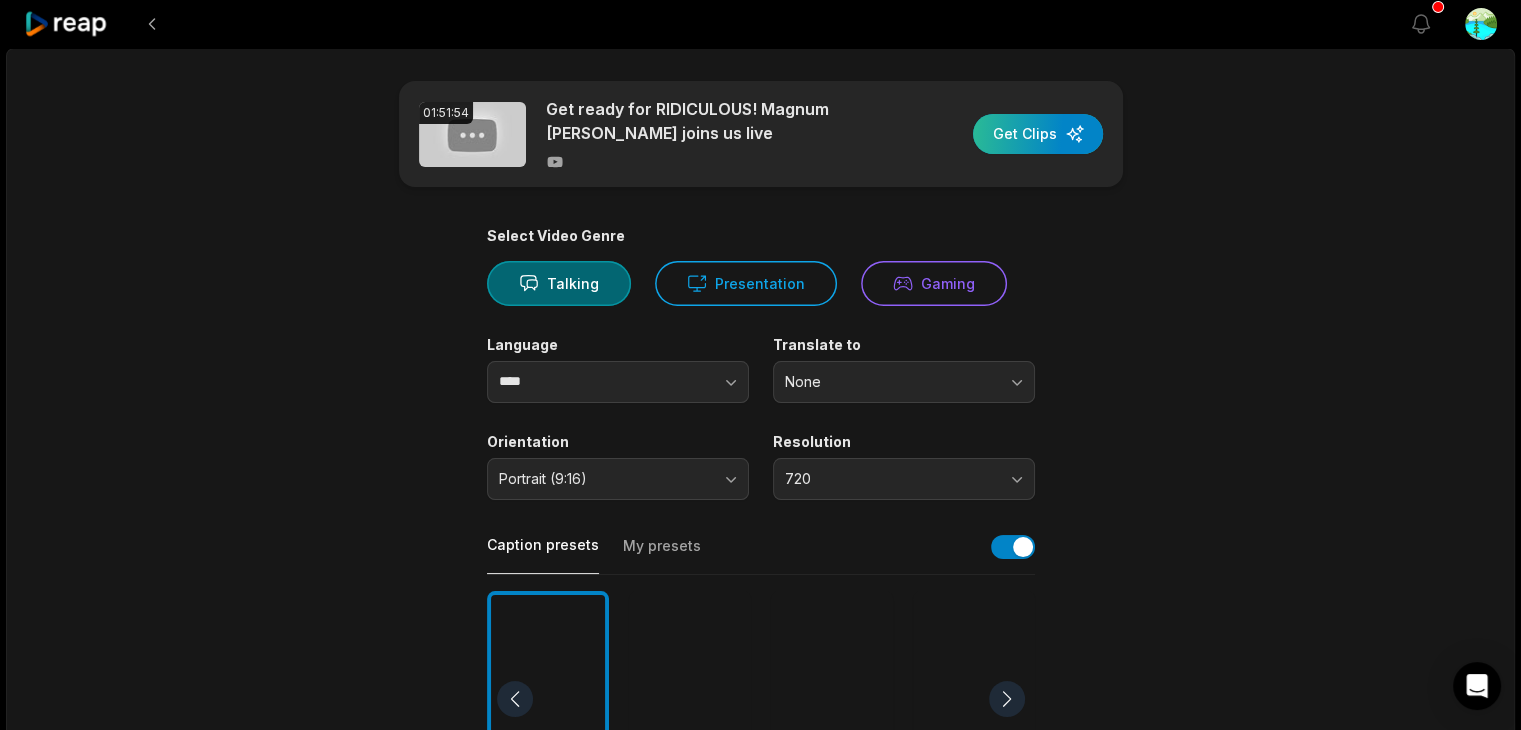 click at bounding box center (1038, 134) 